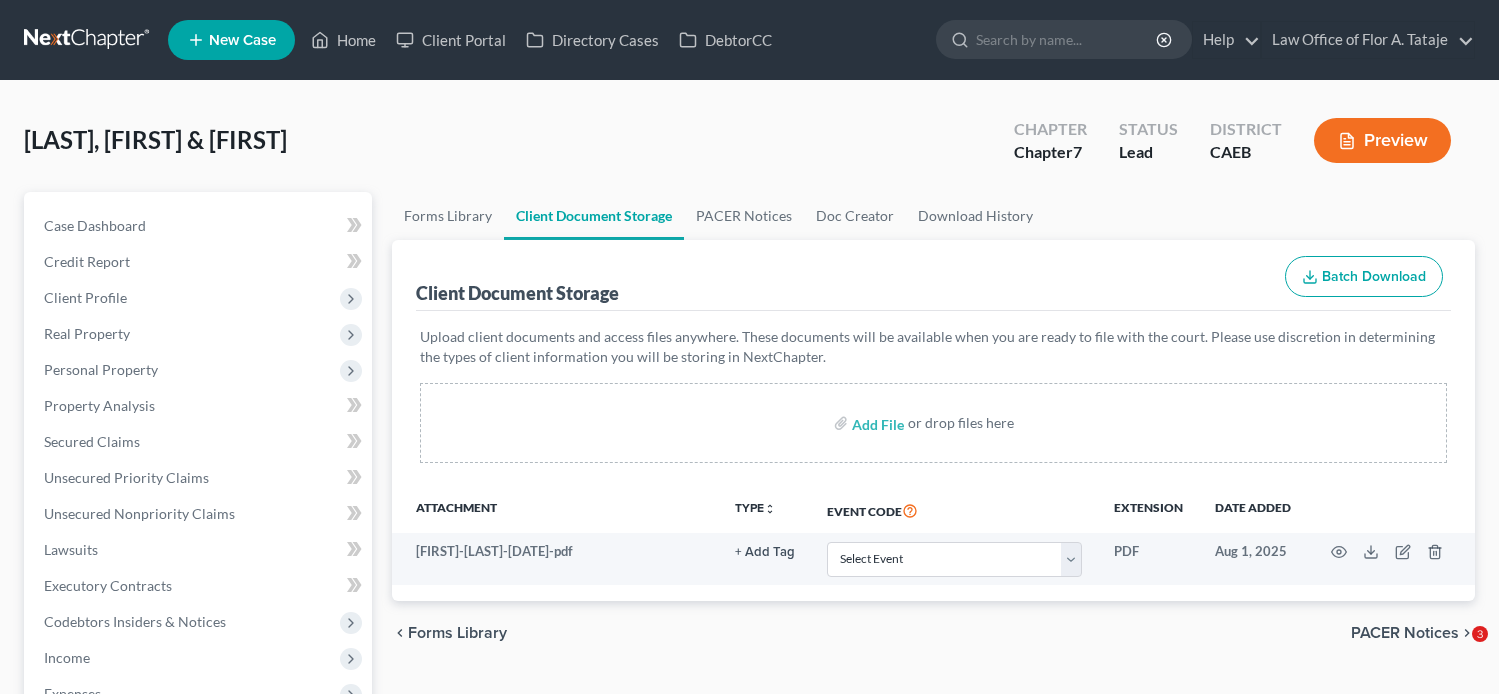 scroll, scrollTop: 0, scrollLeft: 0, axis: both 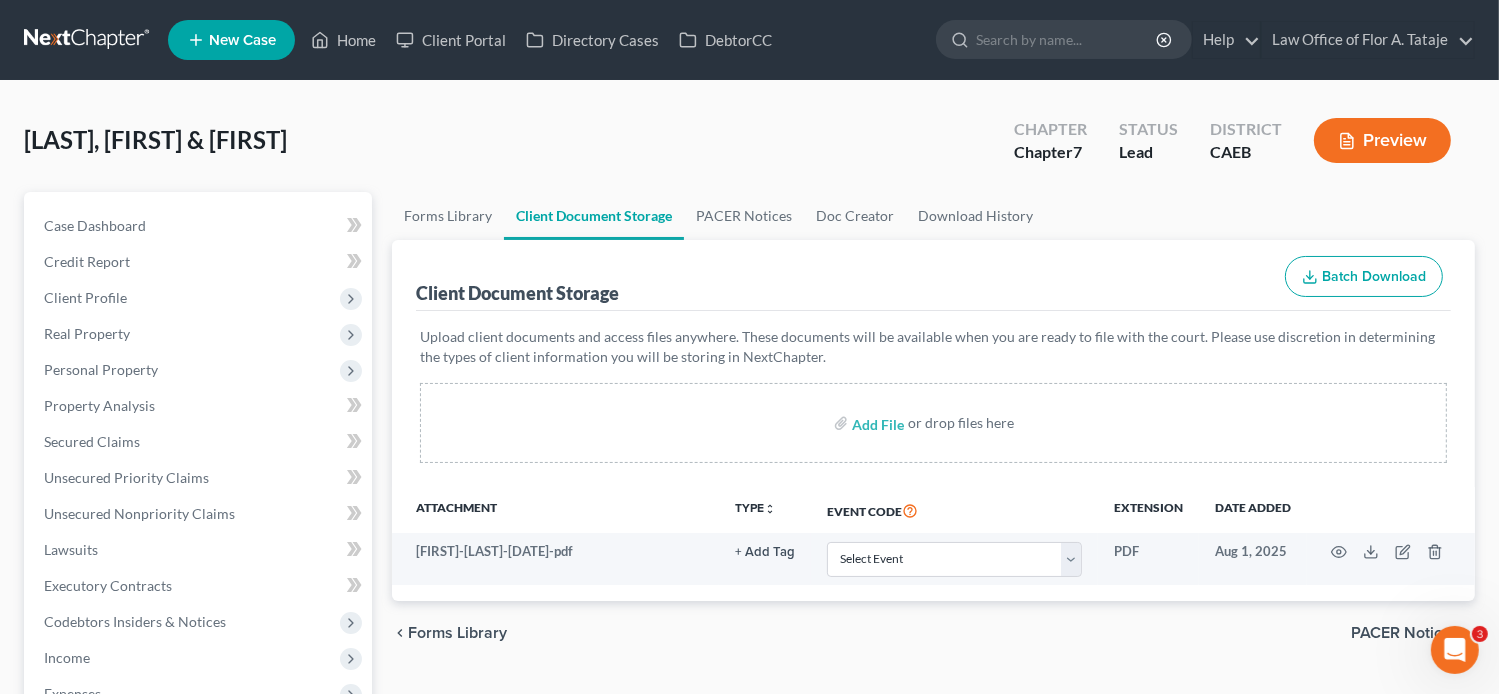 click on "New Case" at bounding box center (242, 40) 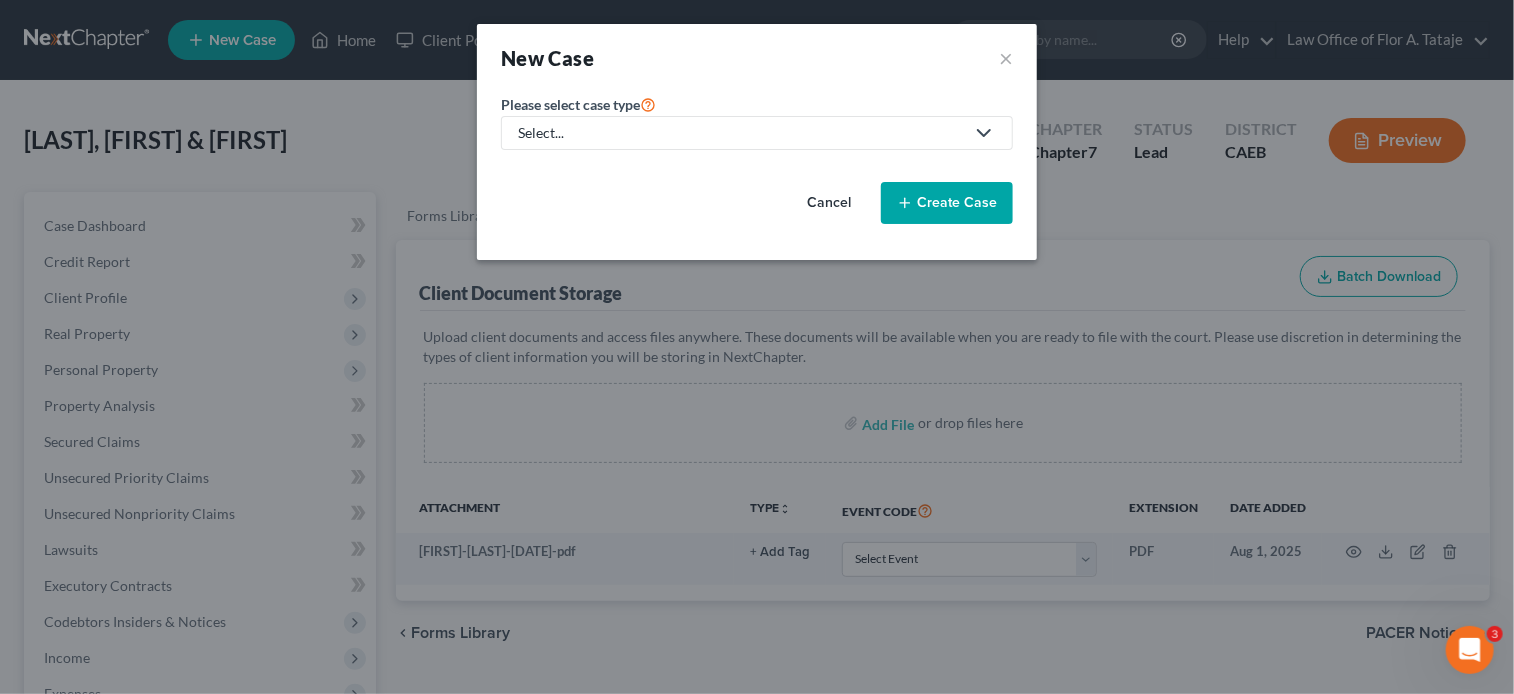 click on "Select..." at bounding box center (741, 133) 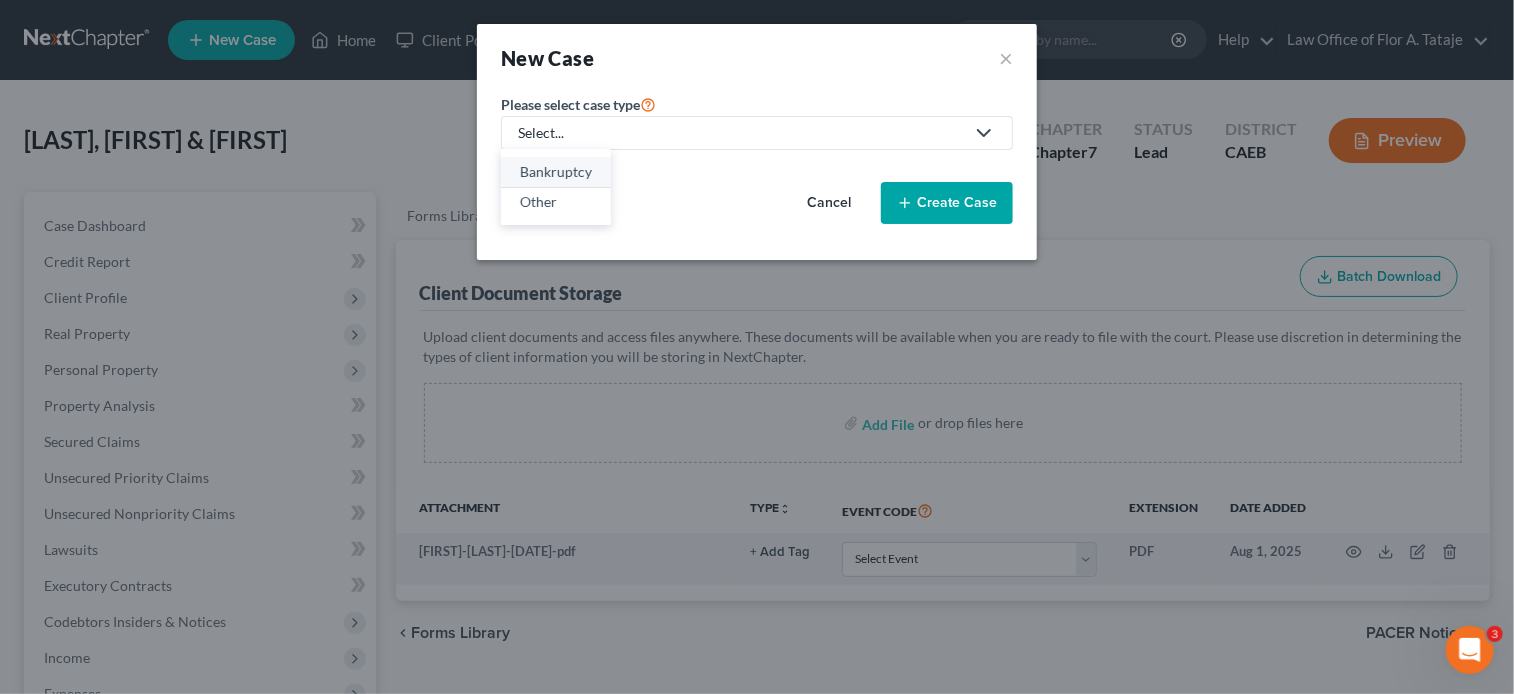 click on "Bankruptcy" at bounding box center (556, 172) 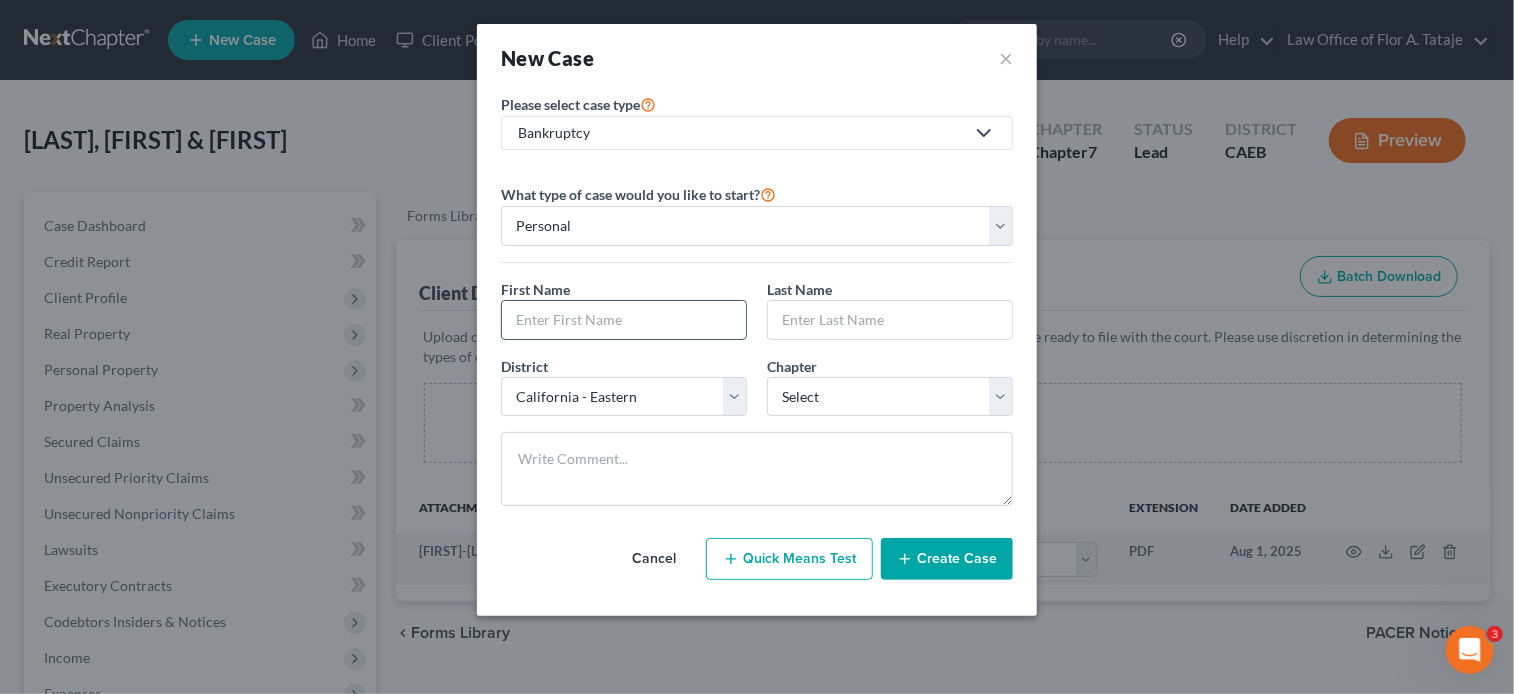 click at bounding box center (624, 320) 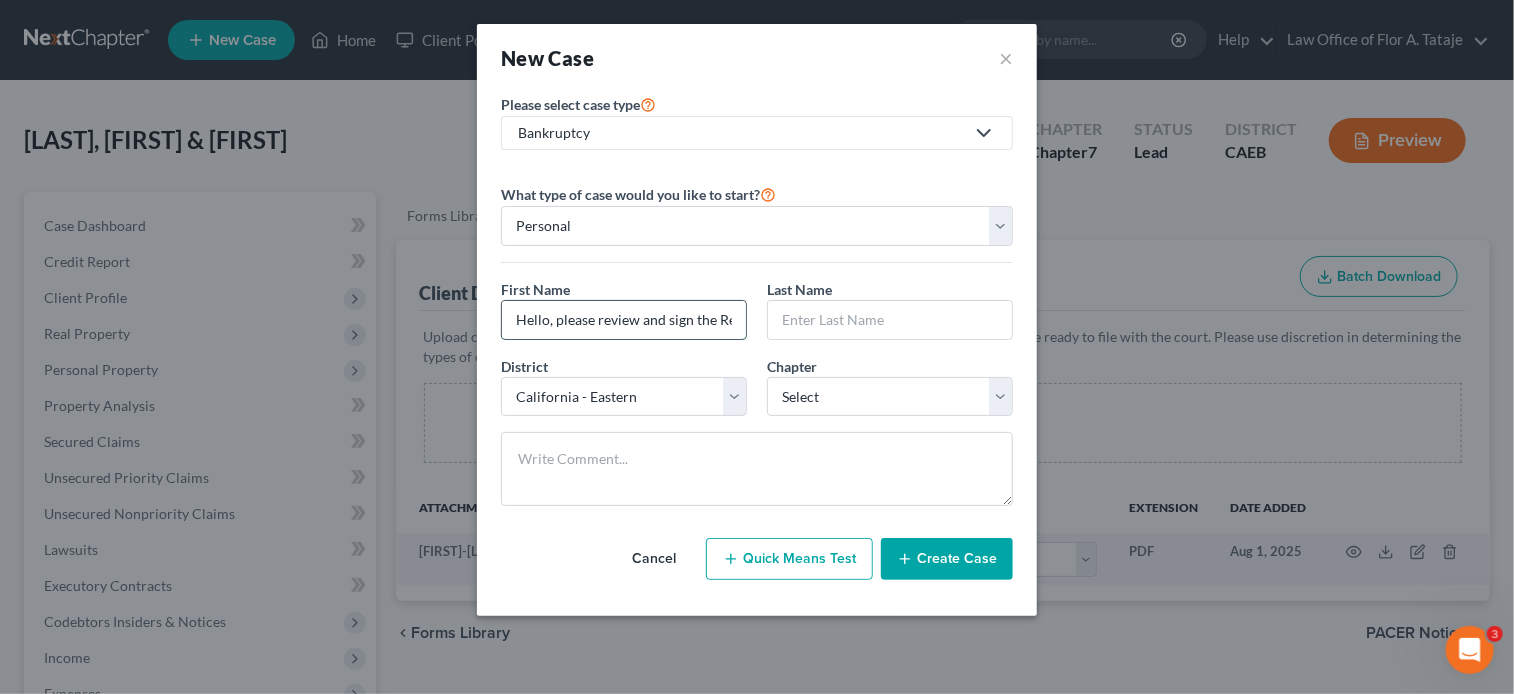 scroll, scrollTop: 0, scrollLeft: 455, axis: horizontal 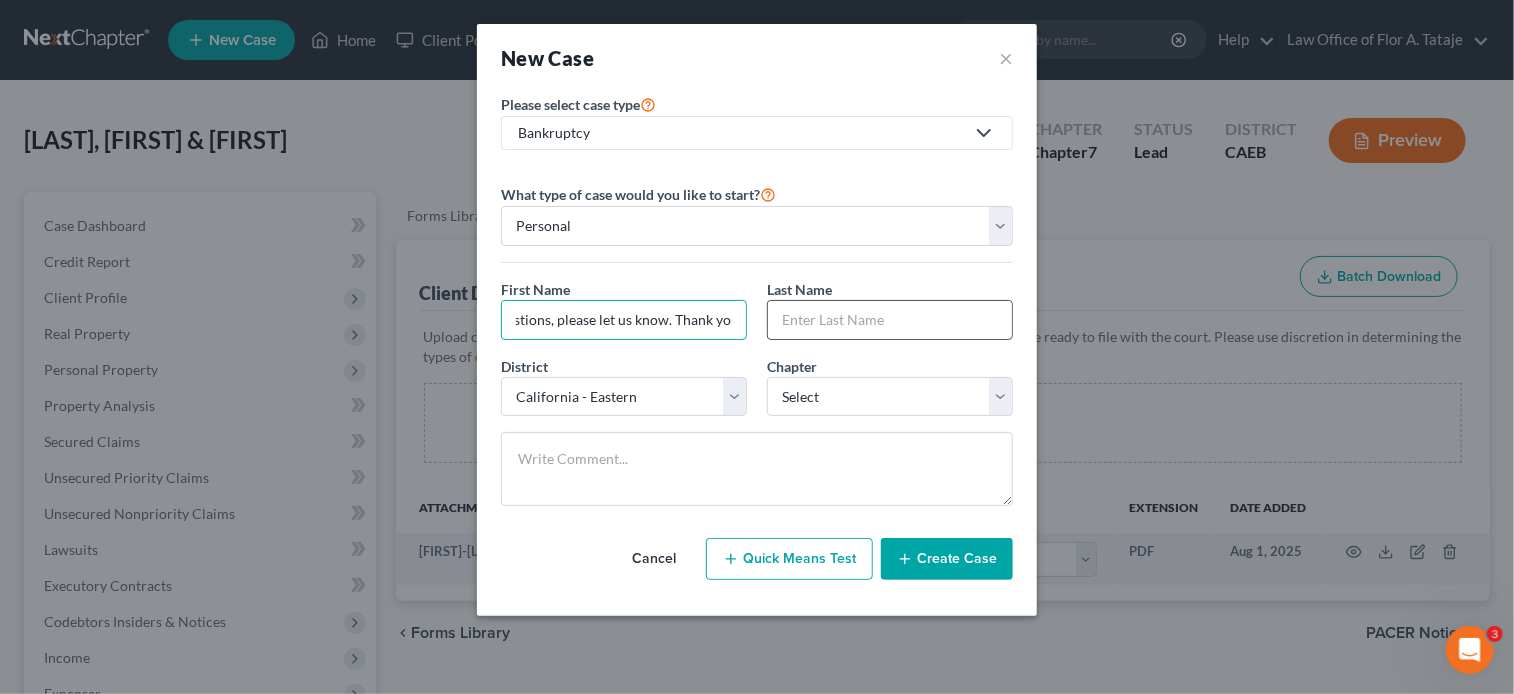 type on "Hello, please review and sign the Retainer Agreement. If you have any questions, please let us know. Thank you." 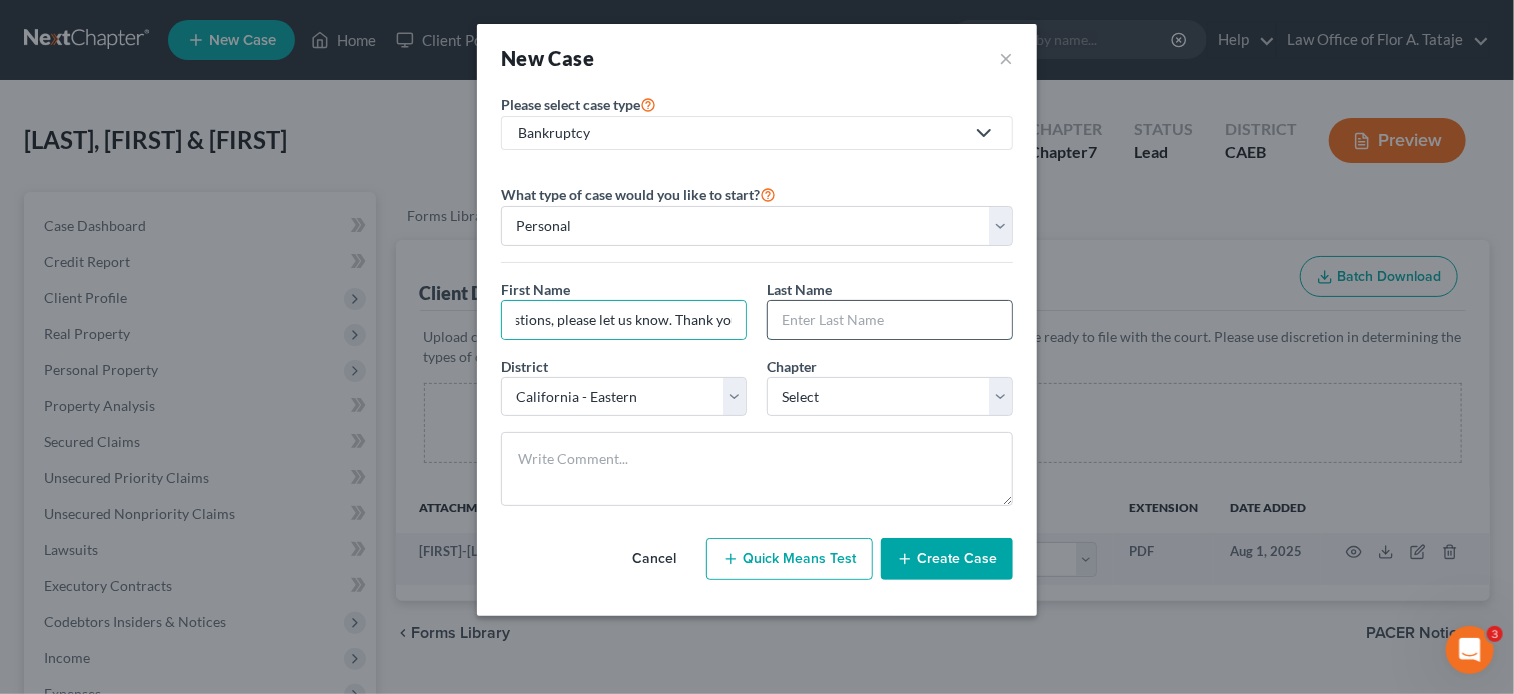 click at bounding box center [890, 320] 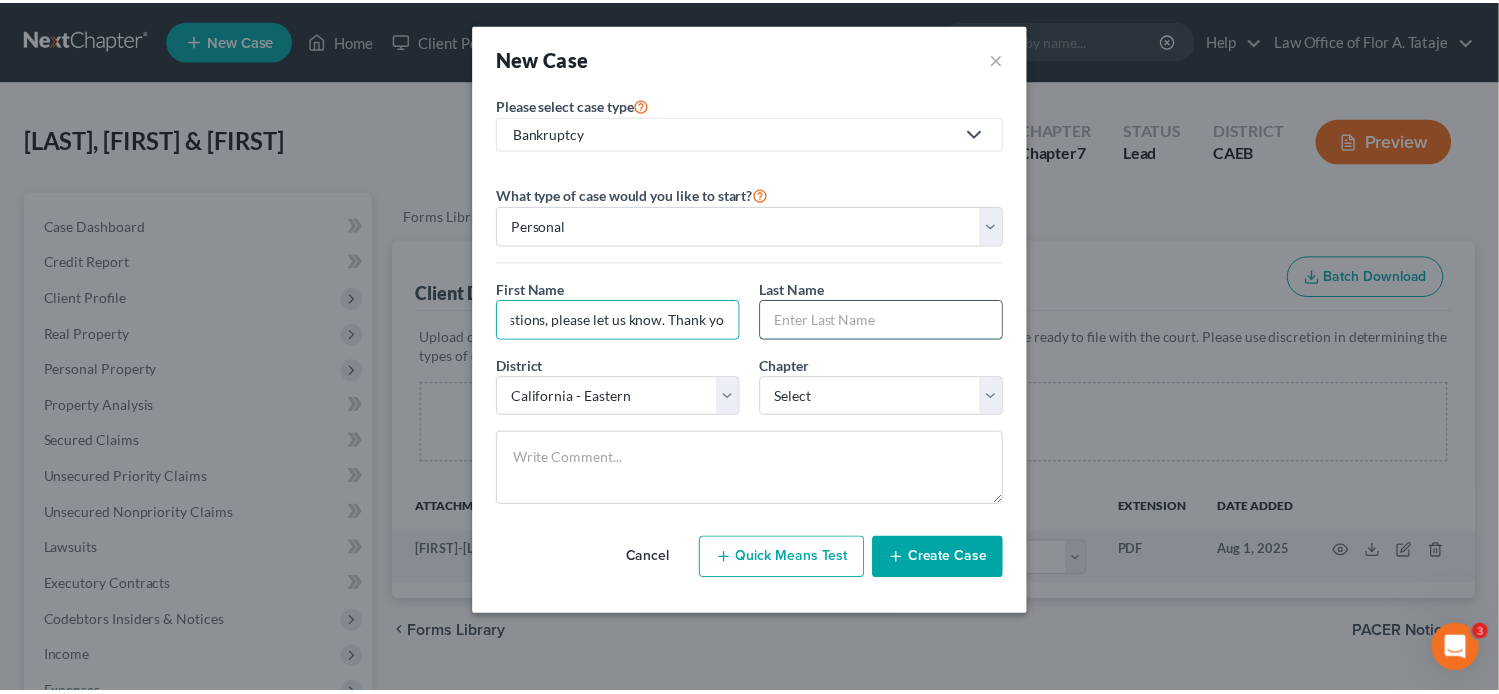 scroll, scrollTop: 0, scrollLeft: 0, axis: both 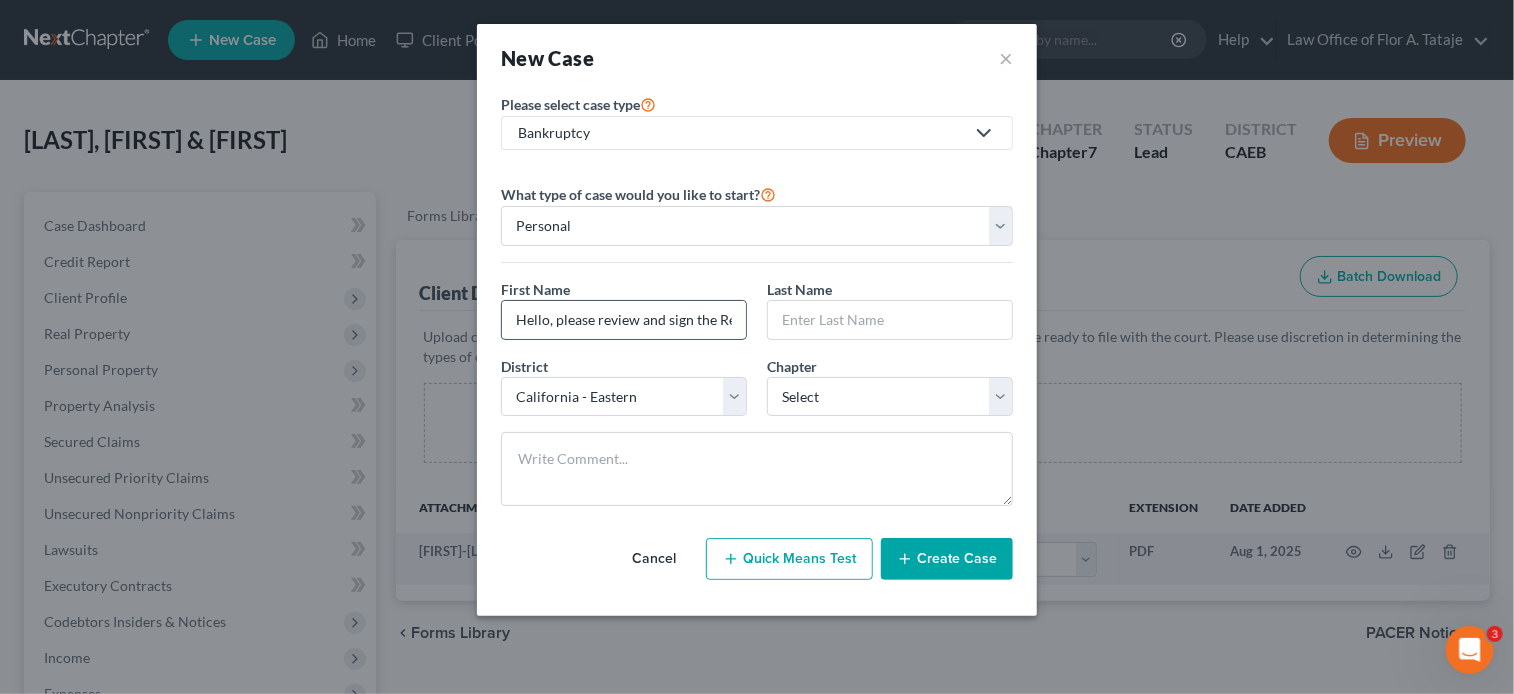 click on "Hello, please review and sign the Retainer Agreement. If you have any questions, please let us know. Thank you." at bounding box center (624, 320) 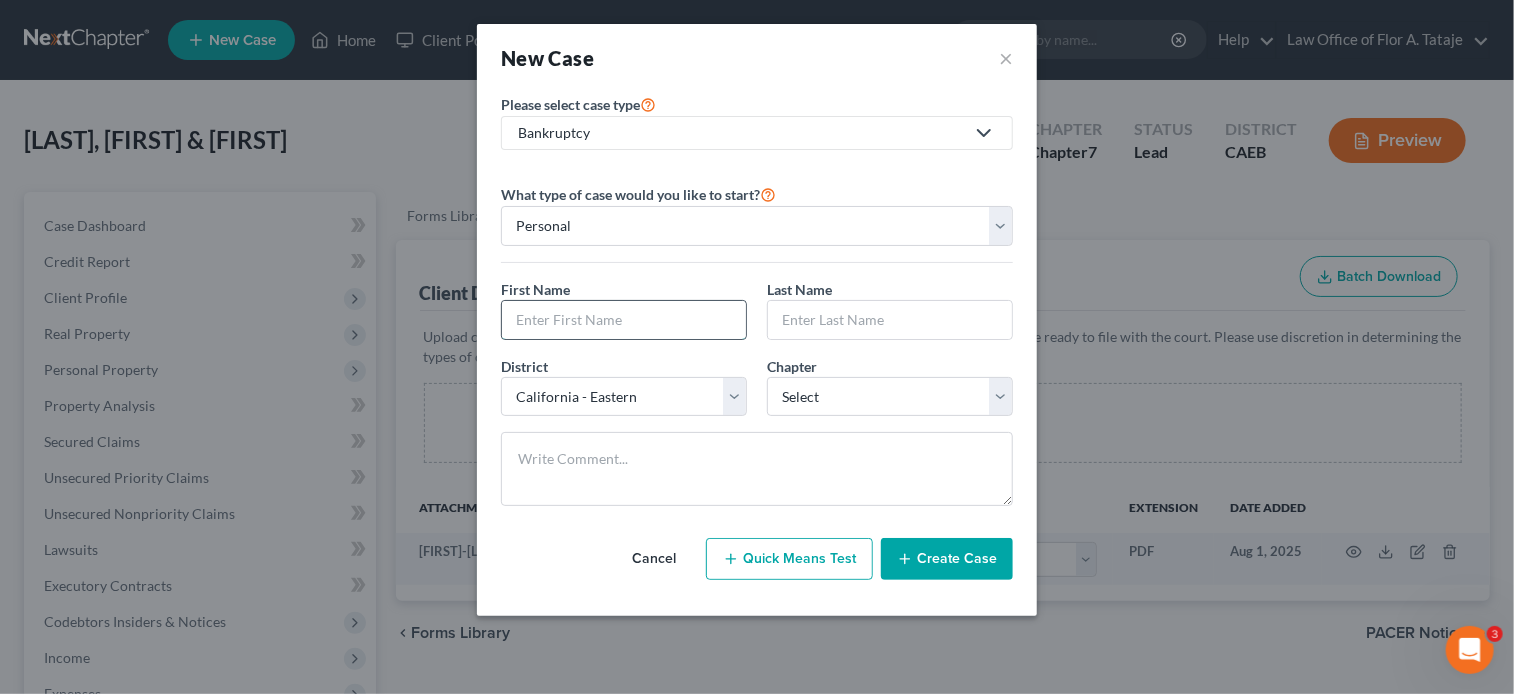 click at bounding box center (624, 320) 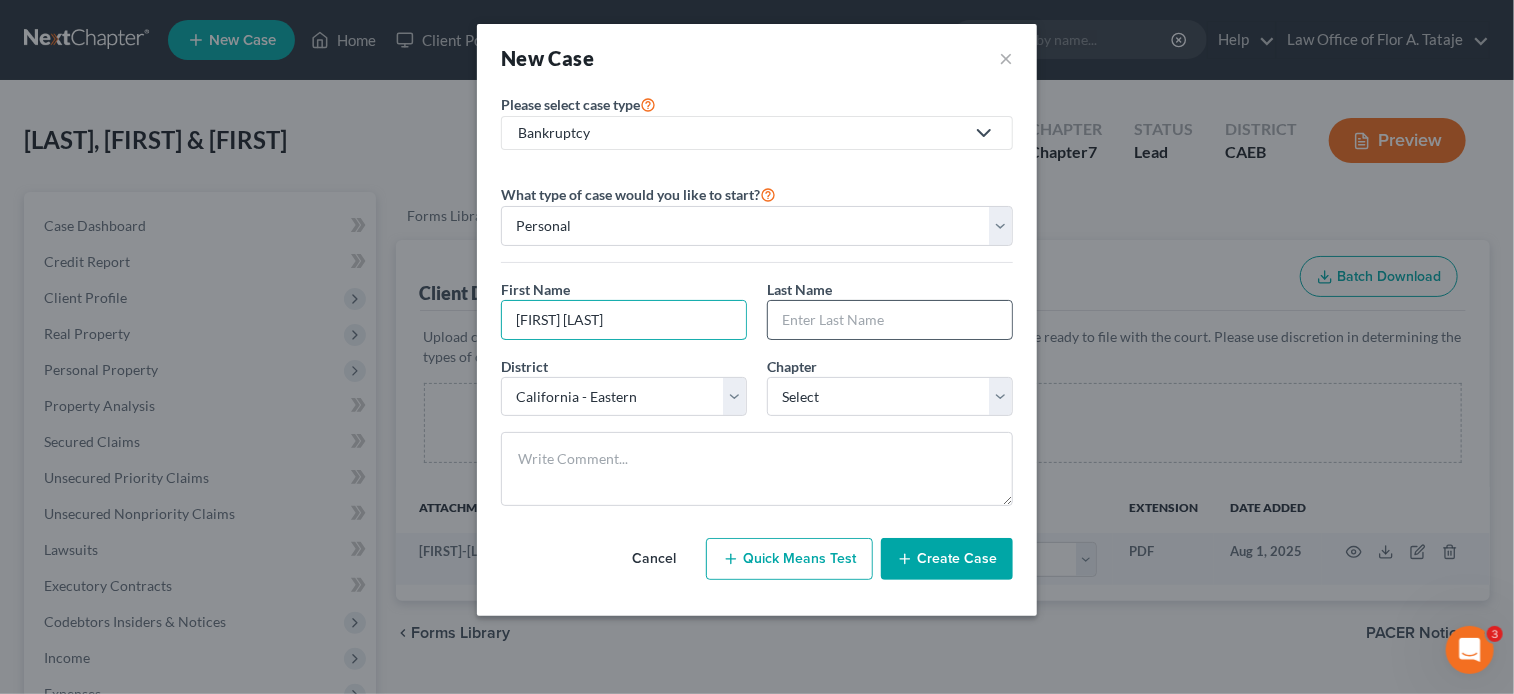 type on "[FIRST] [LAST]" 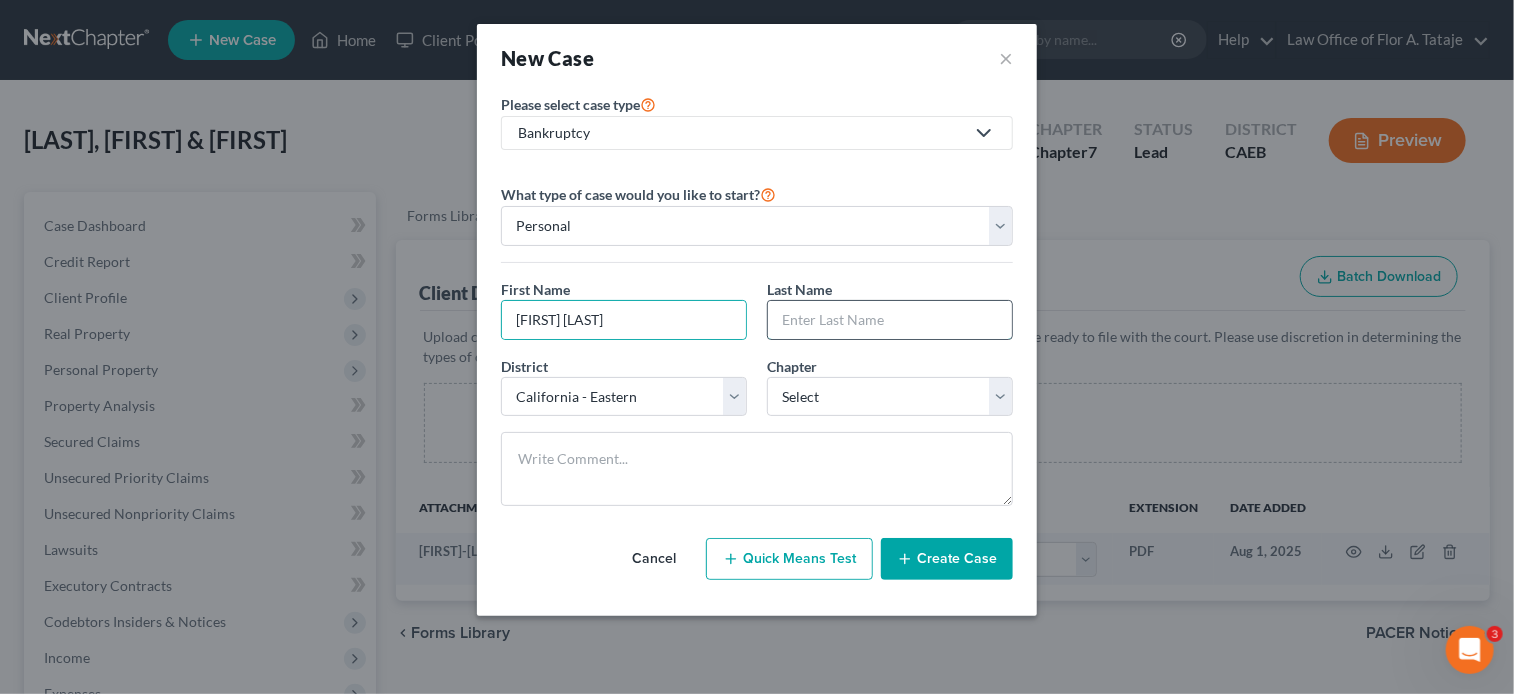 click at bounding box center (890, 320) 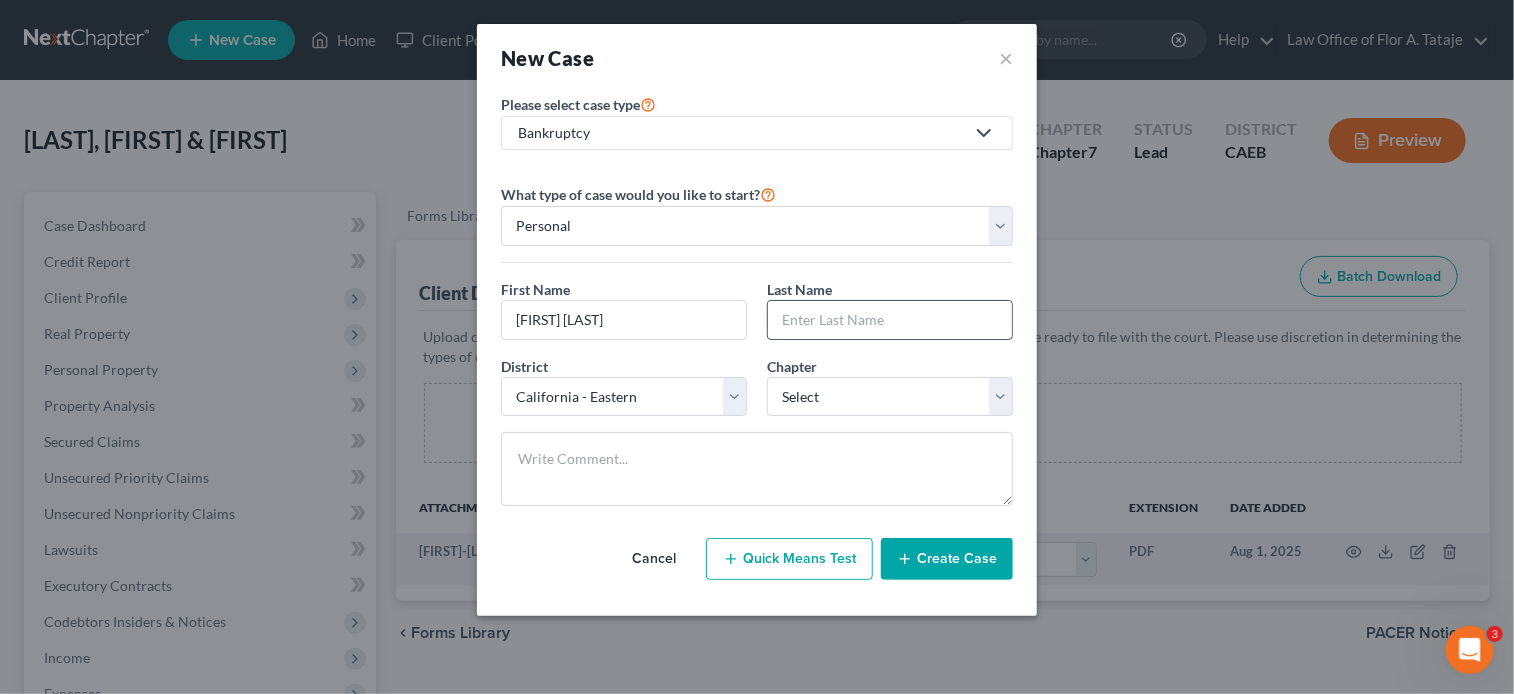 paste on "[FIRST] [LAST]" 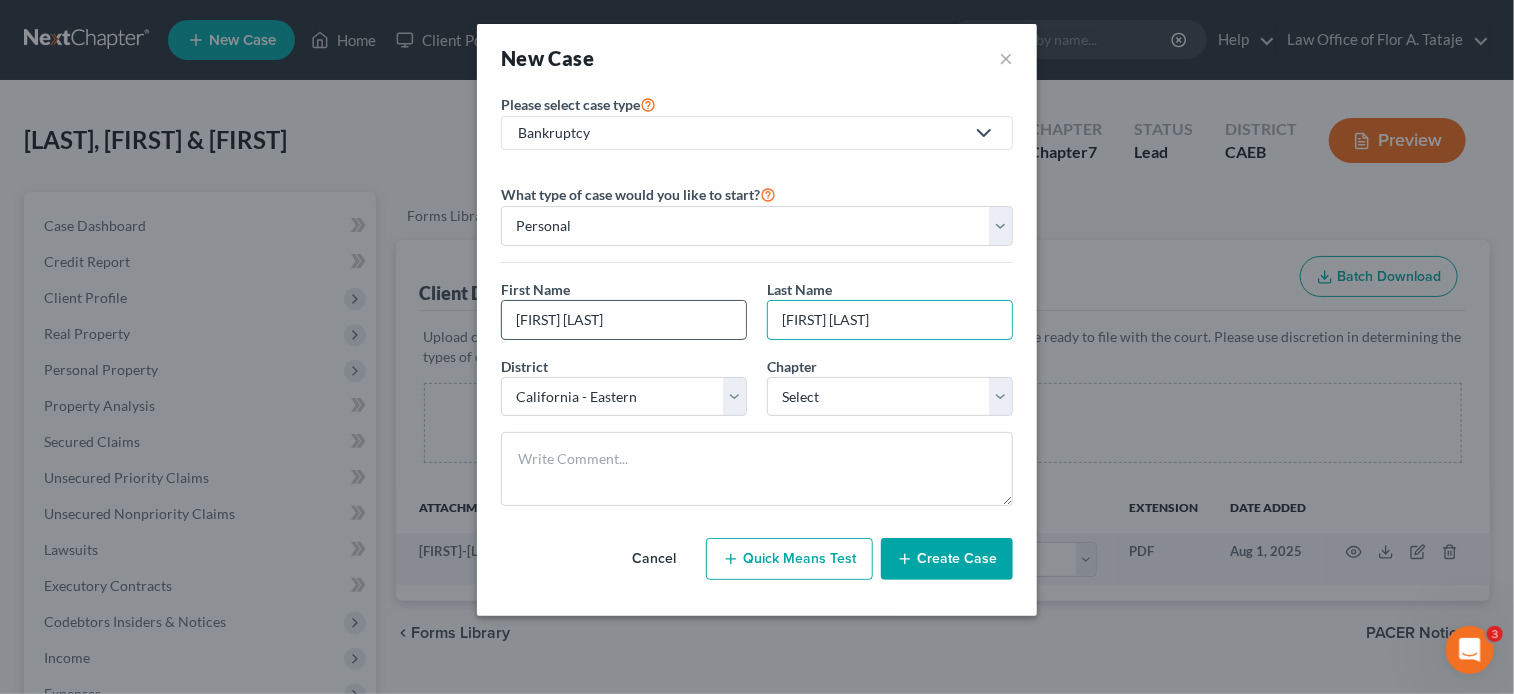 type on "[FIRST] [LAST]" 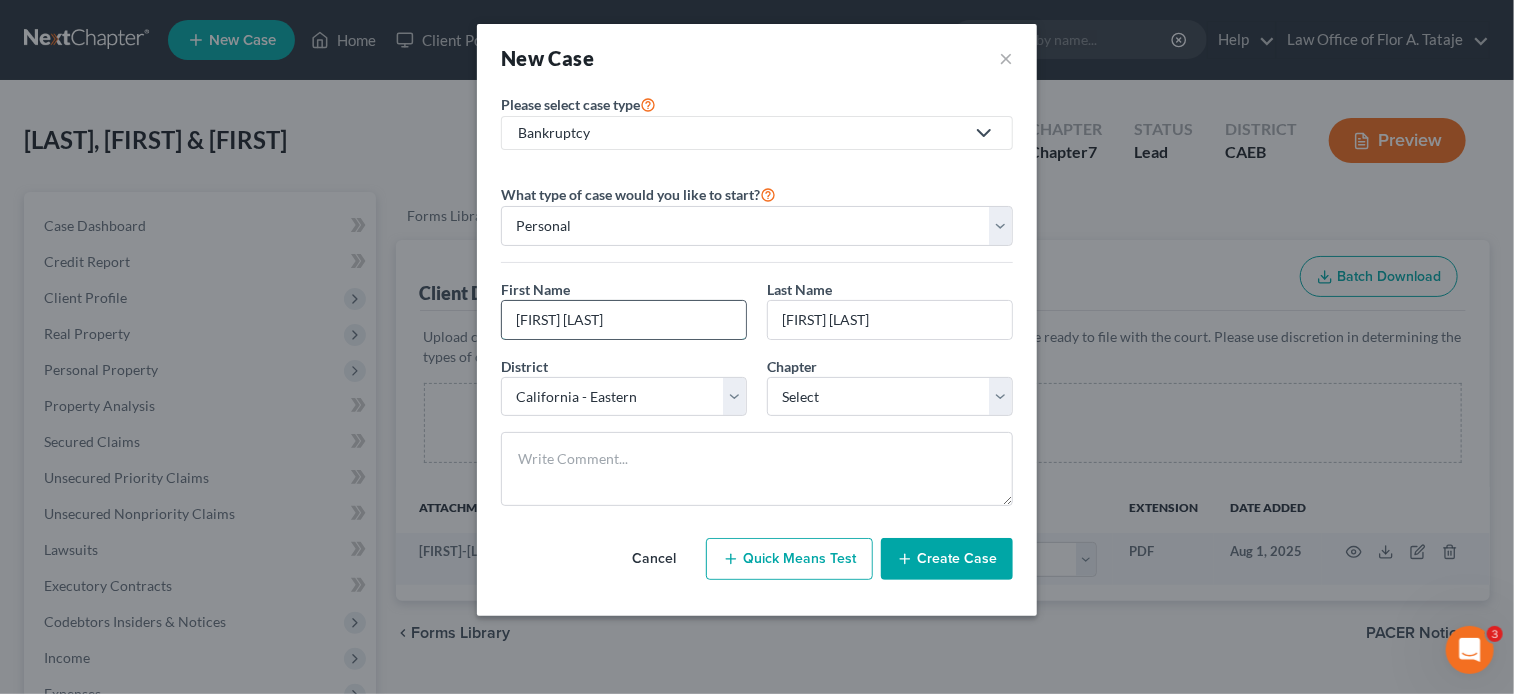 click on "[FIRST] [LAST]" at bounding box center (624, 320) 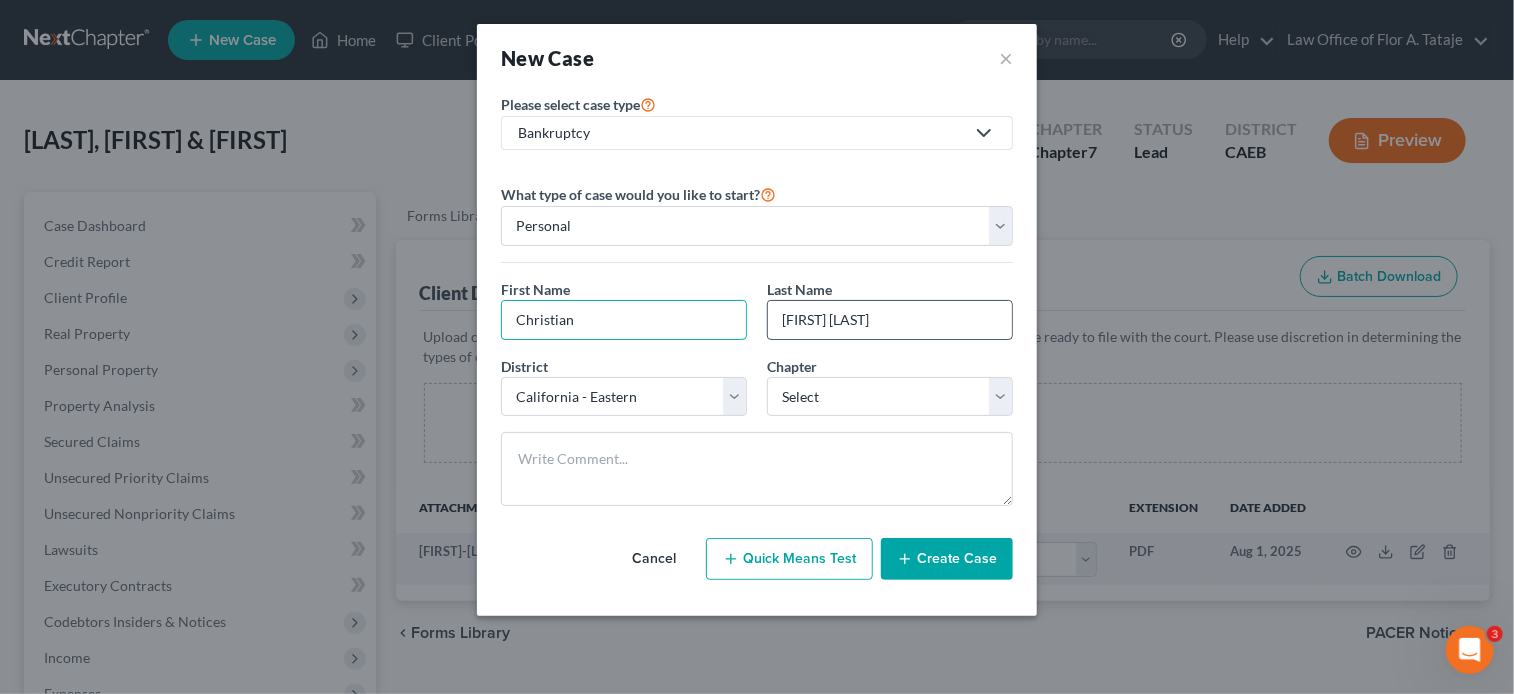 type on "Christian" 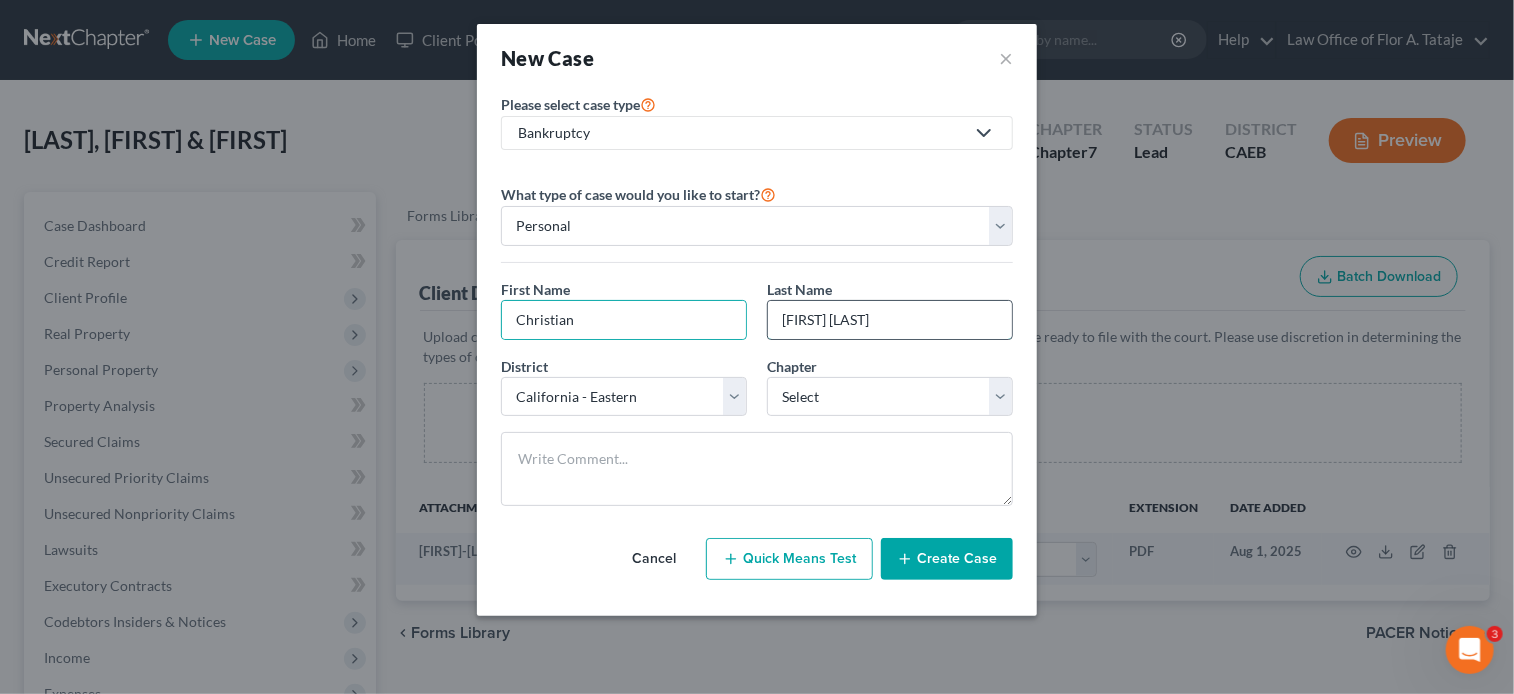click on "[FIRST] [LAST]" at bounding box center [890, 320] 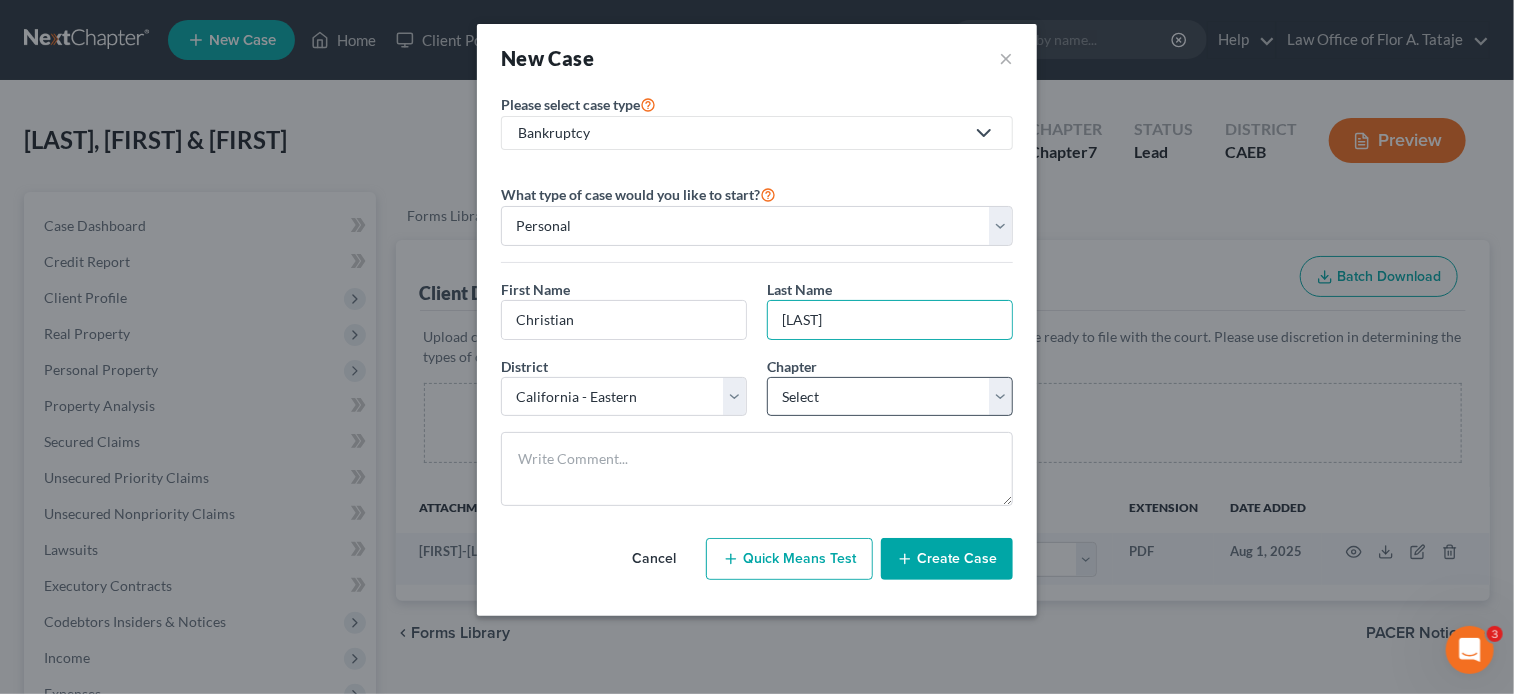 type on "[LAST]" 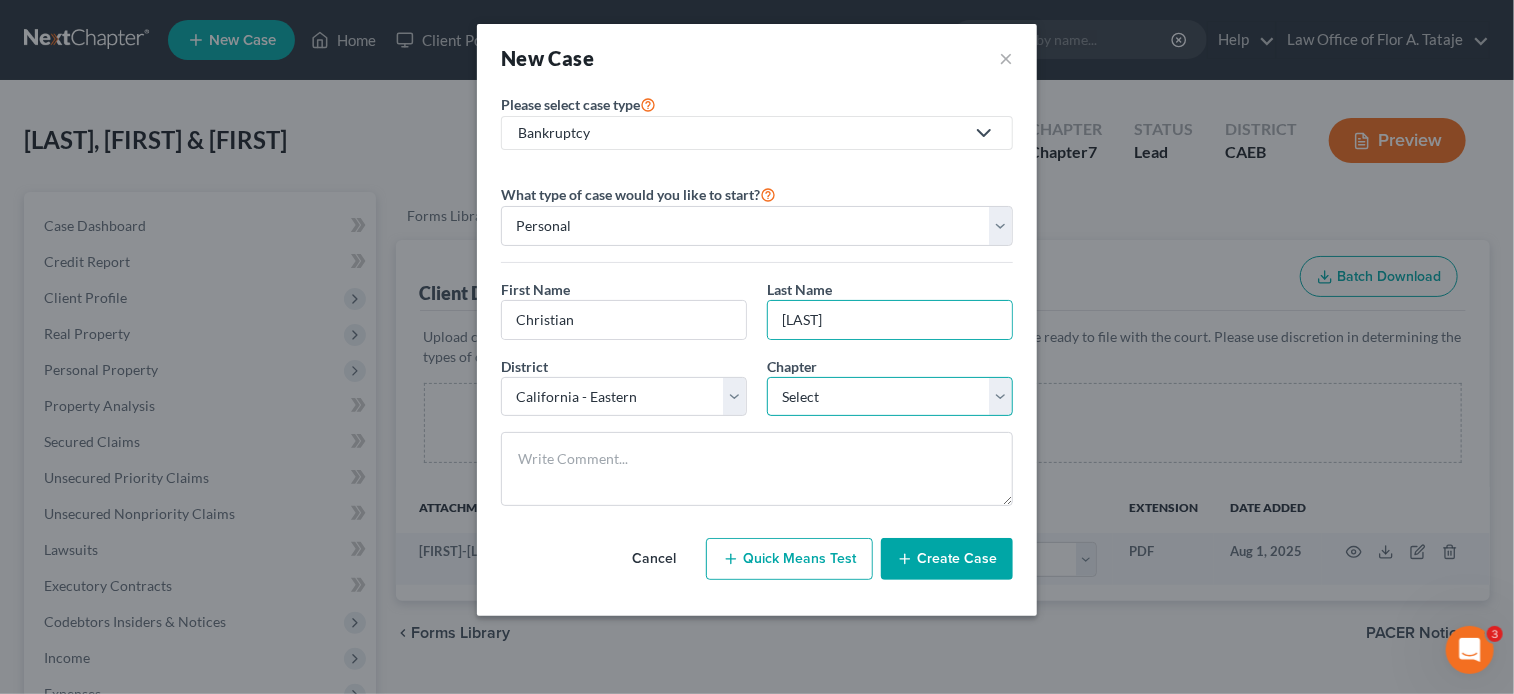 click on "Select 7 11 12 13" at bounding box center (890, 397) 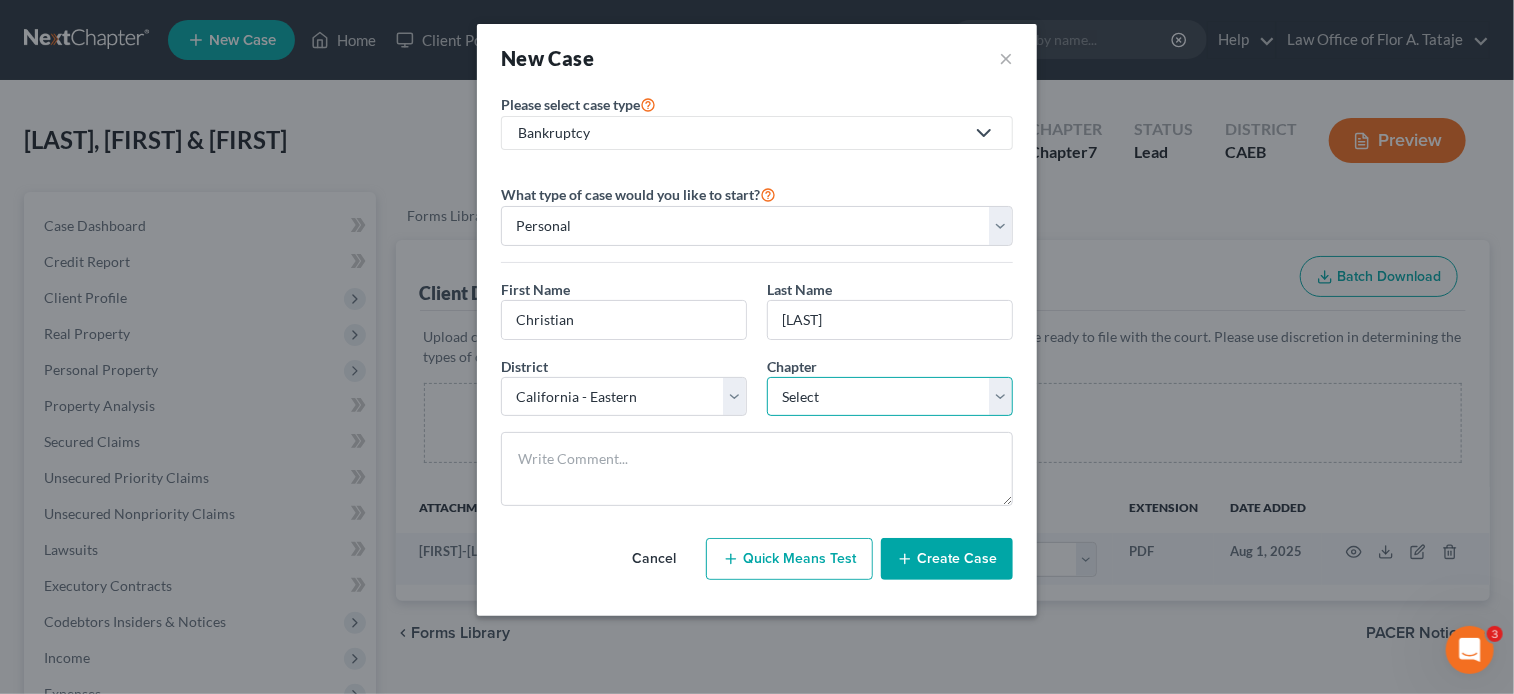 select on "0" 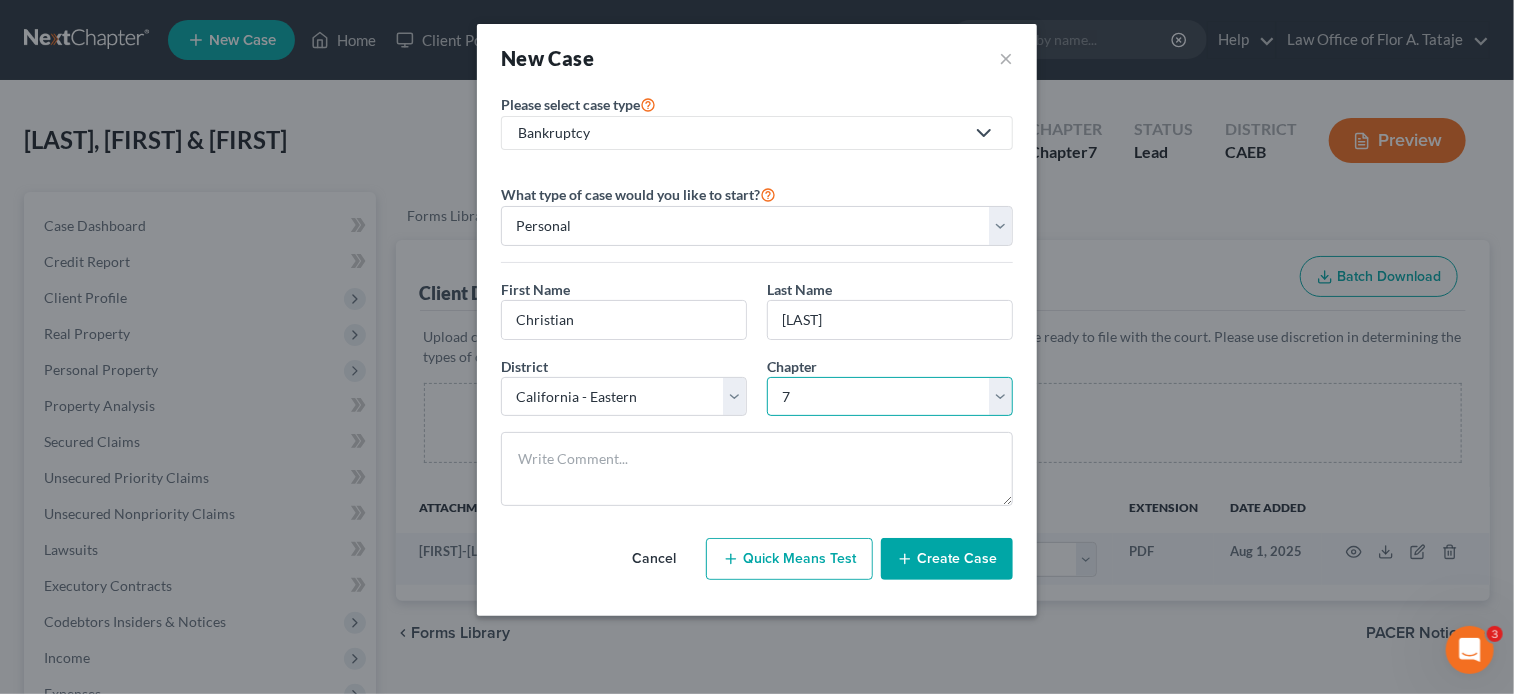 click on "Select 7 11 12 13" at bounding box center [890, 397] 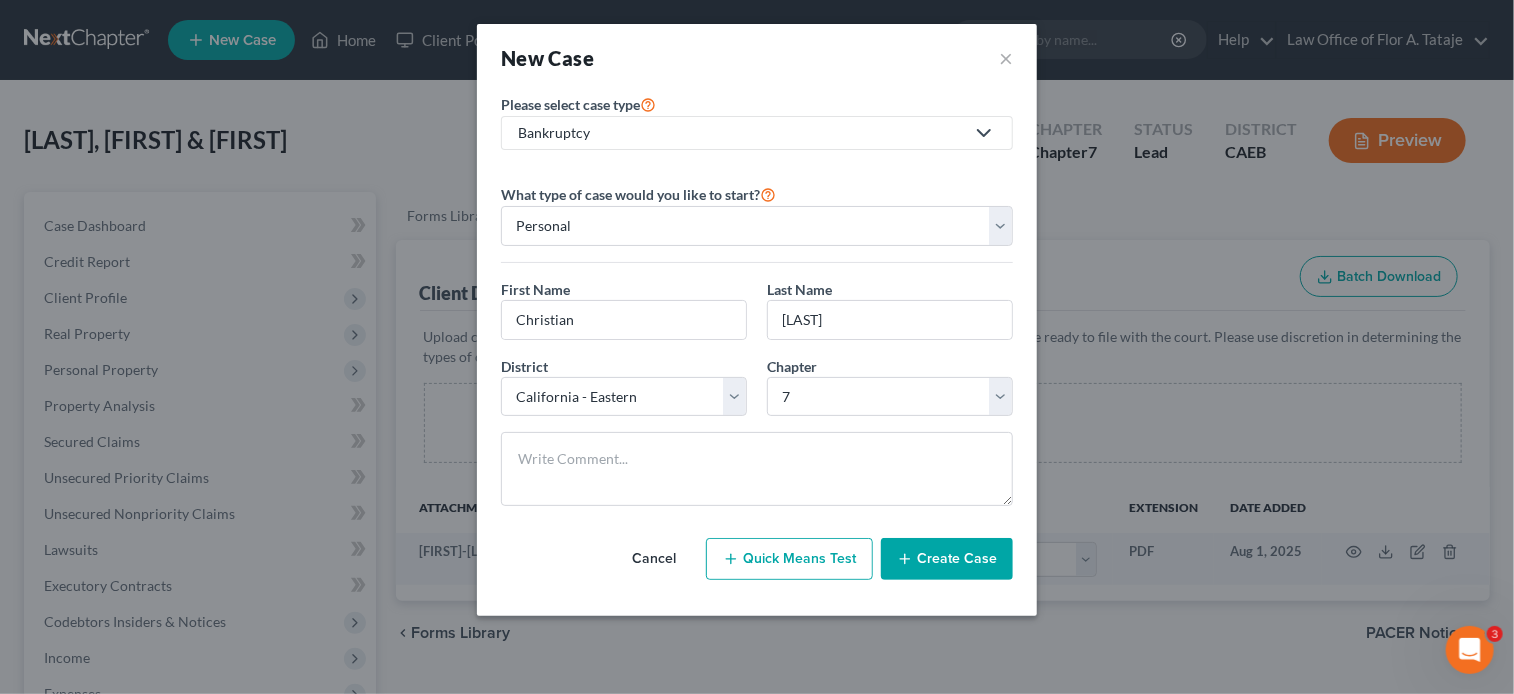 click on "Create Case" at bounding box center [947, 559] 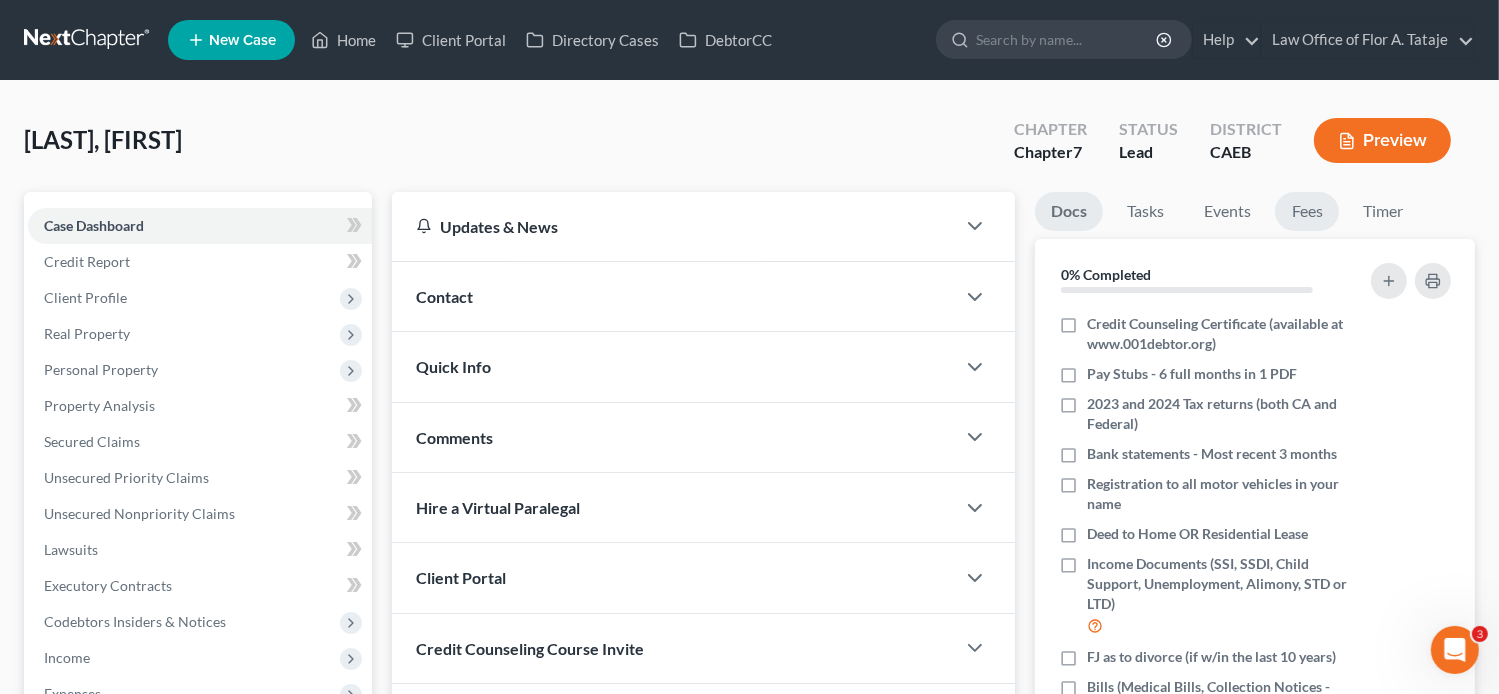 click on "Fees" at bounding box center (1307, 211) 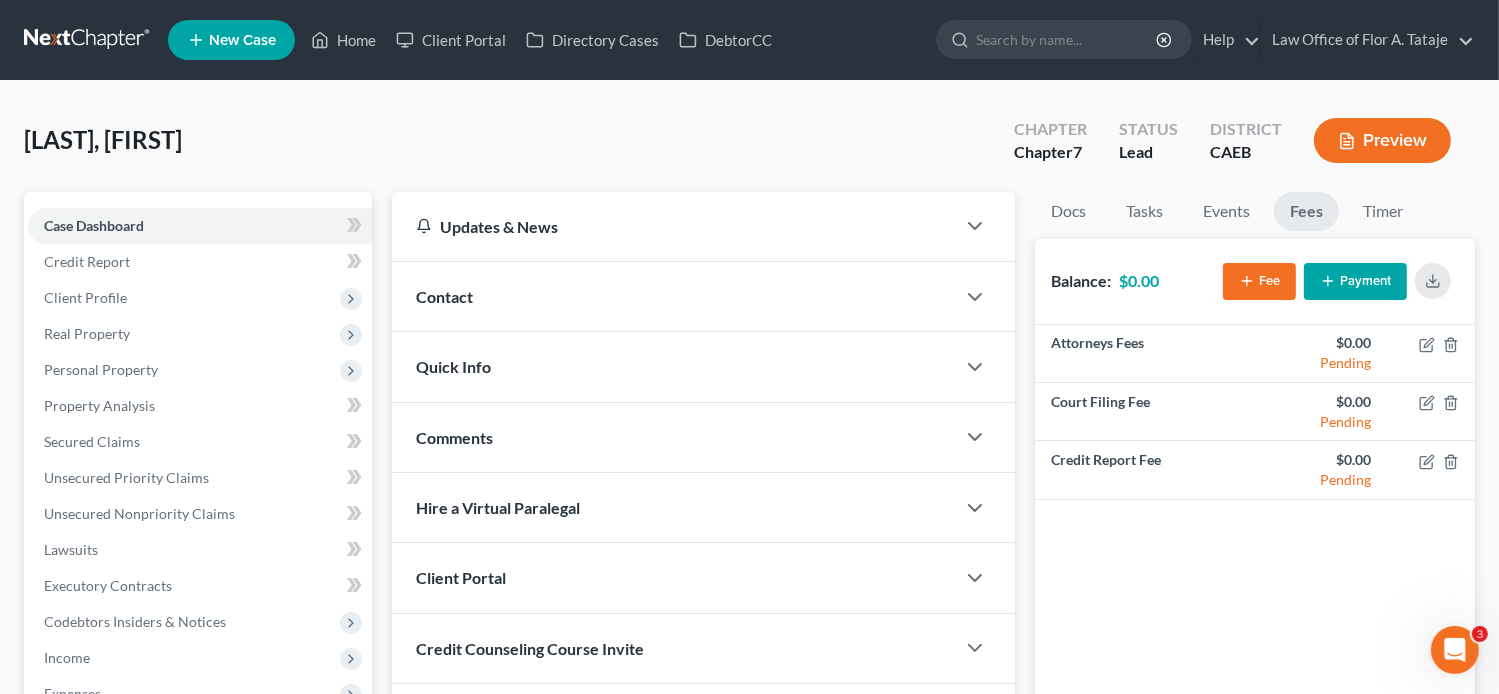 click on "Fee" at bounding box center (1259, 281) 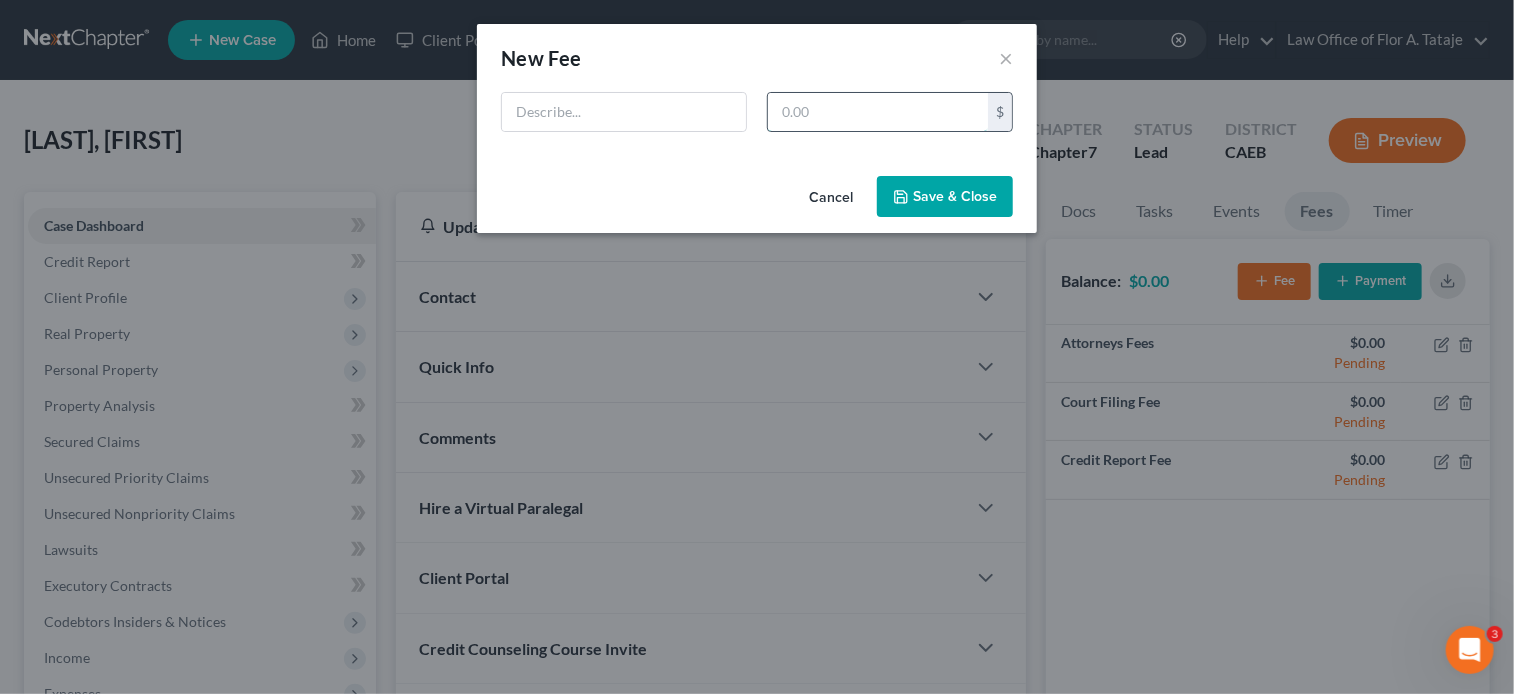 click at bounding box center (878, 112) 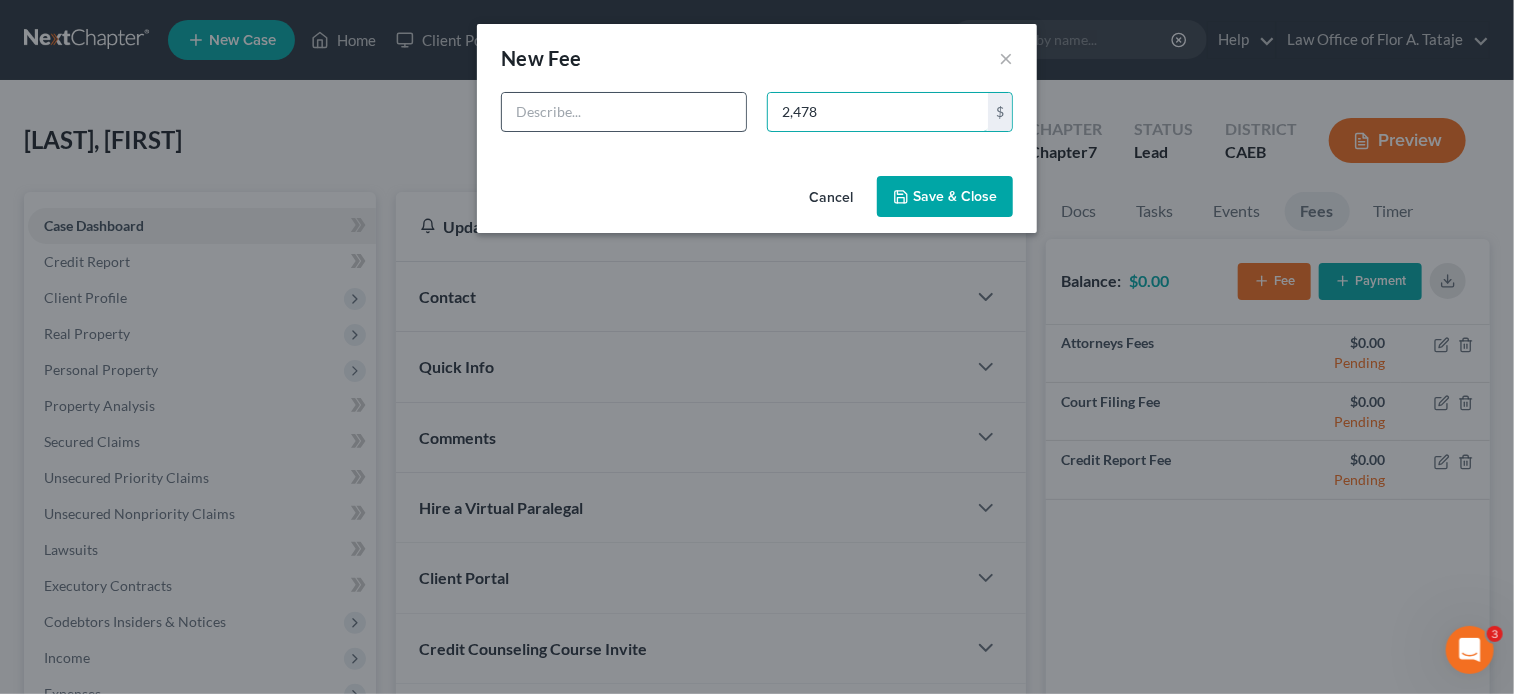 type on "2,478" 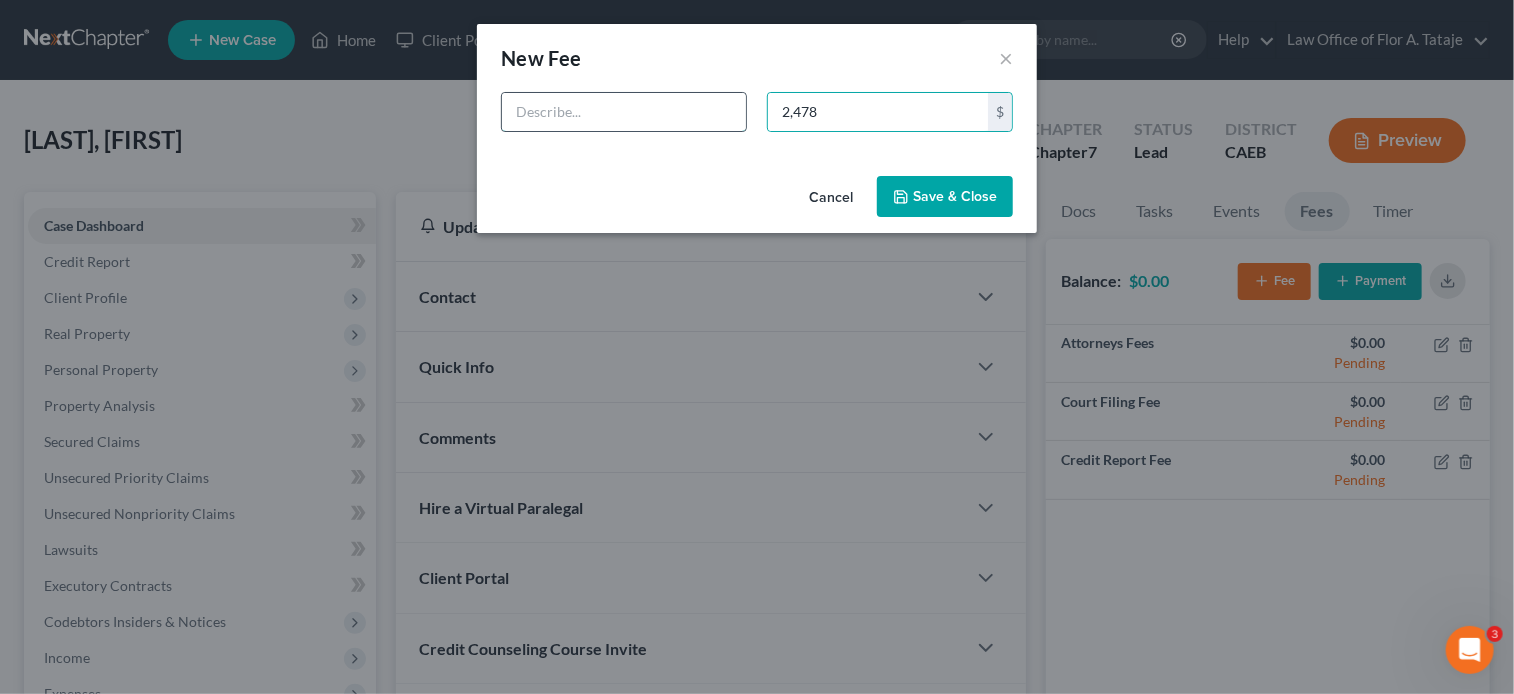 click at bounding box center [624, 112] 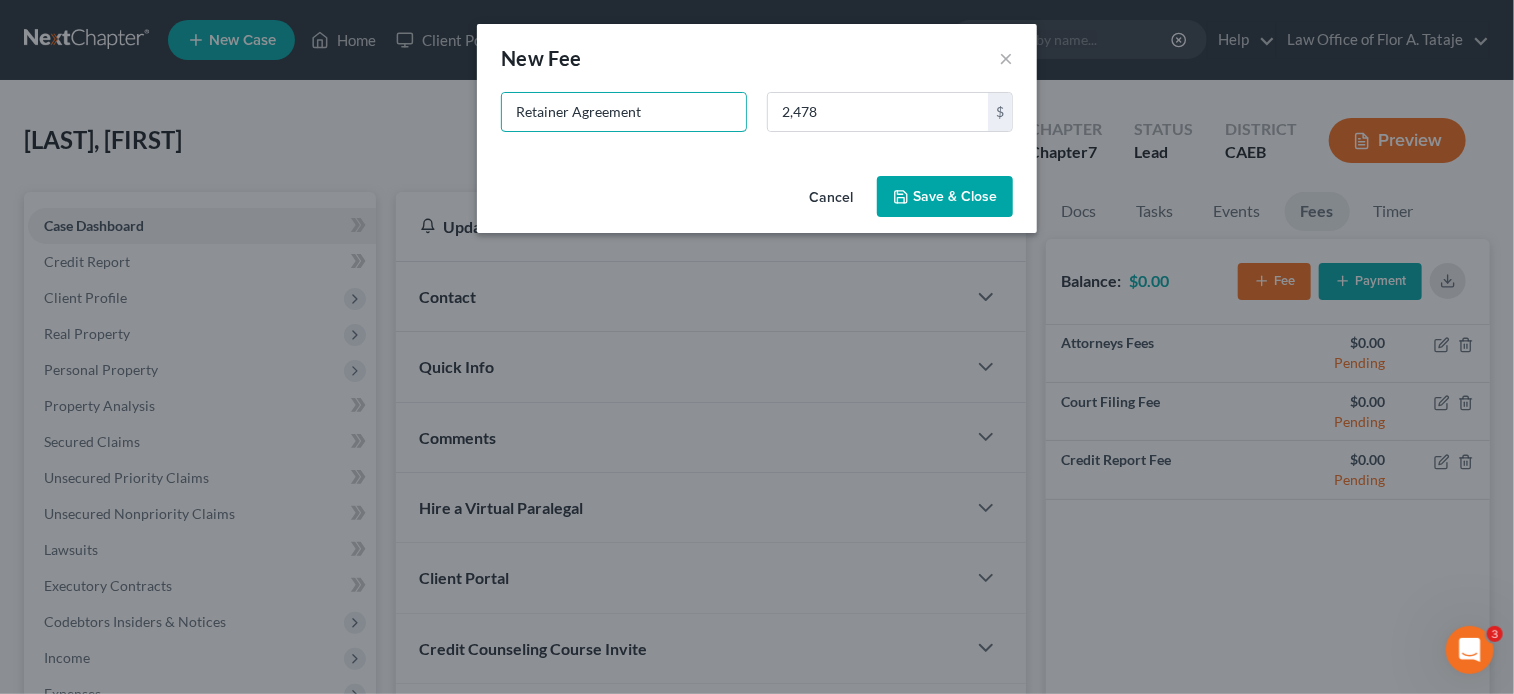 type on "Retainer Agreement" 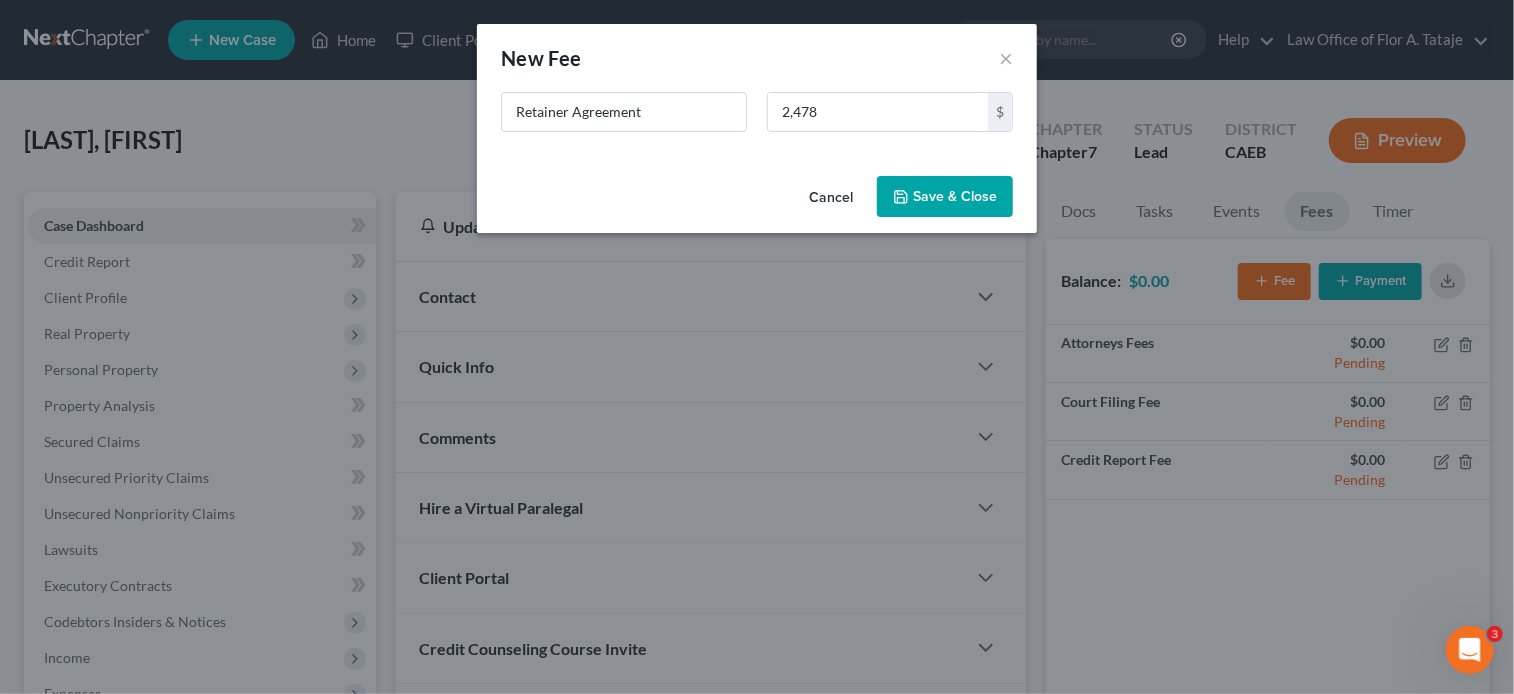 click on "Cancel Save & Close" at bounding box center (757, 201) 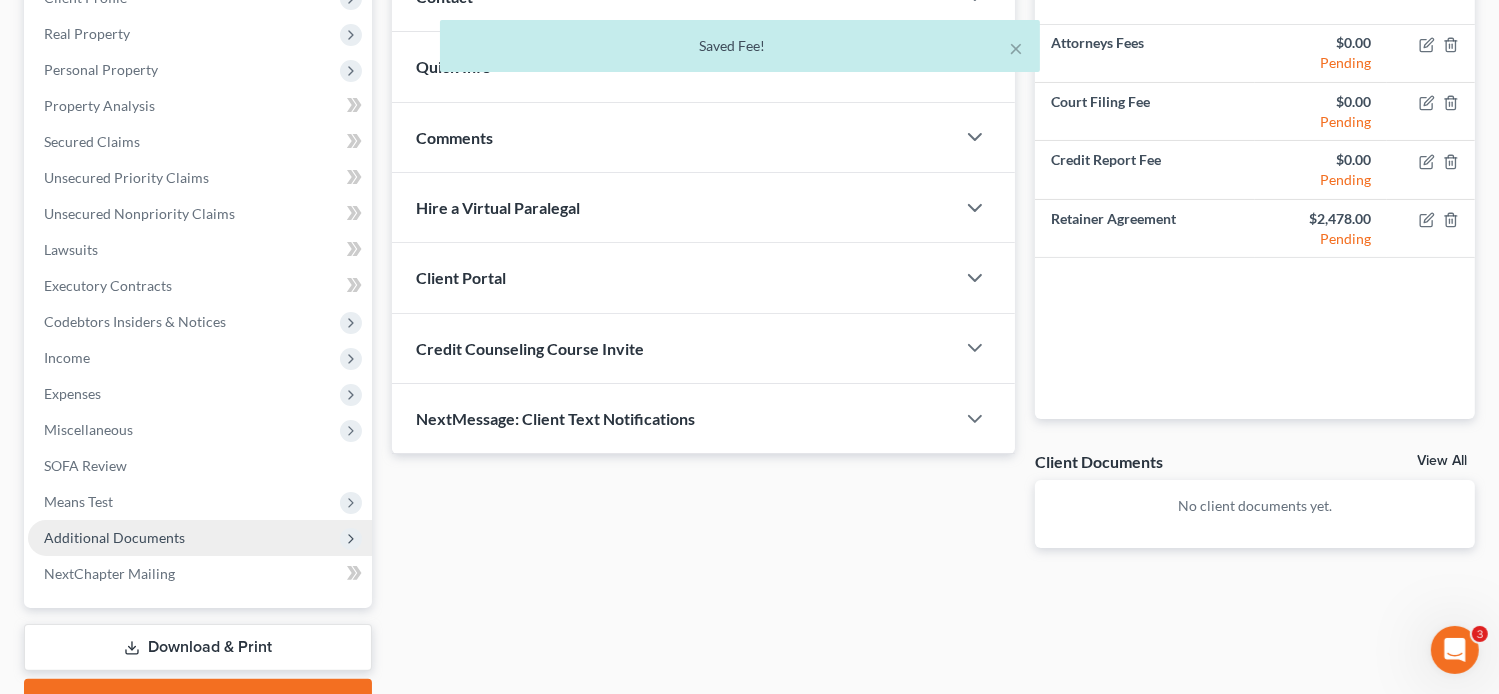 scroll, scrollTop: 320, scrollLeft: 0, axis: vertical 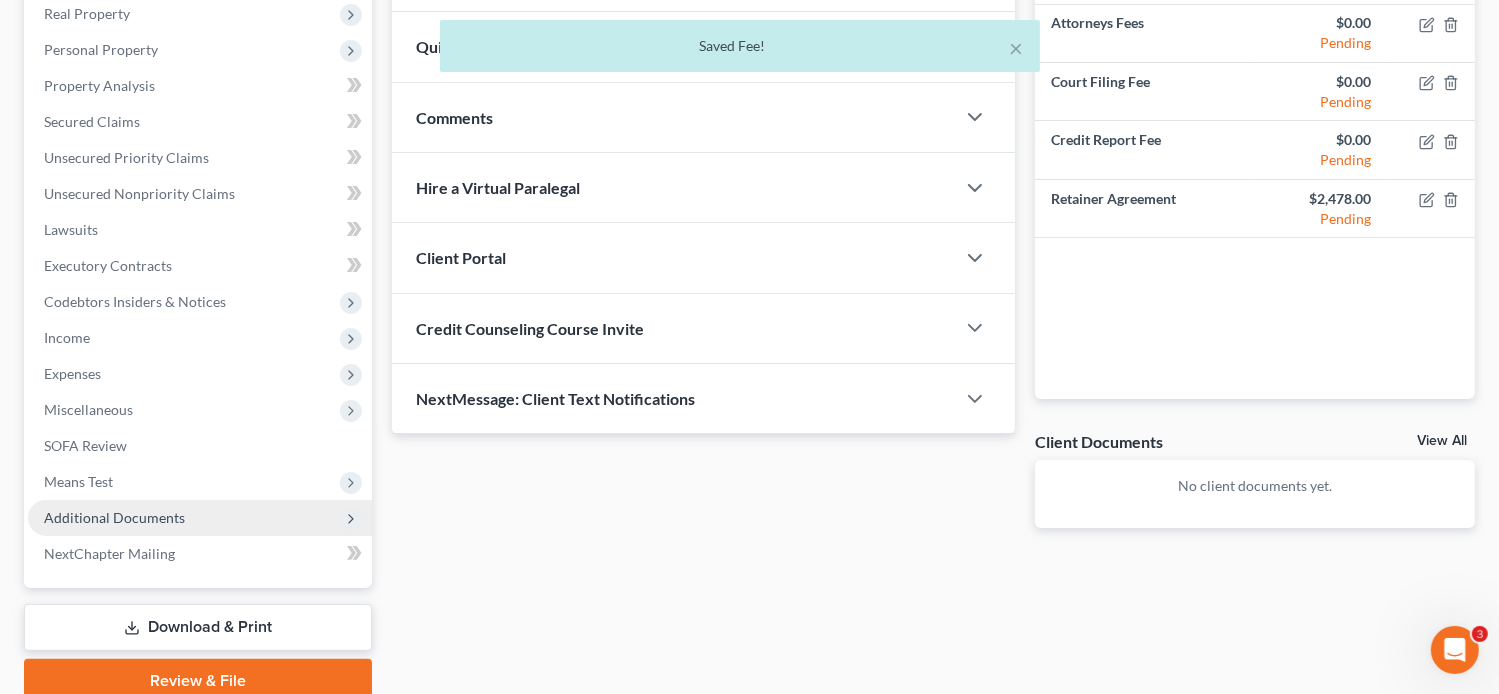 click on "Additional Documents" at bounding box center [114, 517] 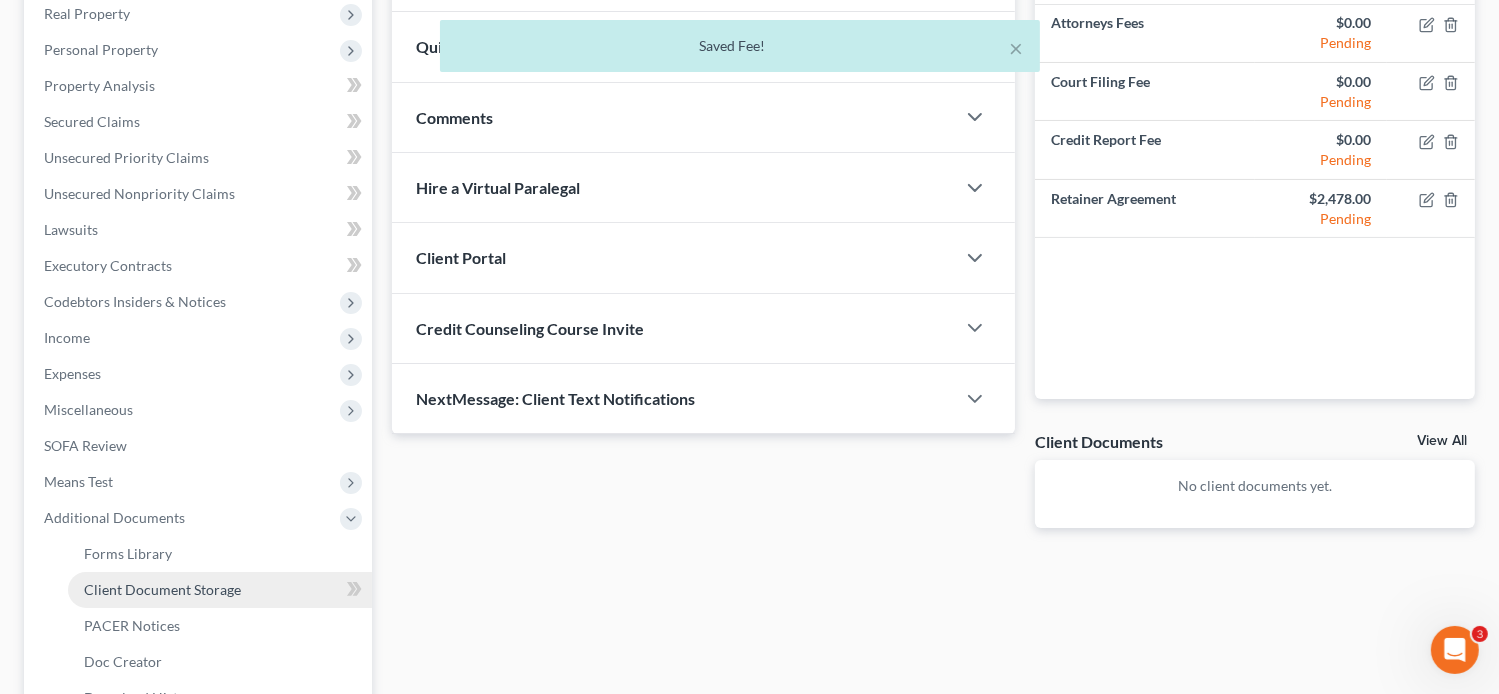 click on "Client Document Storage" at bounding box center [162, 589] 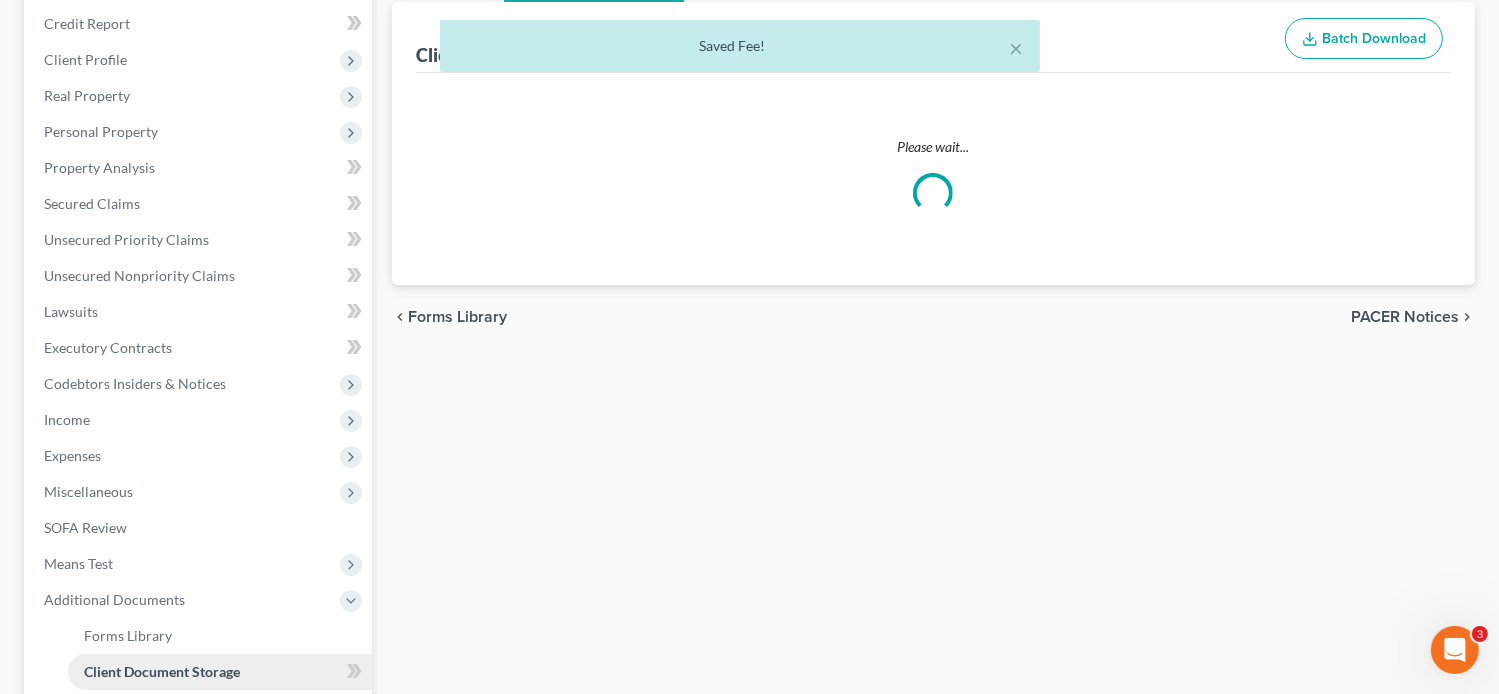 scroll, scrollTop: 0, scrollLeft: 0, axis: both 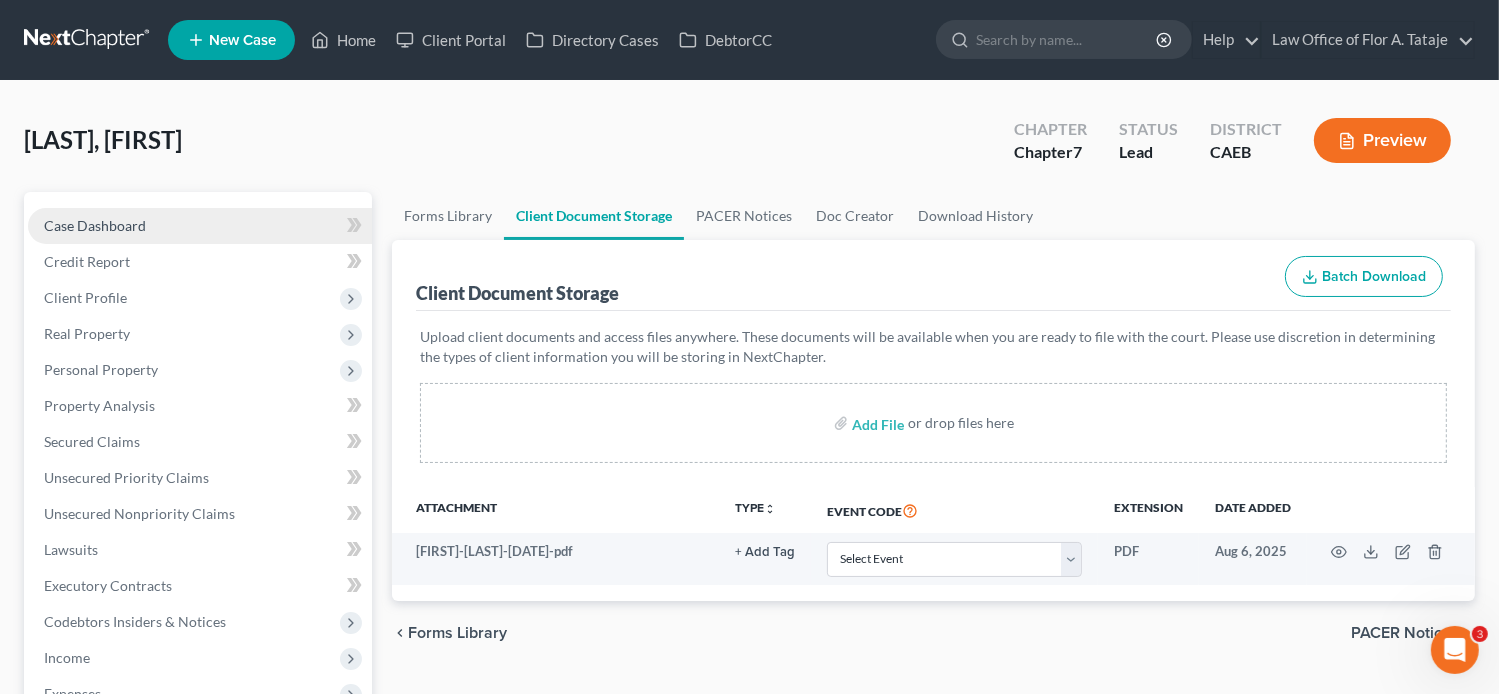 click on "Case Dashboard" at bounding box center (95, 225) 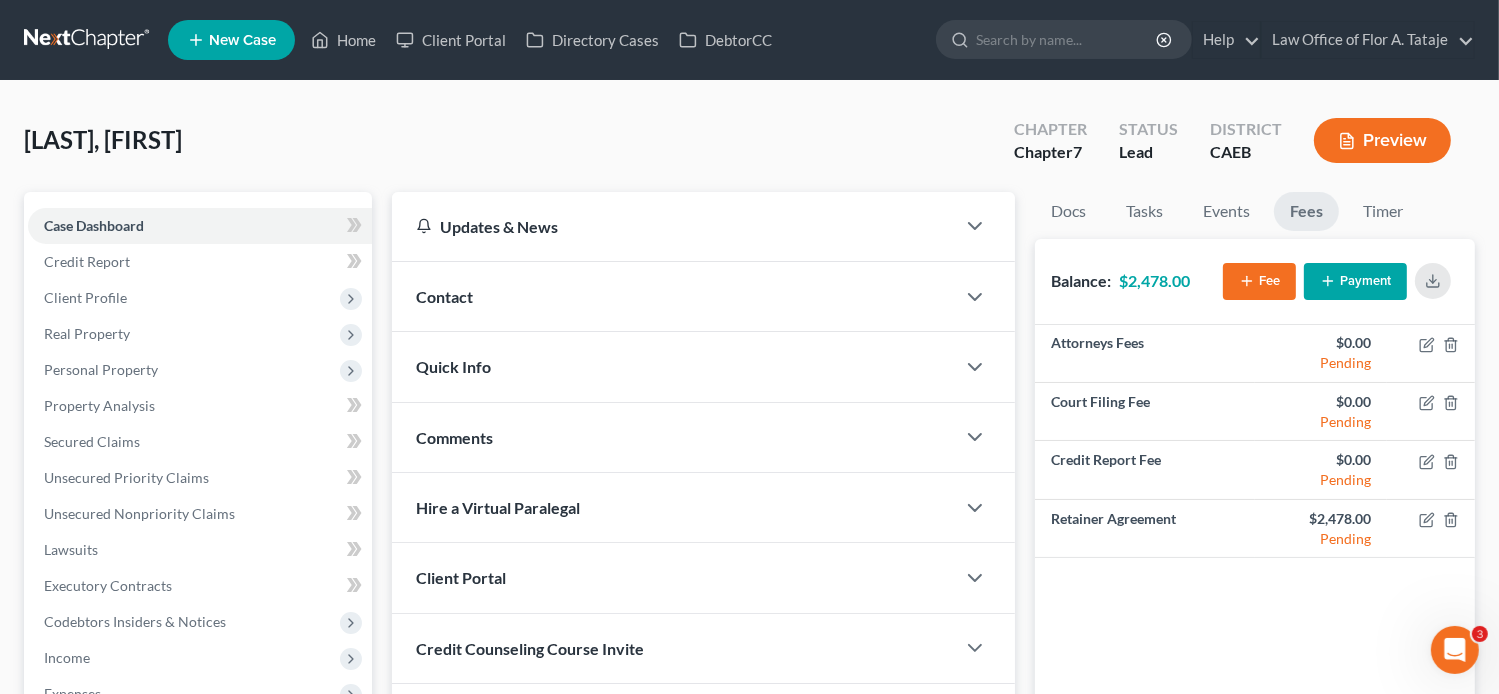 click on "Contact" at bounding box center (674, 296) 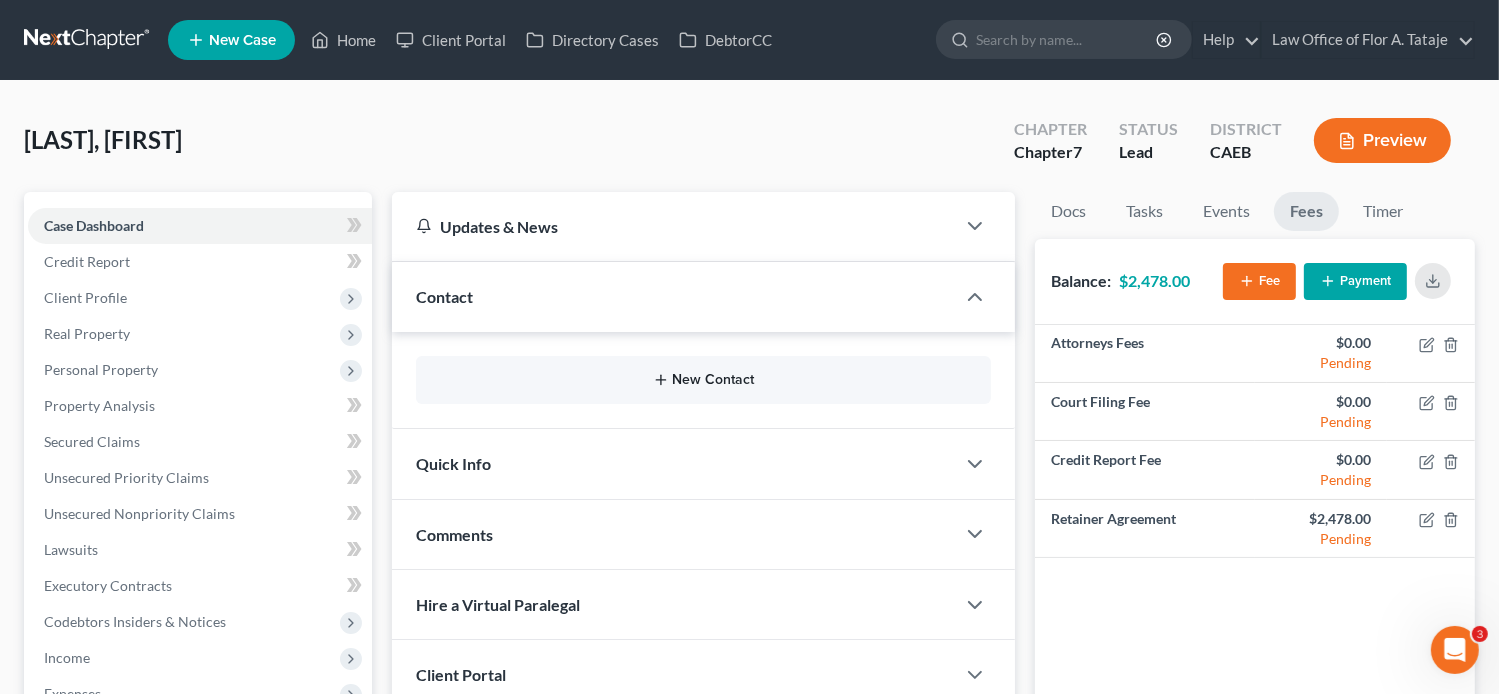 click on "New Contact" at bounding box center (704, 380) 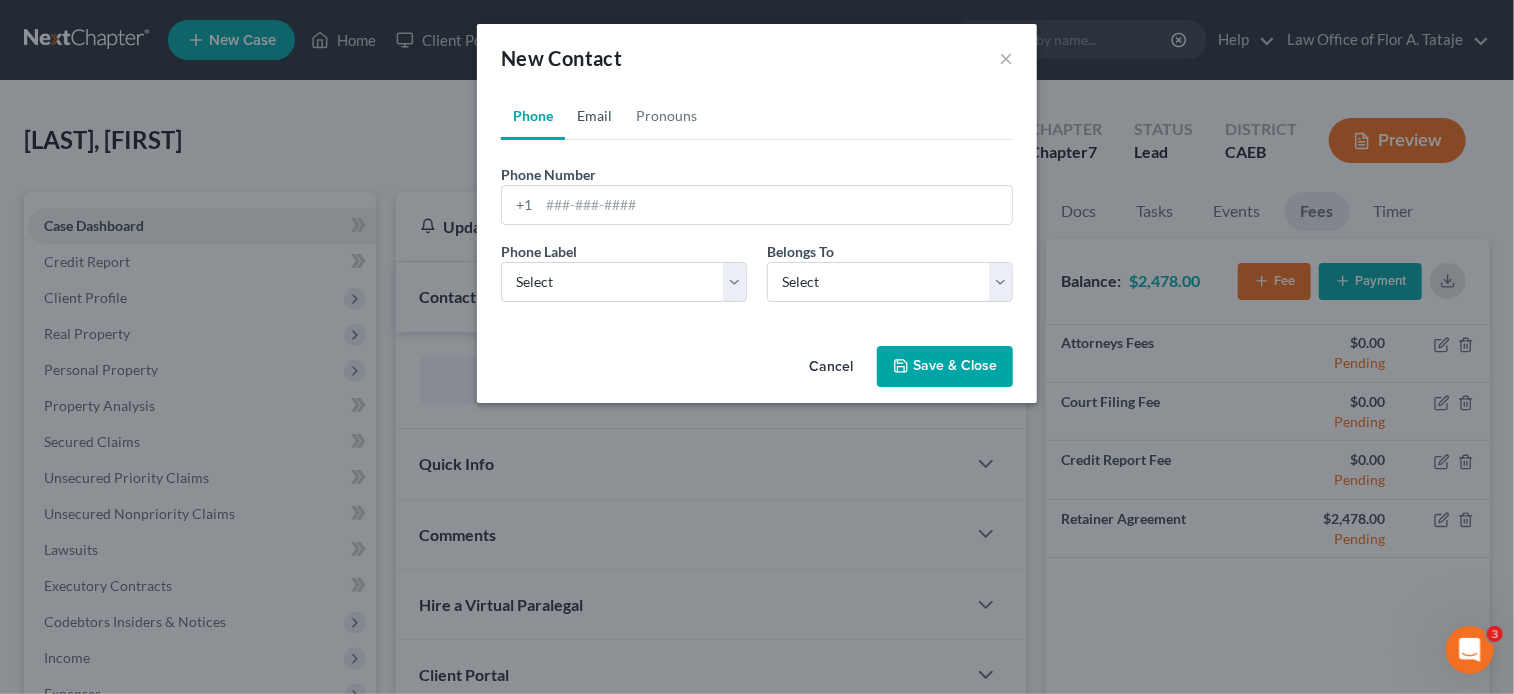 click on "Email" at bounding box center [594, 116] 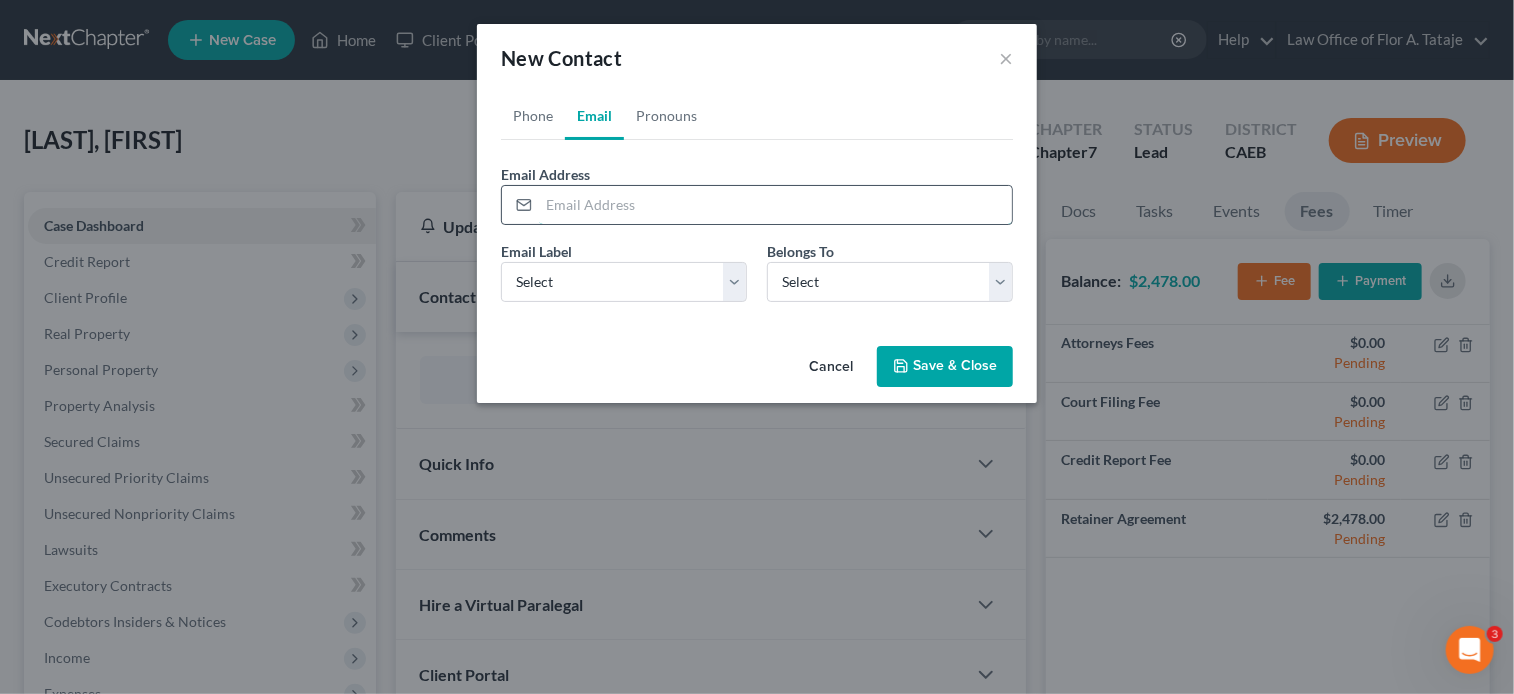 click at bounding box center [775, 205] 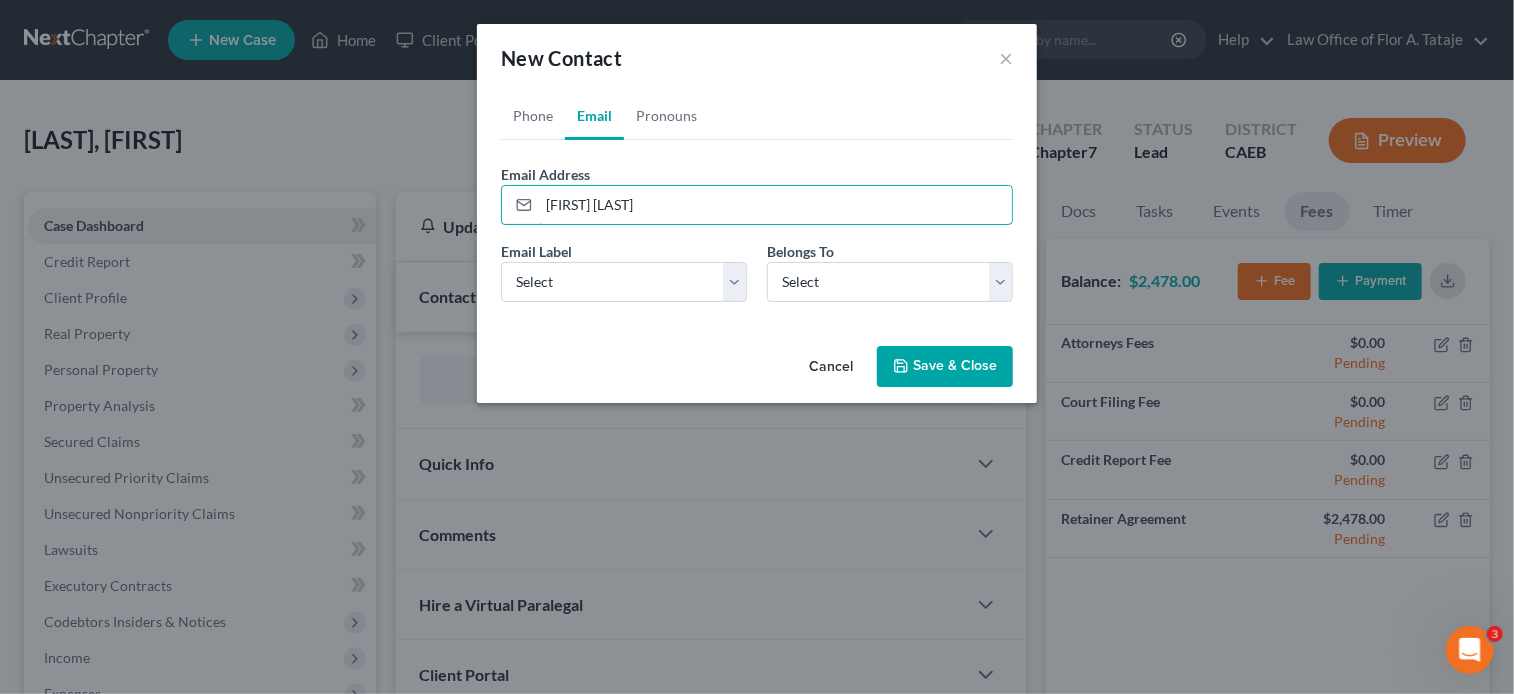 drag, startPoint x: 598, startPoint y: 213, endPoint x: 472, endPoint y: 201, distance: 126.57014 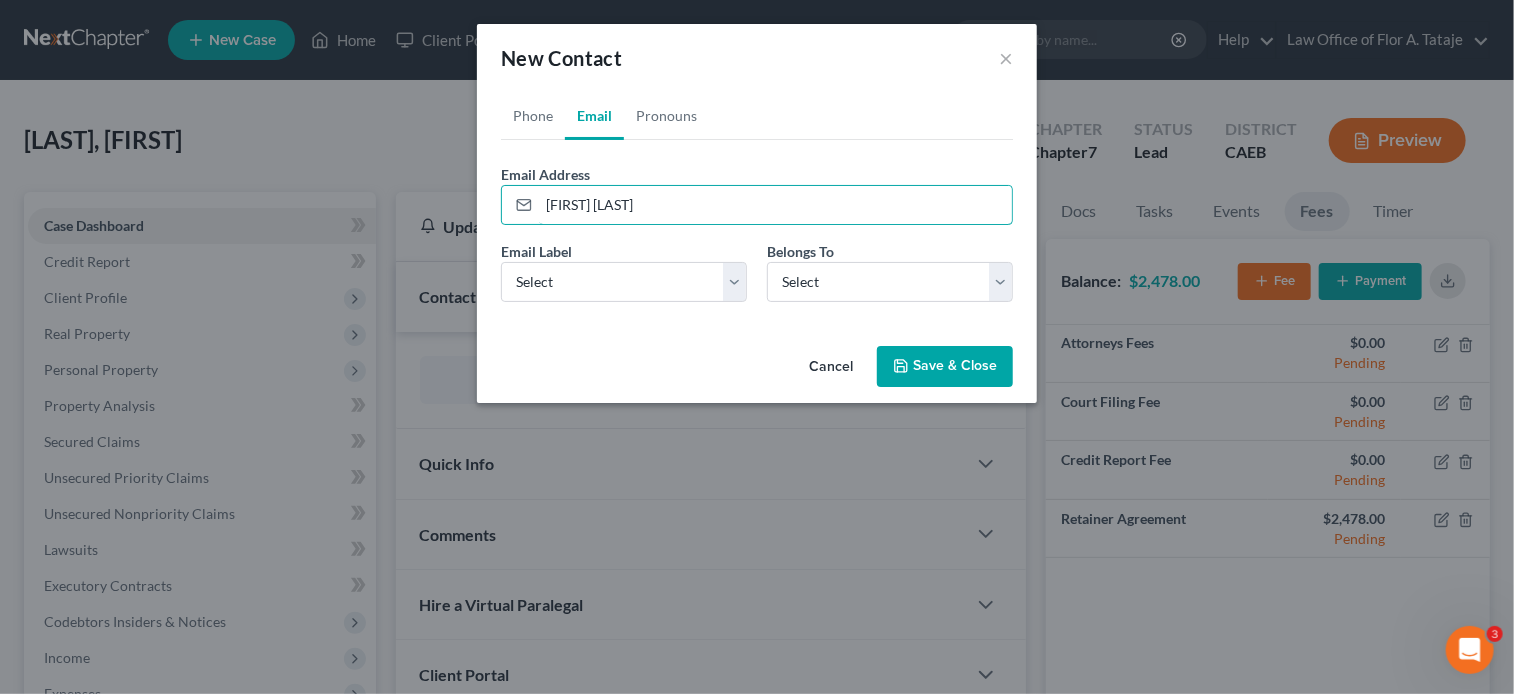 click on "New Contact × Phone Email Pronouns
Phone Number
*
+1 Ext.
Phone Label
*
Select Mobile Home Work Other
Belongs To
*
Select Client Other Email Address         [FIRST] [LAST] Email Label Select Home Work Other
Belongs To
*
Select Client Other
Gender
*
Select Male Female Non Binary More Than One Person
Subject Pronoun
*
Select He She They They
Object Pronoun
*
Select Him Her Them Them
Possessive Pronoun
*
Select His Hers Theirs Theirs
Possessive Adjective
*
Select His Her Their Their
Reflexive Pronoun
*
Select Himself Herself Themselves Themselves Cancel Save & Close" at bounding box center [757, 347] 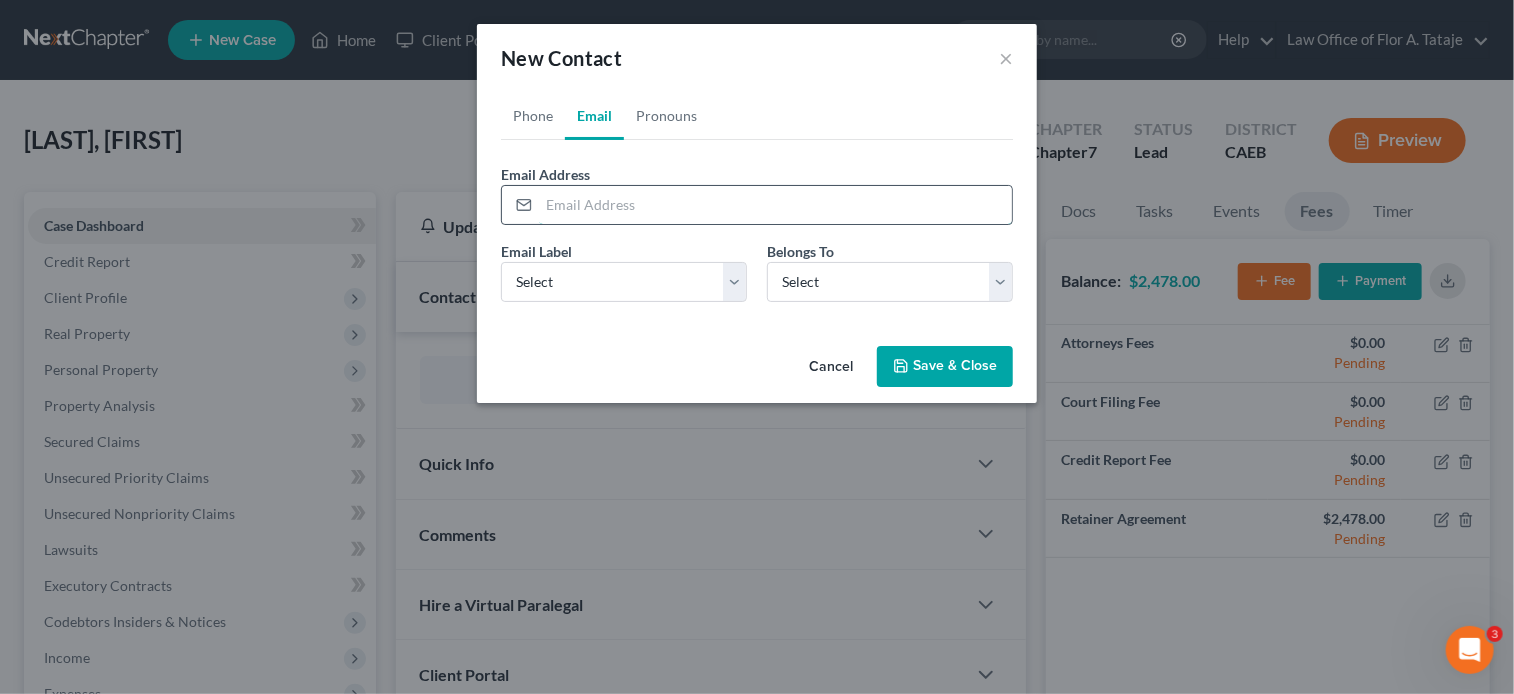 paste on "[FIRST] [LAST]" 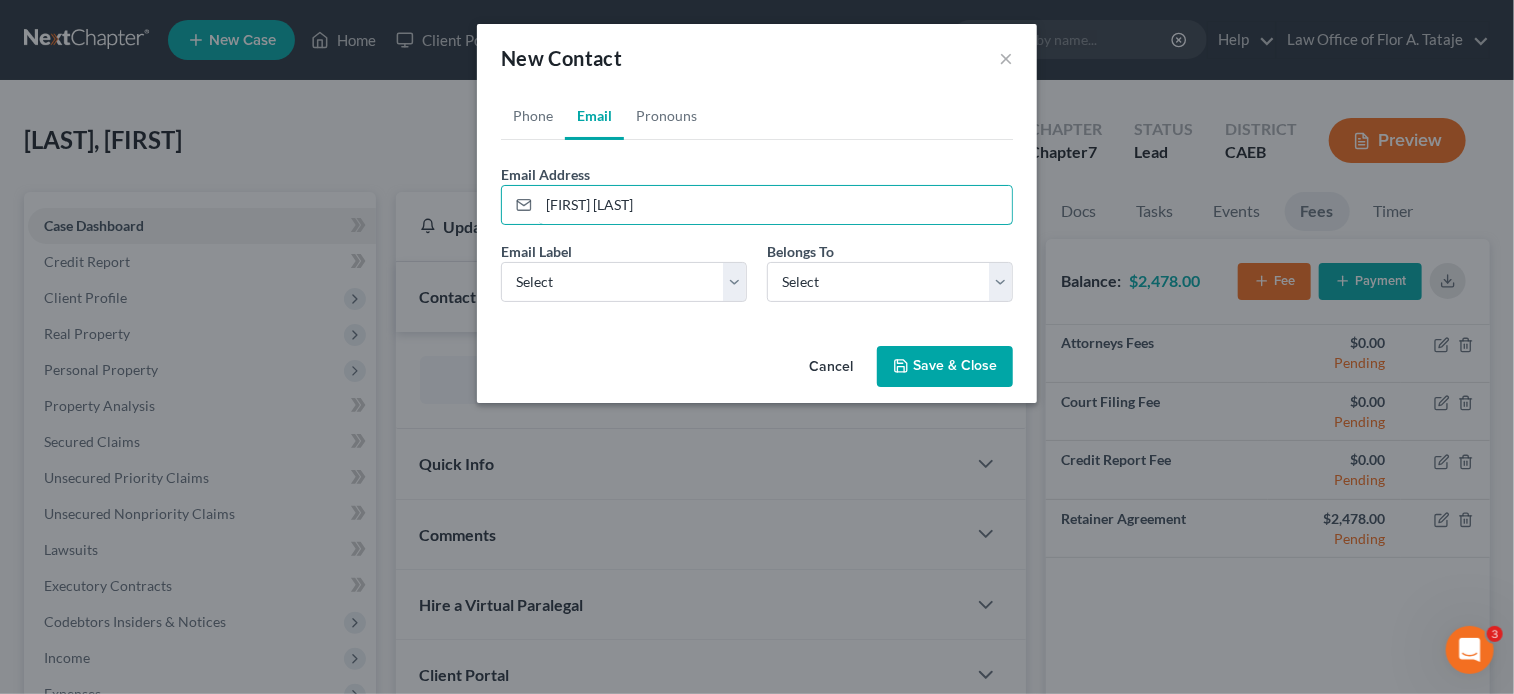 drag, startPoint x: 281, startPoint y: 395, endPoint x: 259, endPoint y: 386, distance: 23.769728 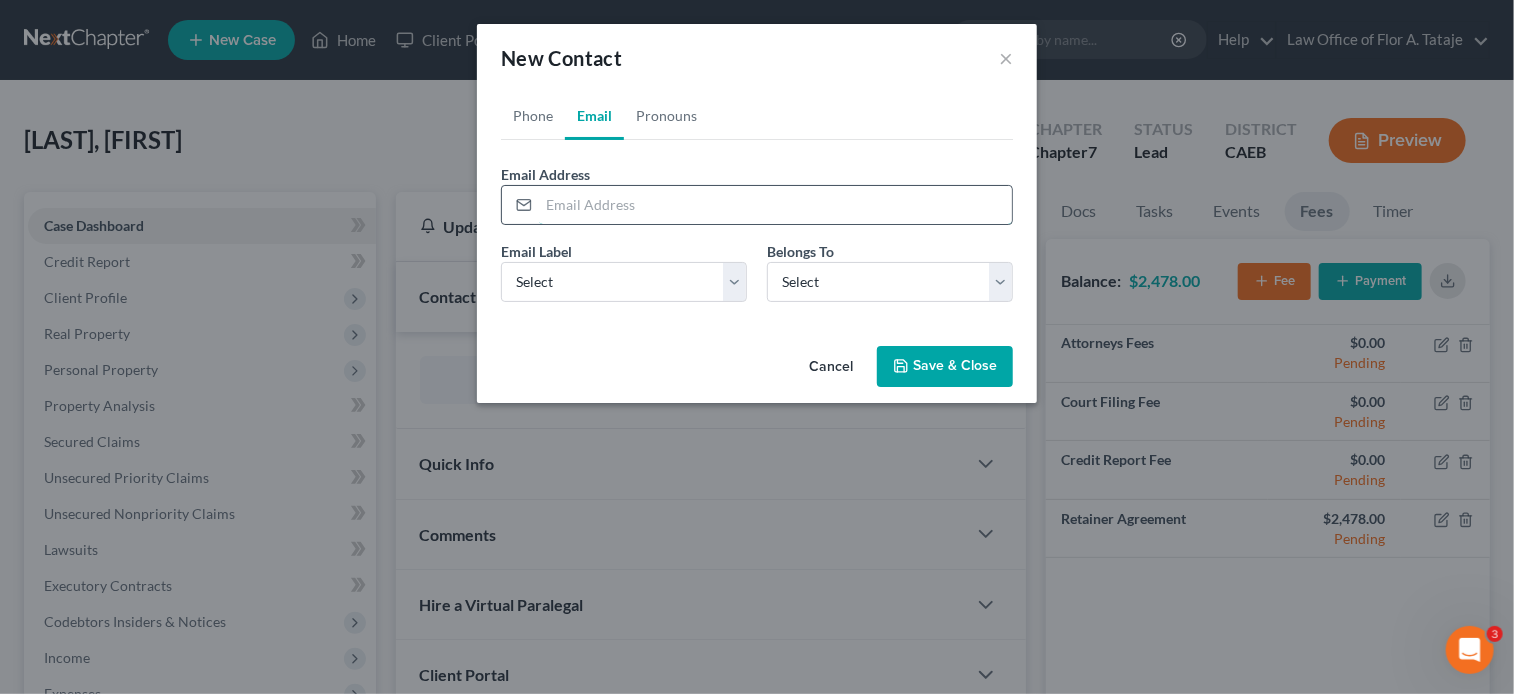 paste on "[EMAIL]@[DOMAIN]" 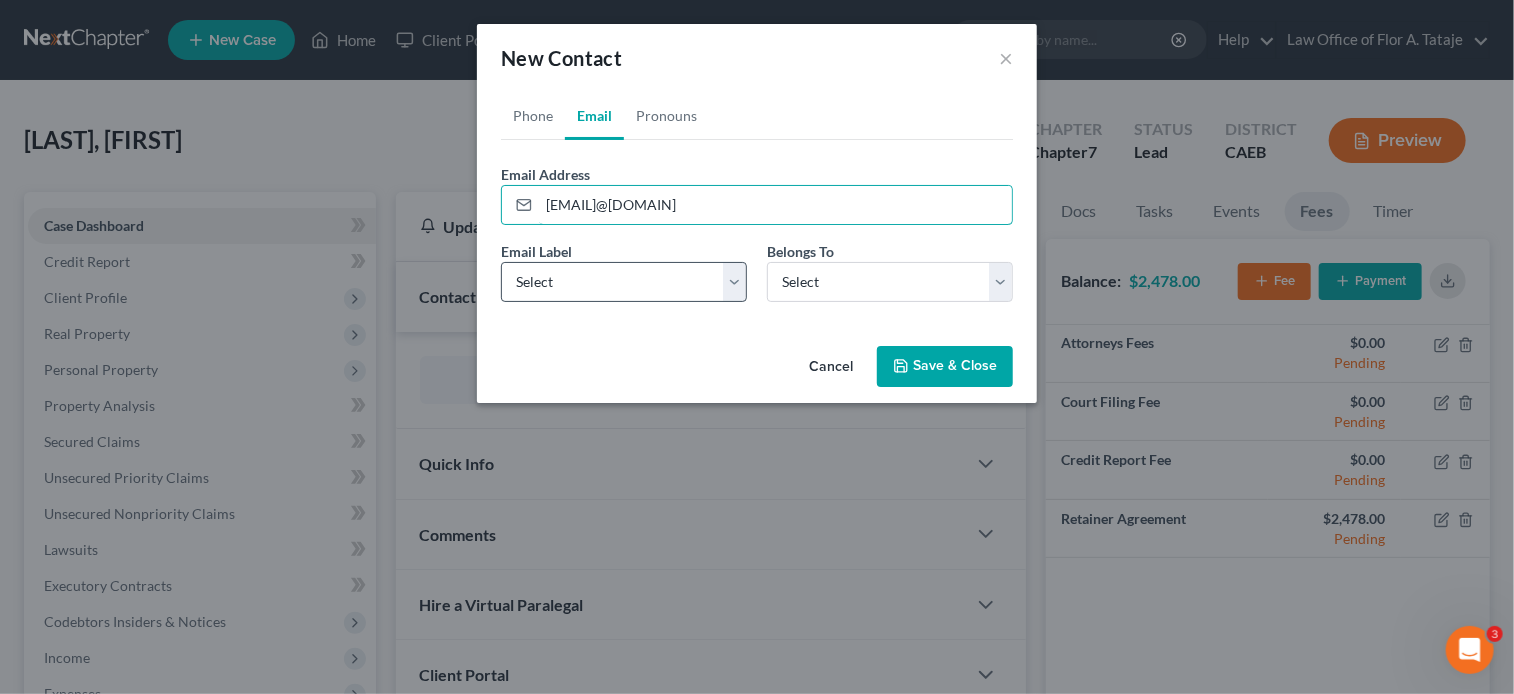 type on "[EMAIL]@[DOMAIN]" 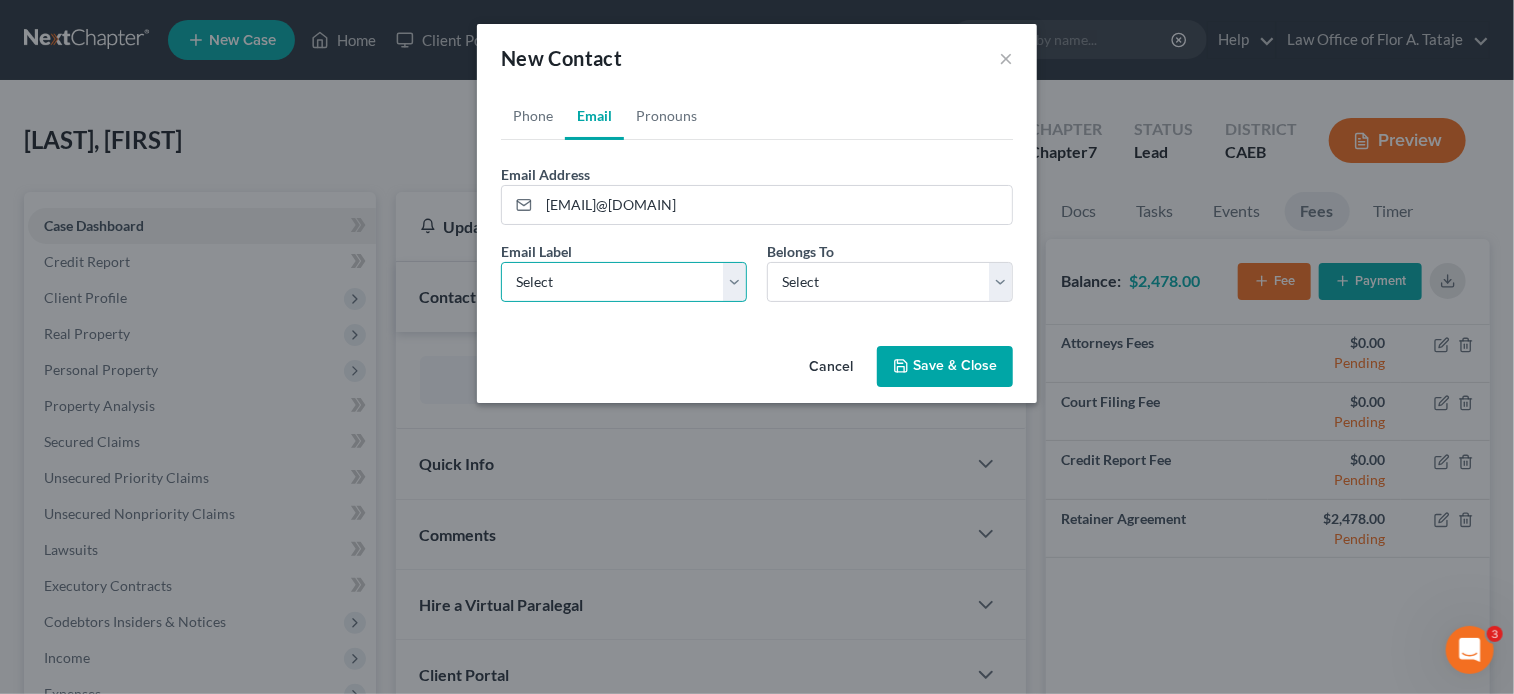 click on "Select Home Work Other" at bounding box center [624, 282] 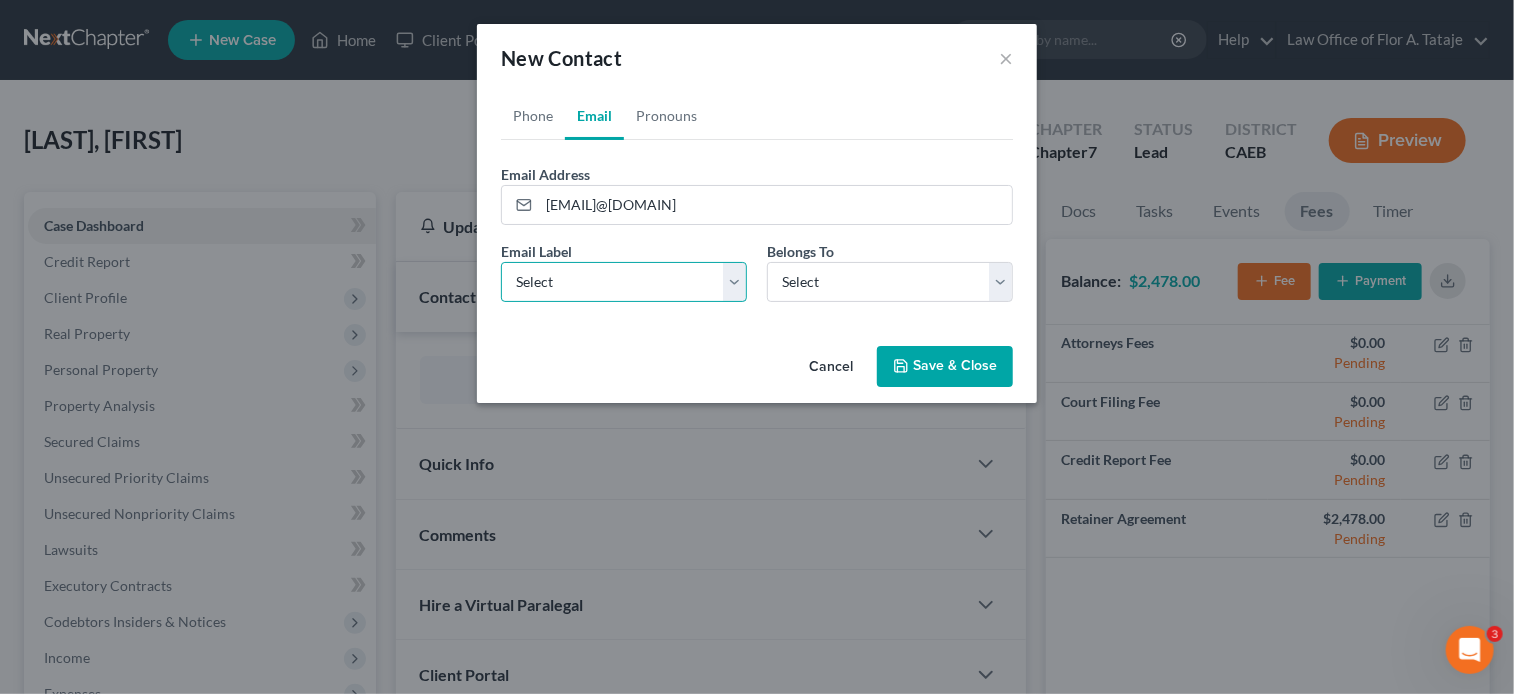 select on "0" 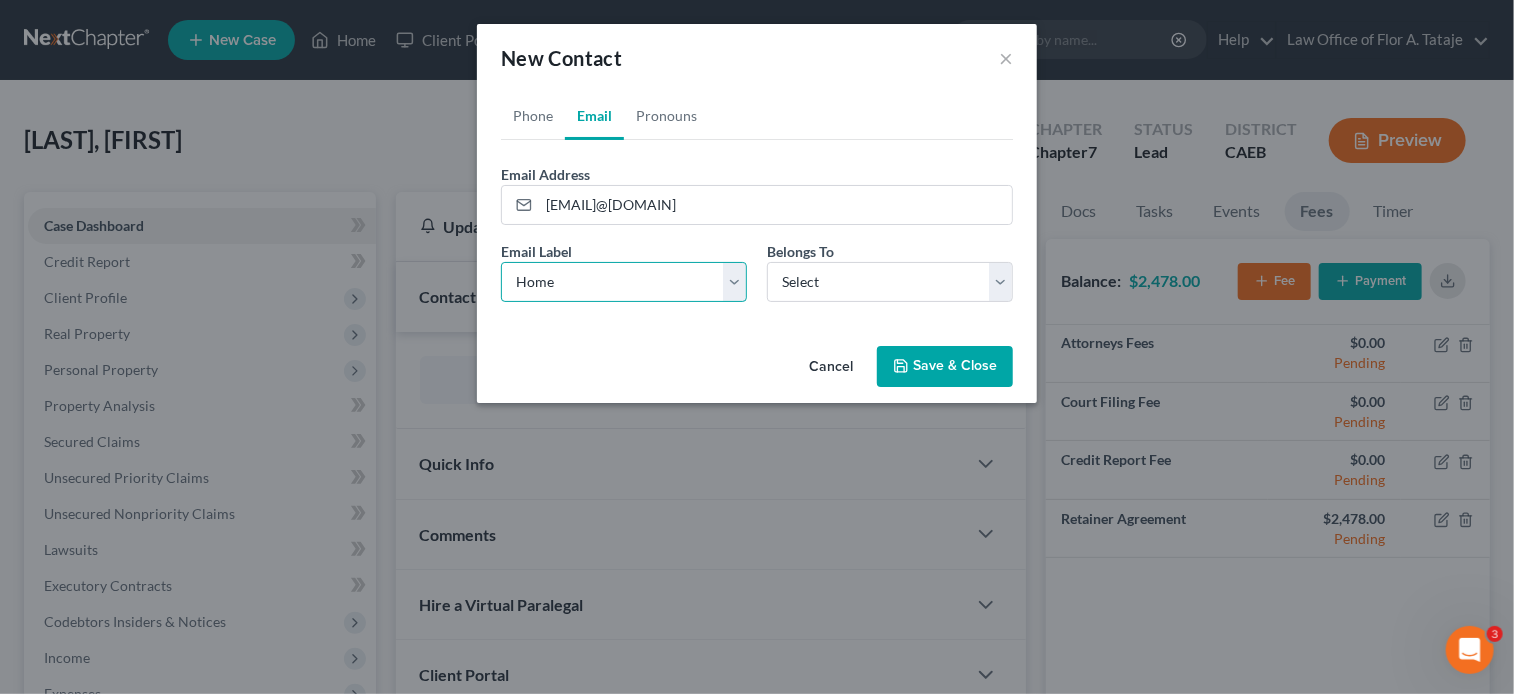 click on "Select Home Work Other" at bounding box center (624, 282) 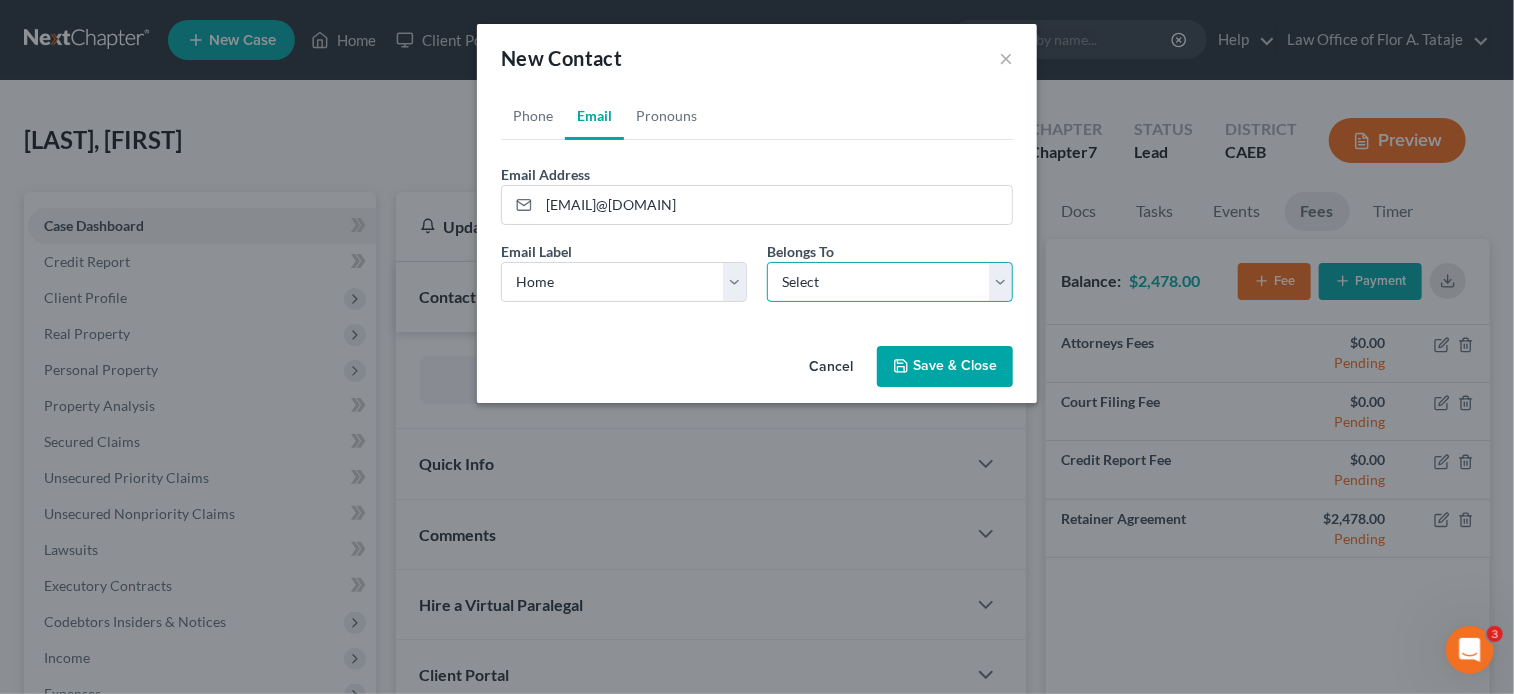 click on "Select Client Other" at bounding box center (890, 282) 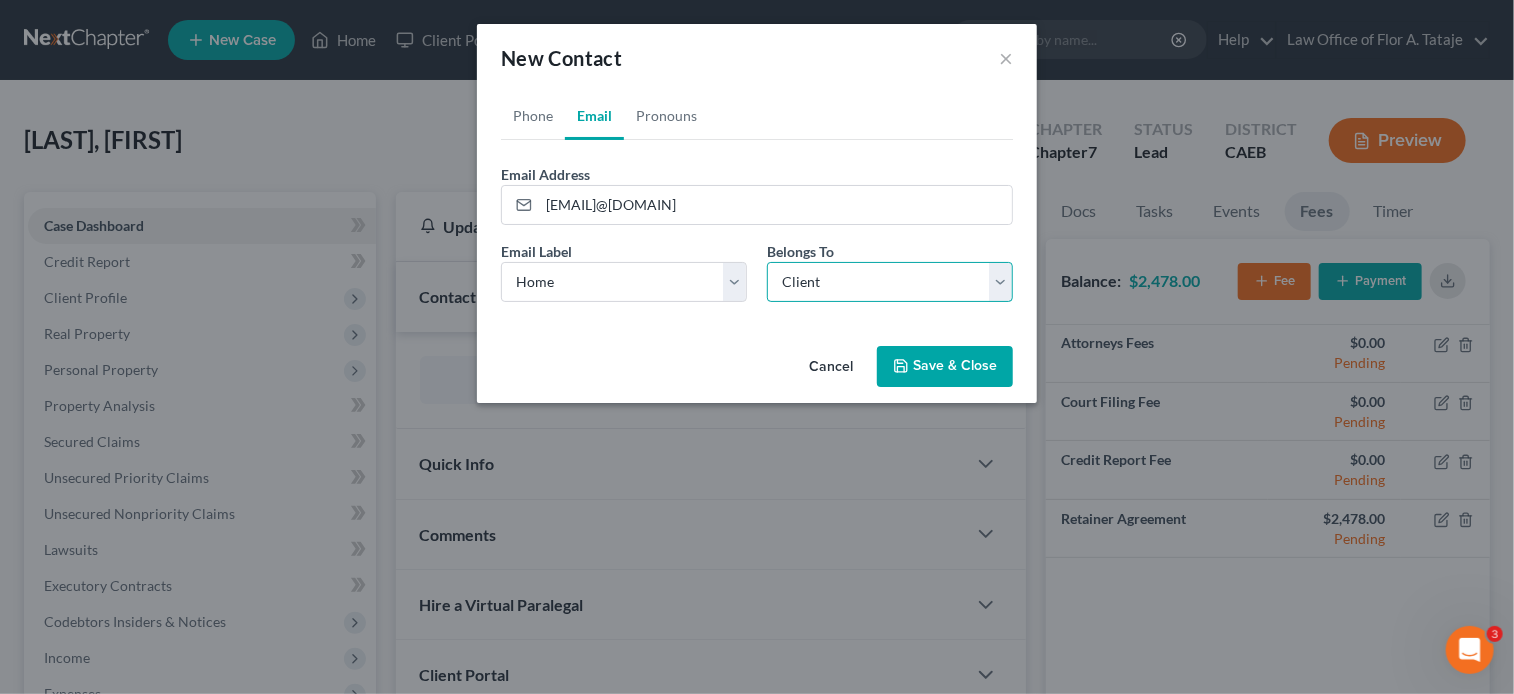 click on "Select Client Other" at bounding box center [890, 282] 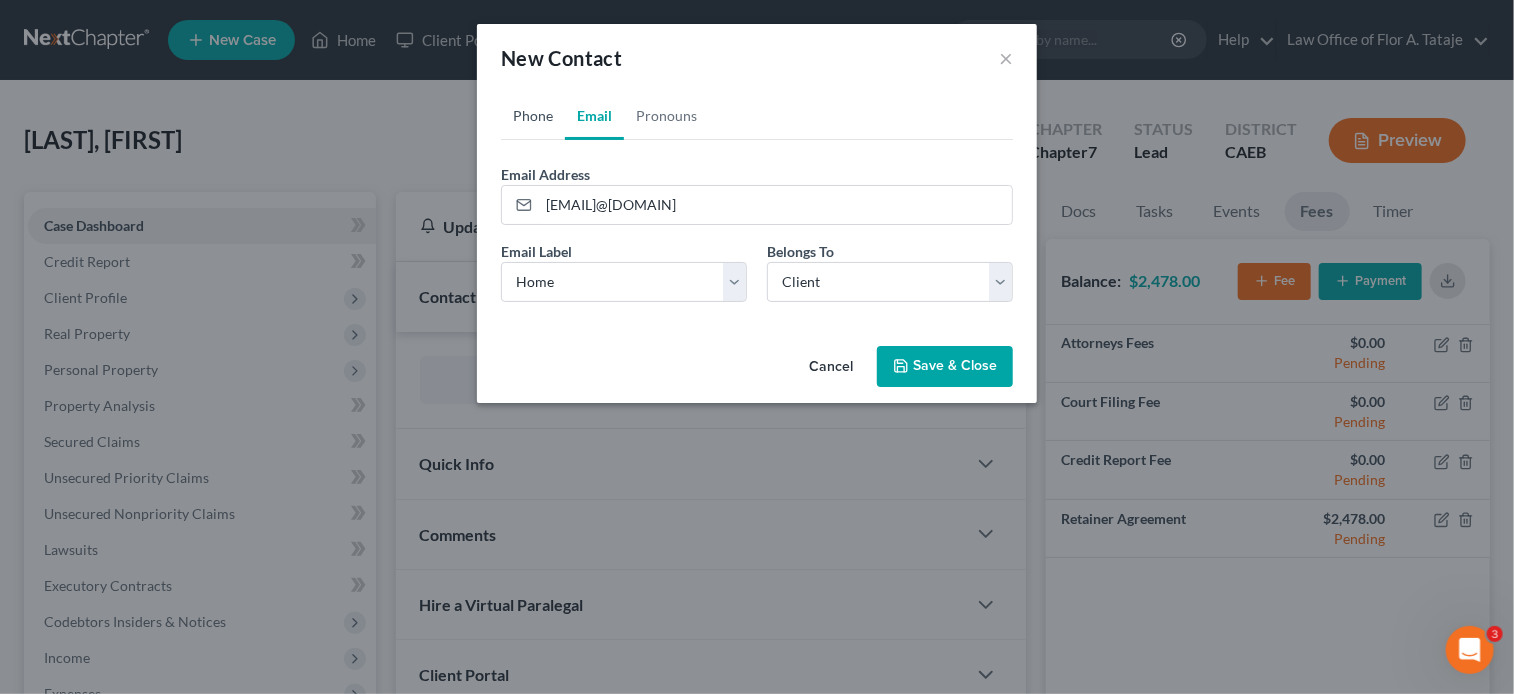 click on "Phone" at bounding box center [533, 116] 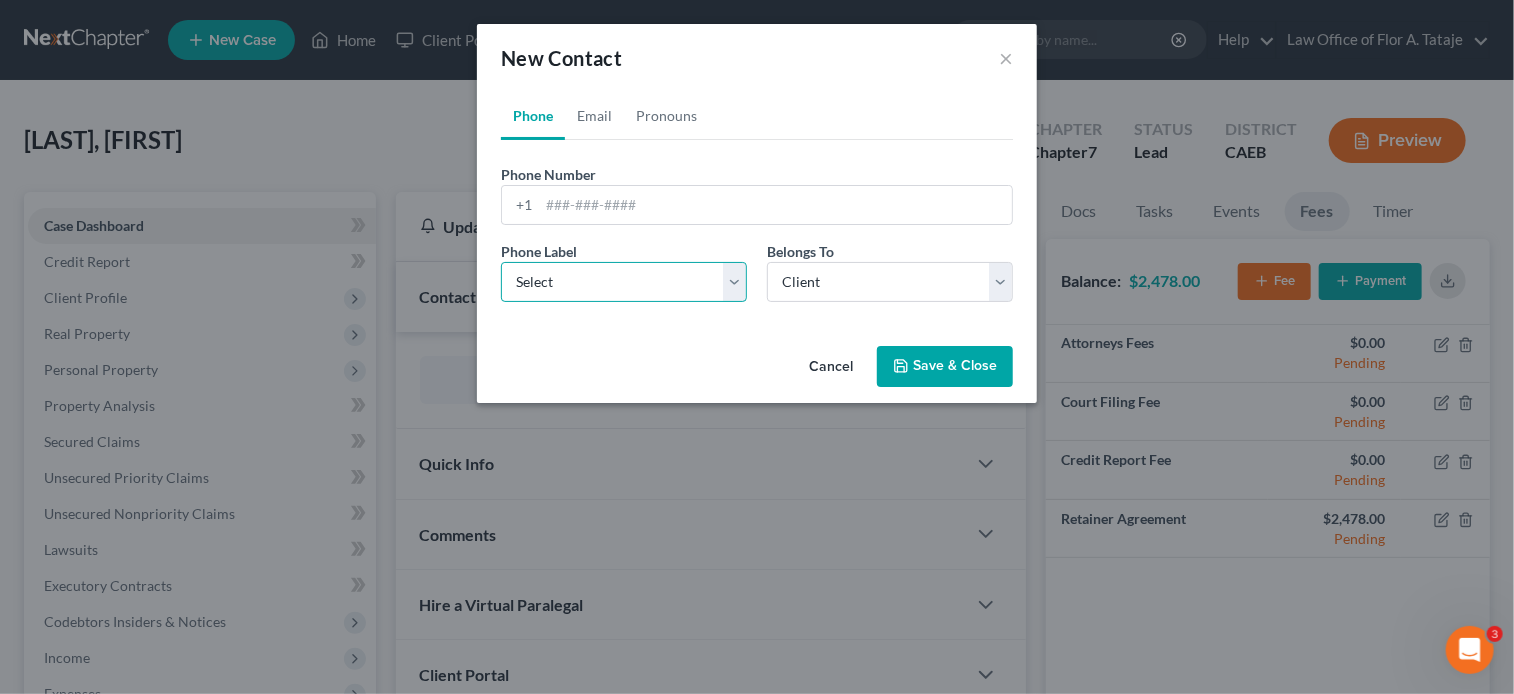 click on "Select Mobile Home Work Other" at bounding box center [624, 282] 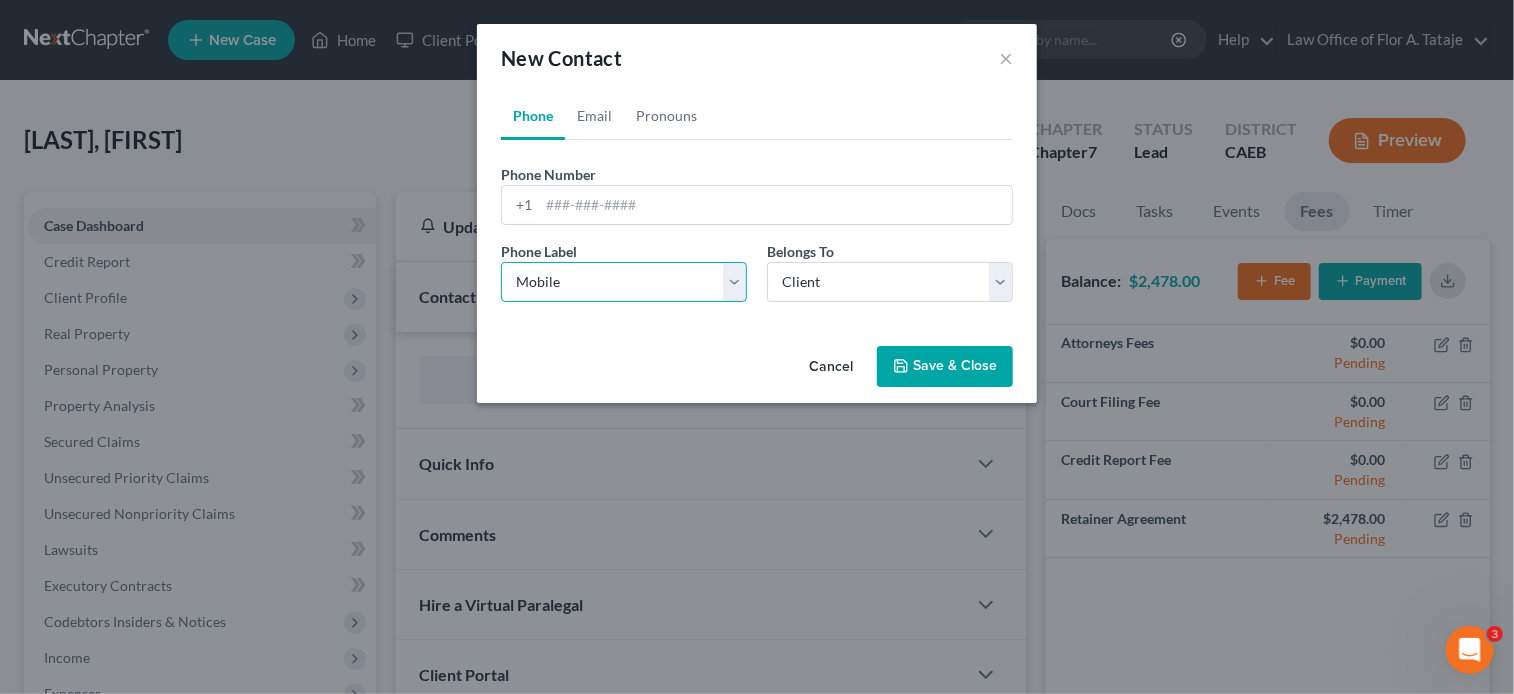 click on "Select Mobile Home Work Other" at bounding box center [624, 282] 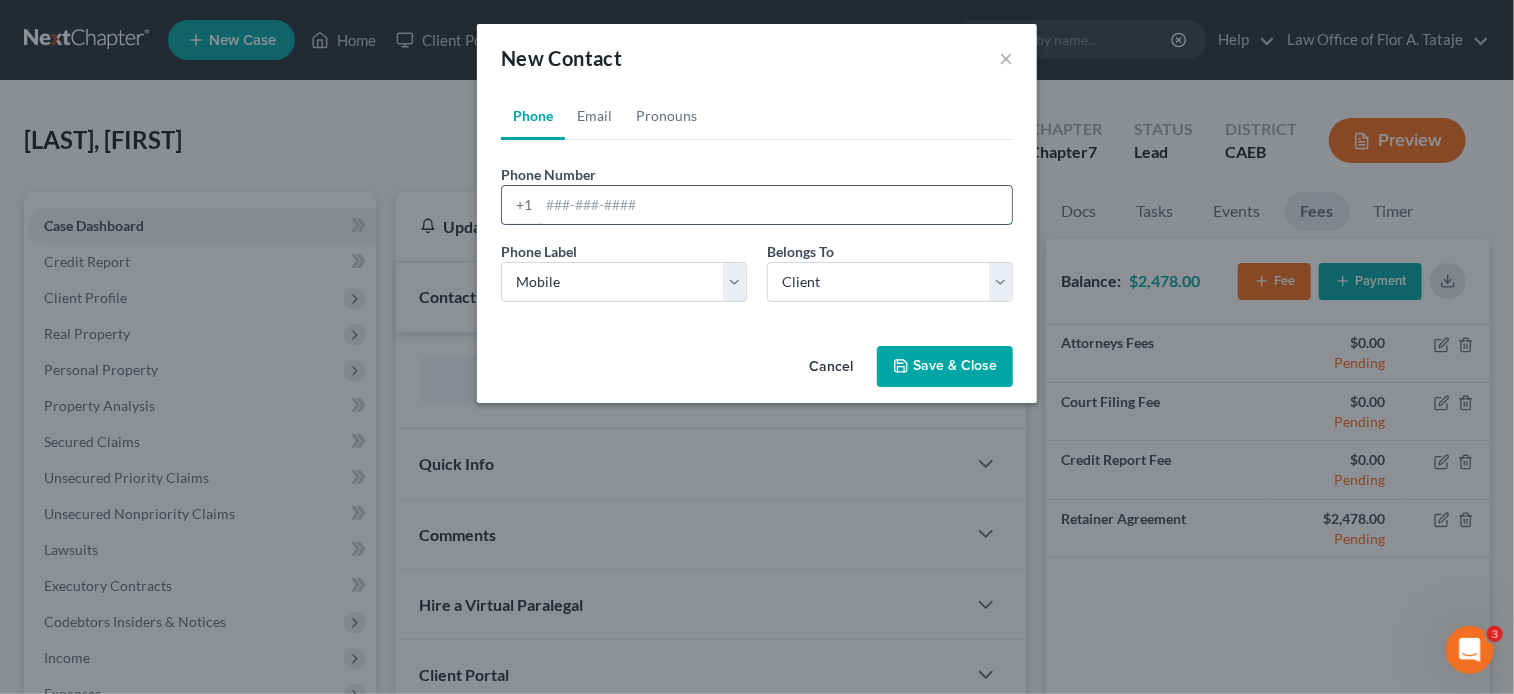click at bounding box center (775, 205) 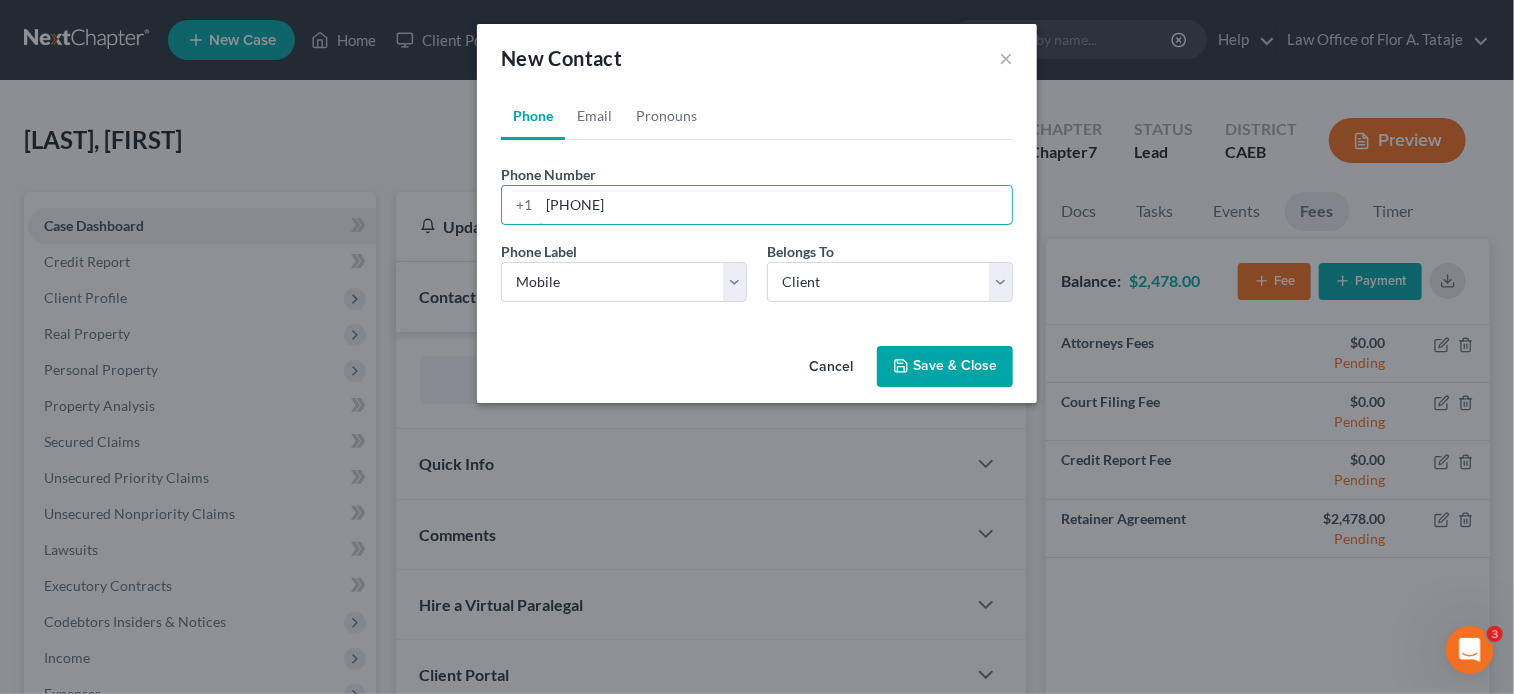 type on "[PHONE]" 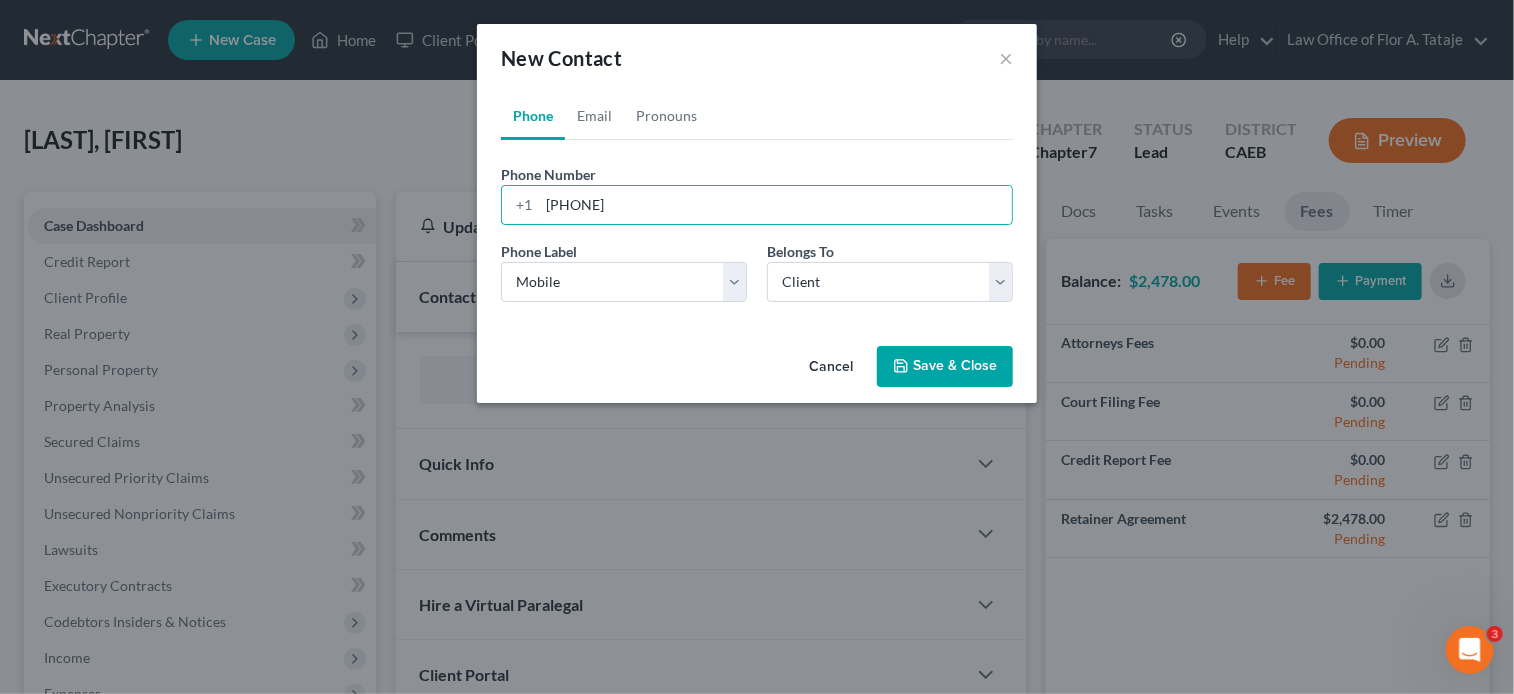 click on "Save & Close" at bounding box center (945, 367) 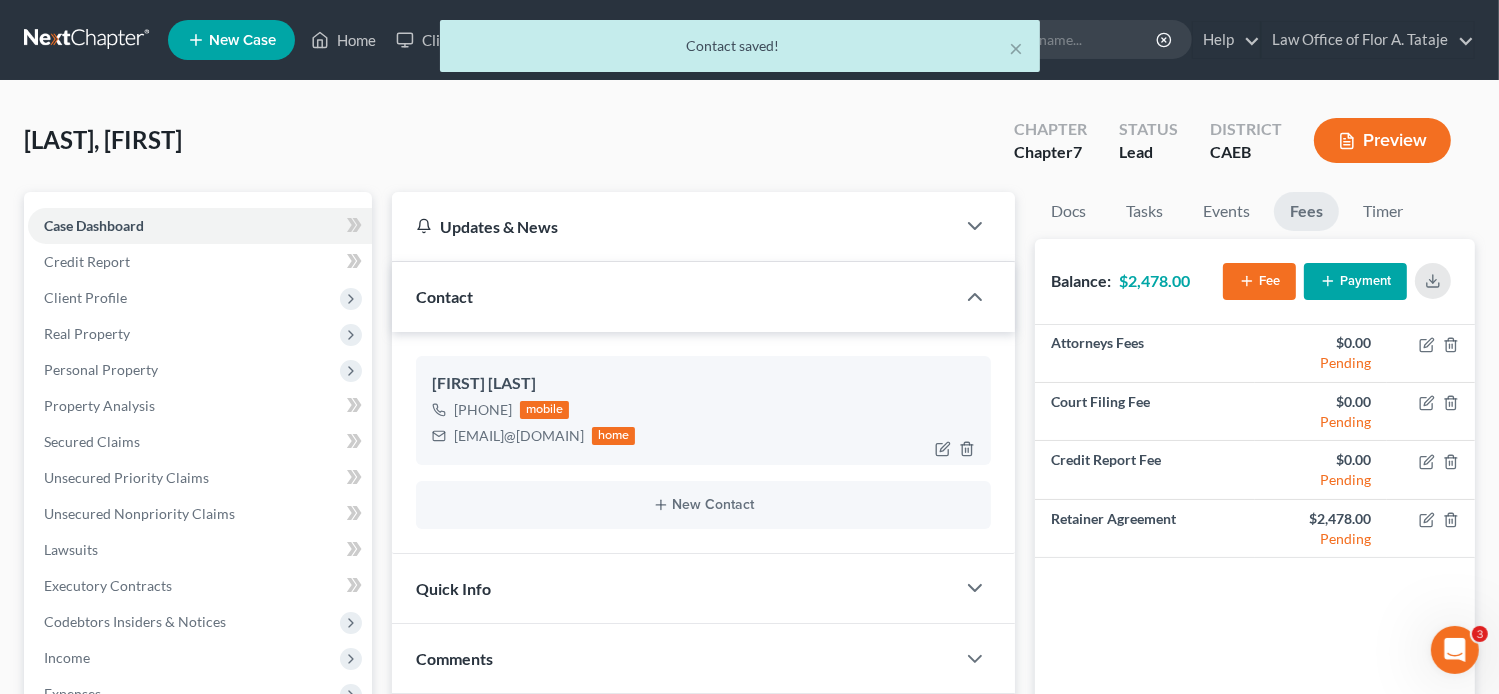 drag, startPoint x: 627, startPoint y: 435, endPoint x: 453, endPoint y: 437, distance: 174.01149 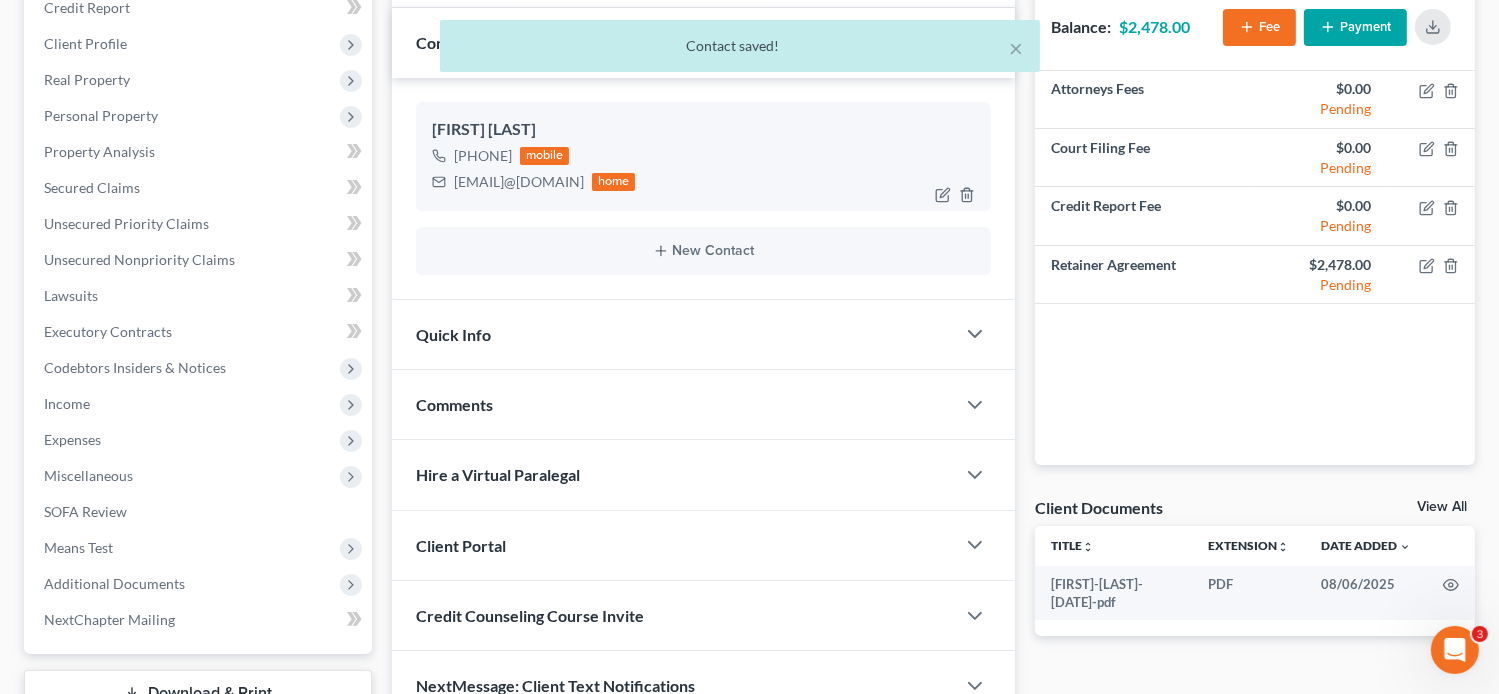 scroll, scrollTop: 286, scrollLeft: 0, axis: vertical 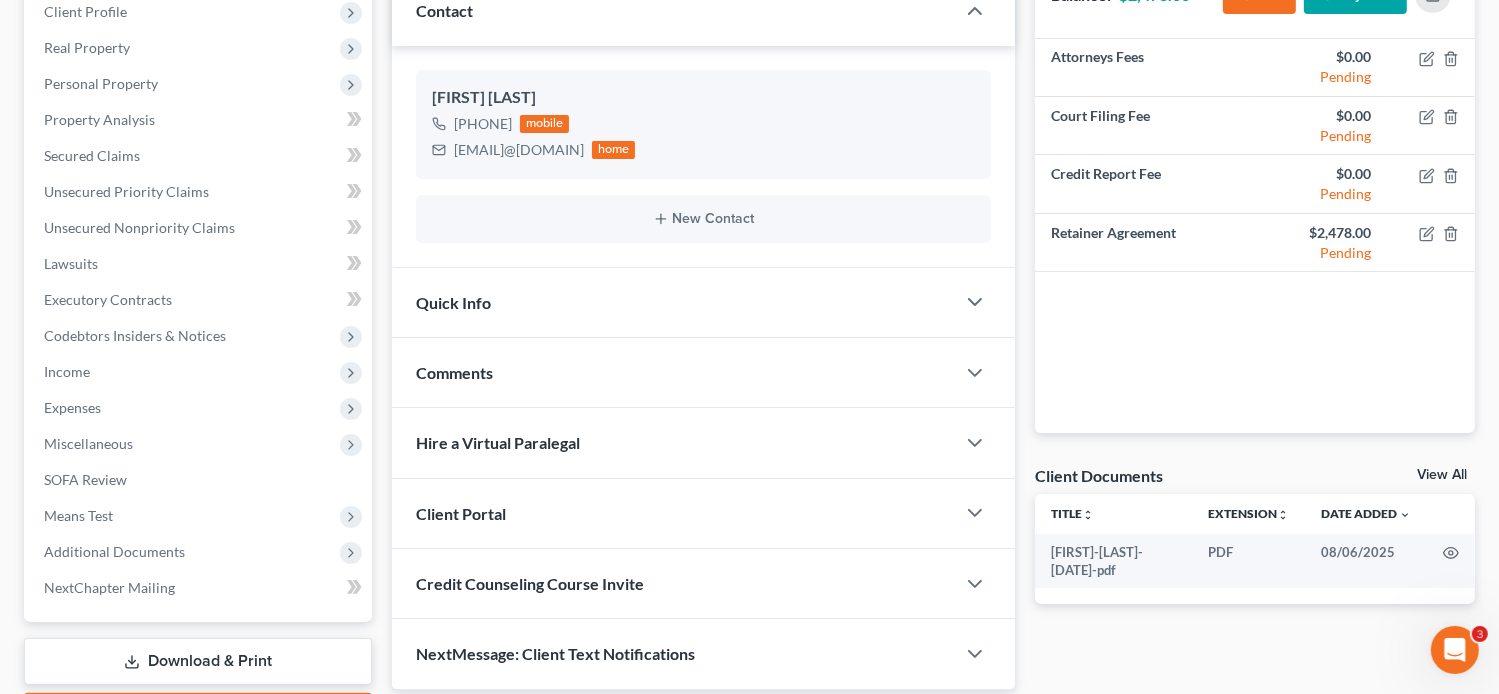 drag, startPoint x: 453, startPoint y: 437, endPoint x: 552, endPoint y: 505, distance: 120.10412 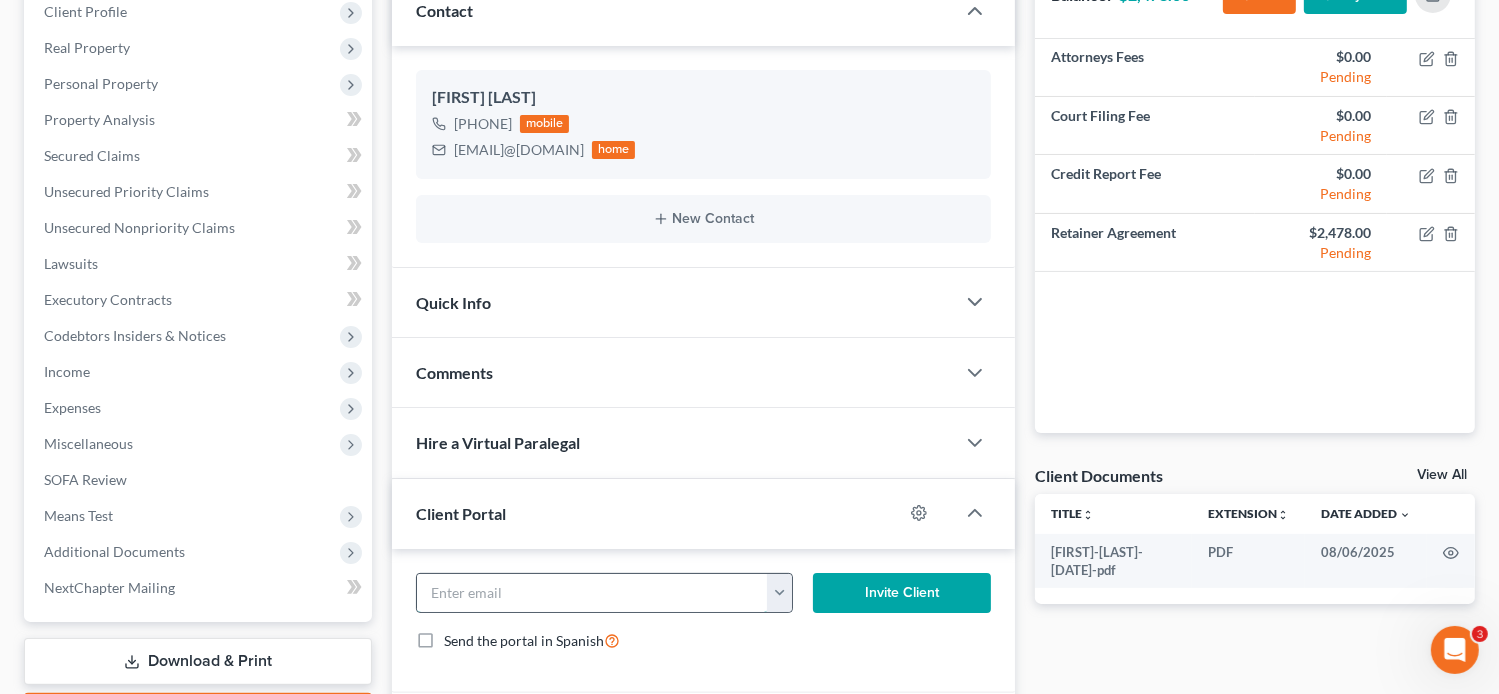 click at bounding box center [593, 593] 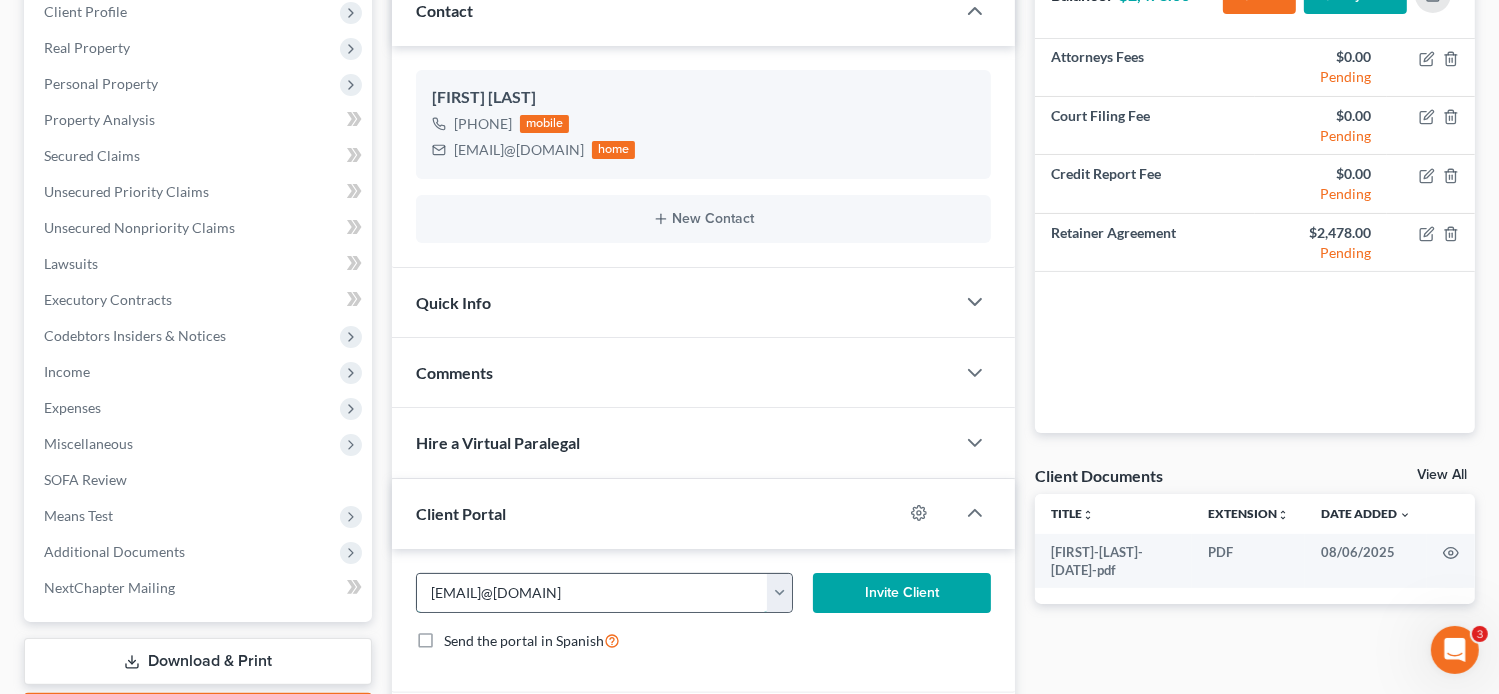 scroll, scrollTop: 497, scrollLeft: 0, axis: vertical 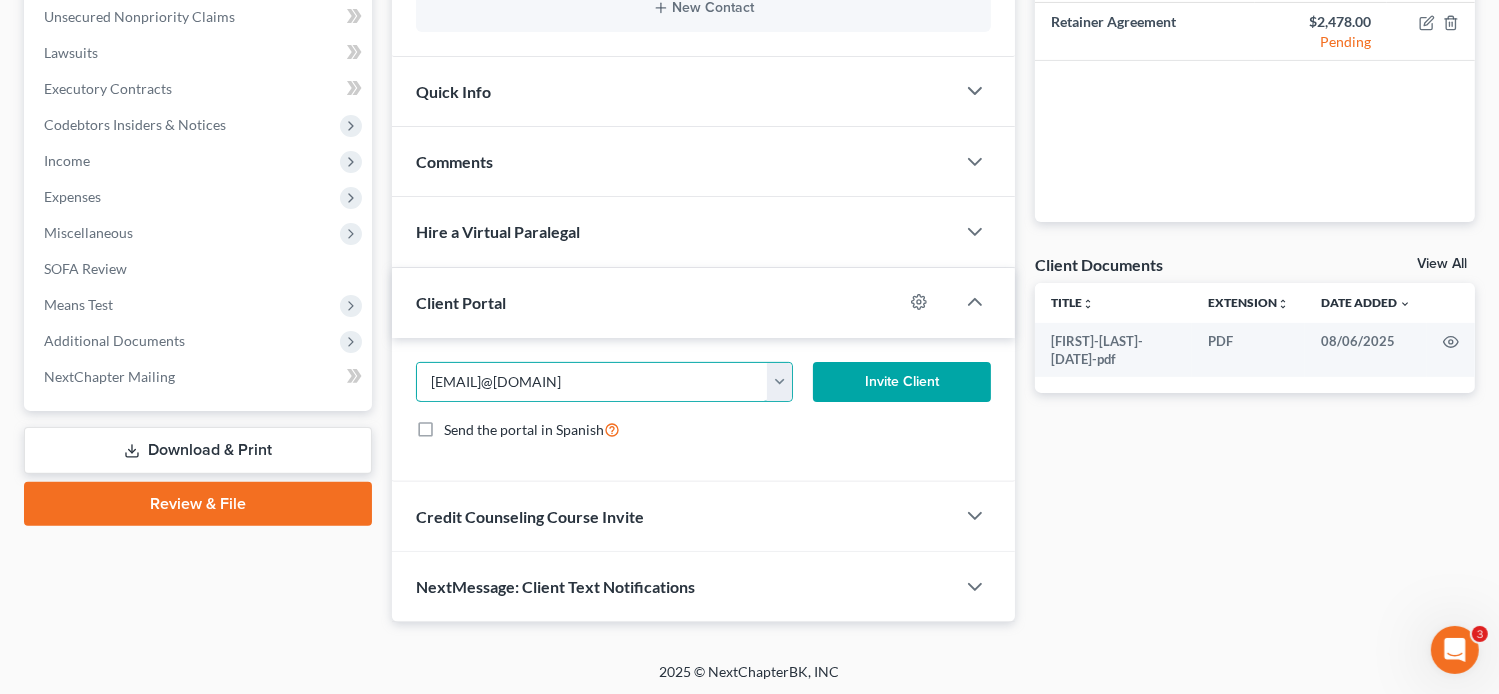 type on "[EMAIL]@[DOMAIN]" 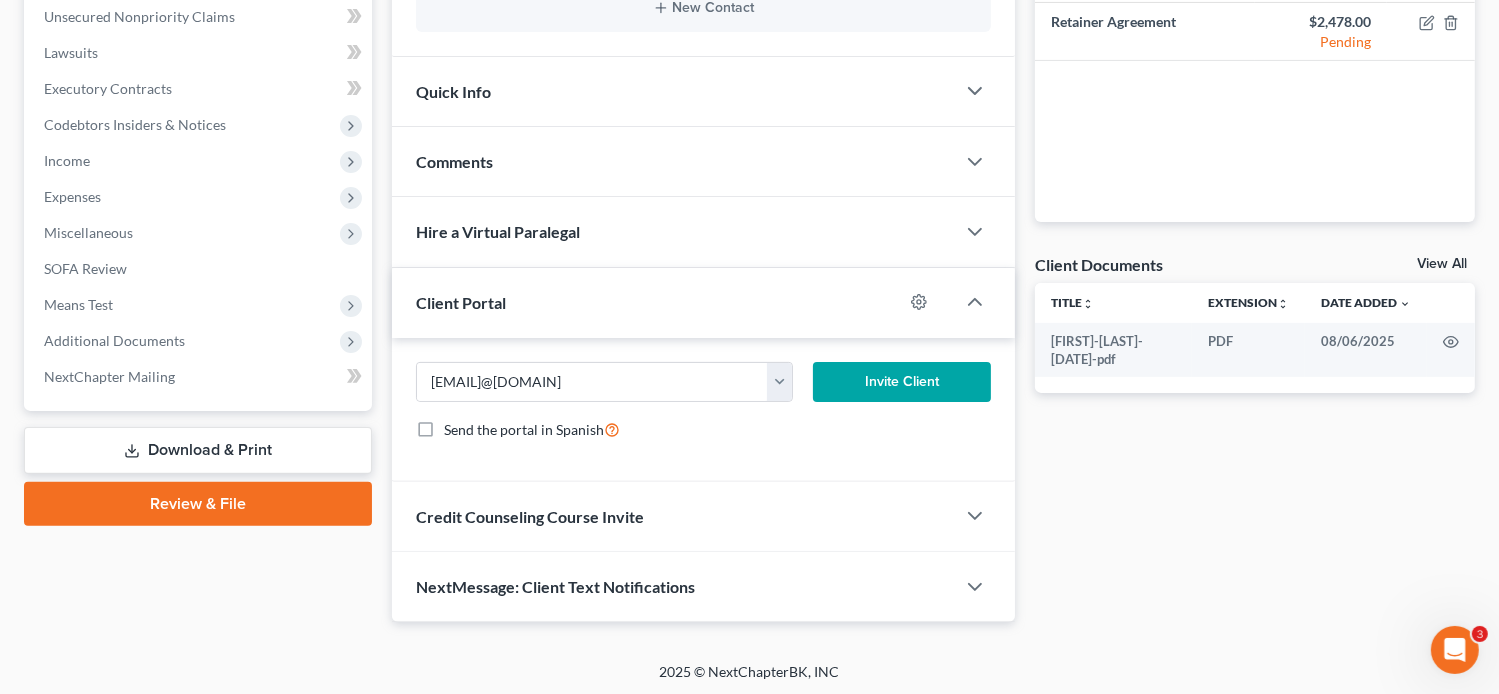click on "Invite Client" at bounding box center [902, 382] 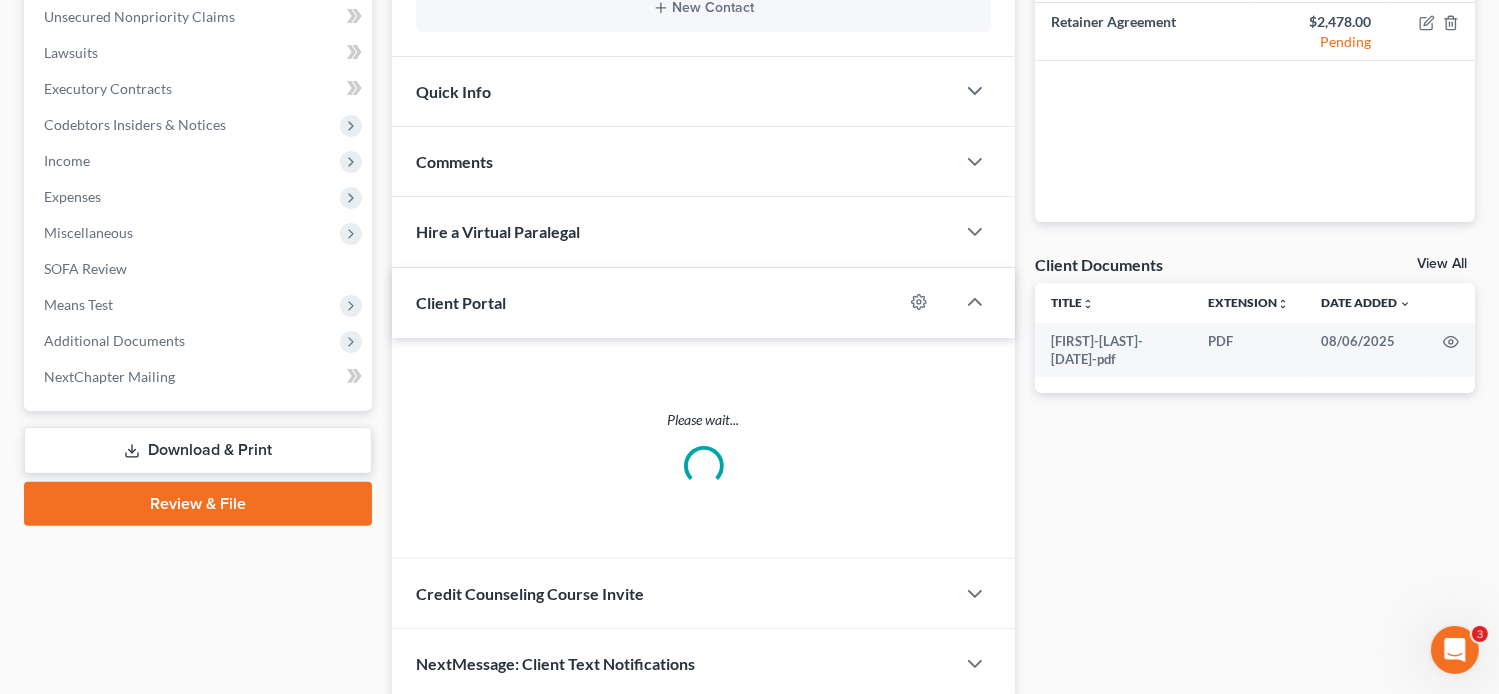 click on "Credit Counseling Course Invite" at bounding box center (674, 593) 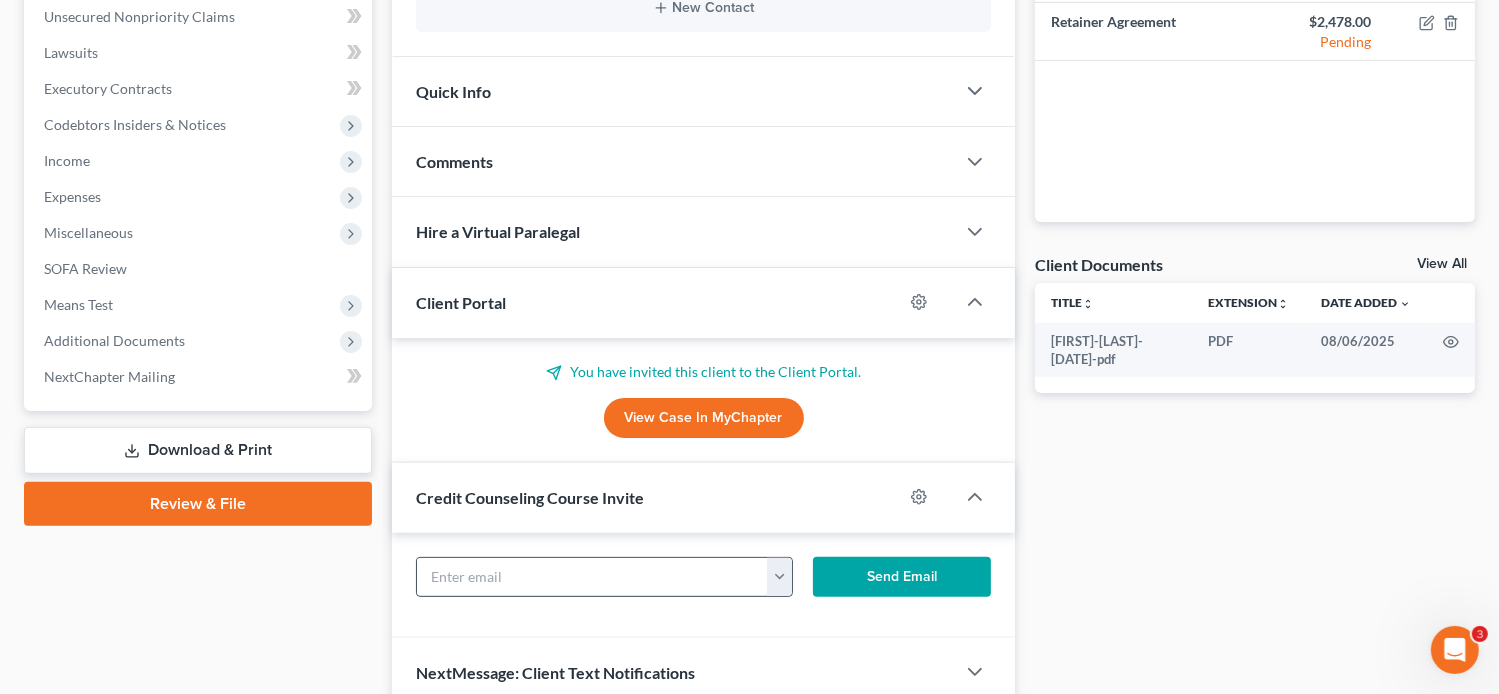 click at bounding box center [593, 577] 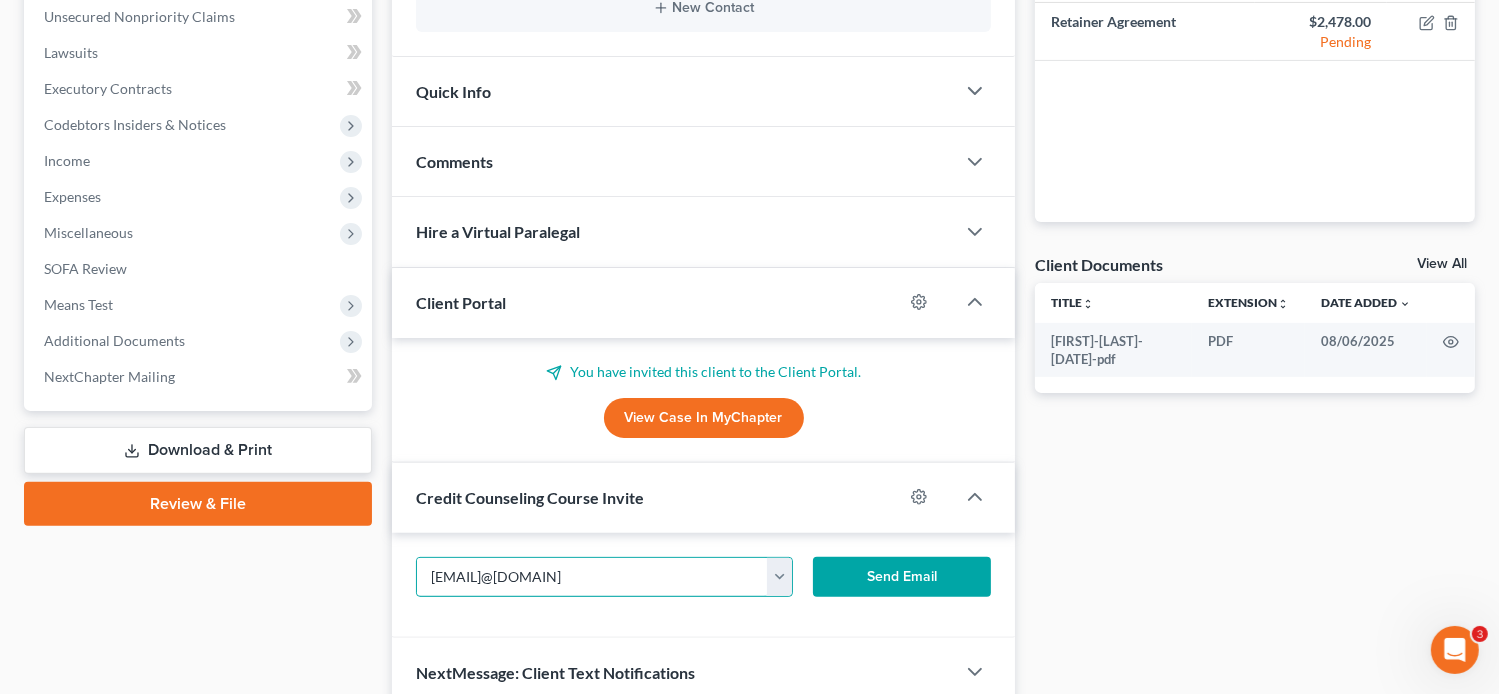 type on "[EMAIL]@[DOMAIN]" 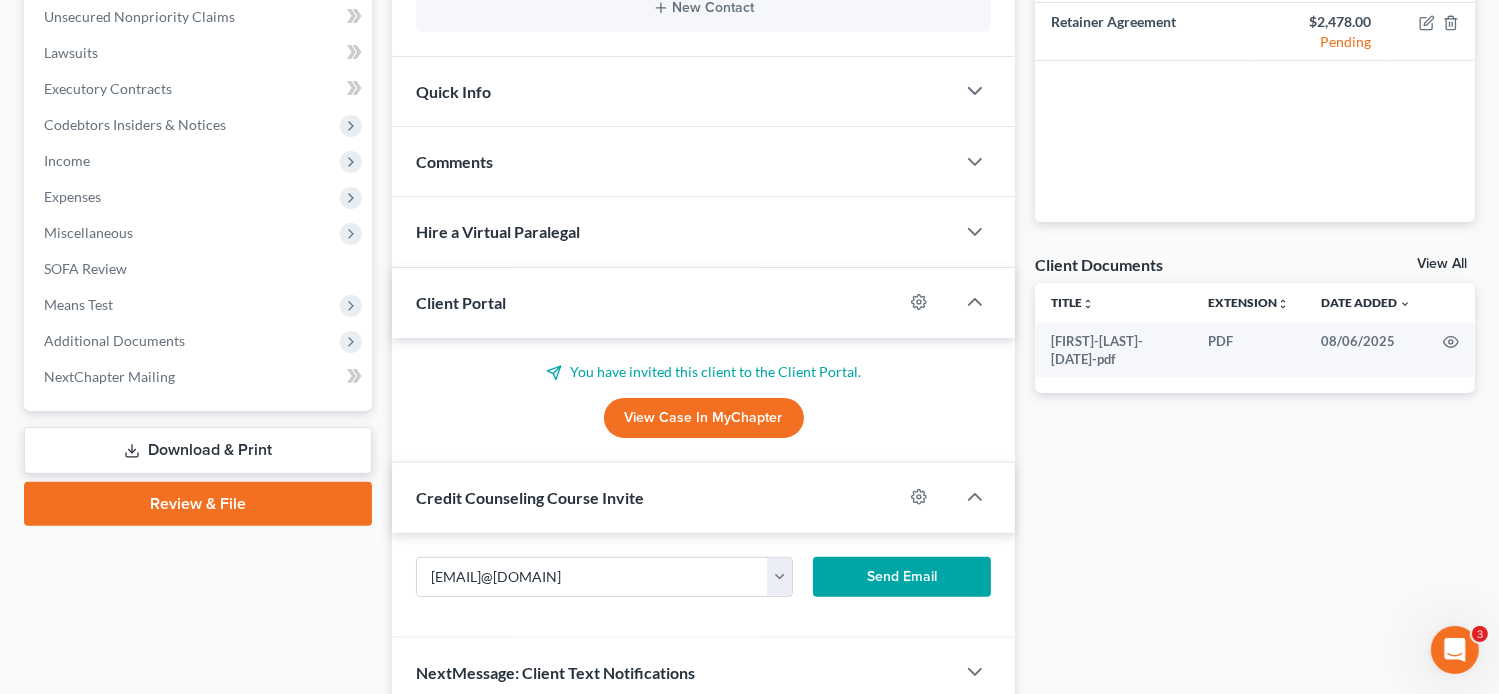 click on "Send Email" at bounding box center (902, 577) 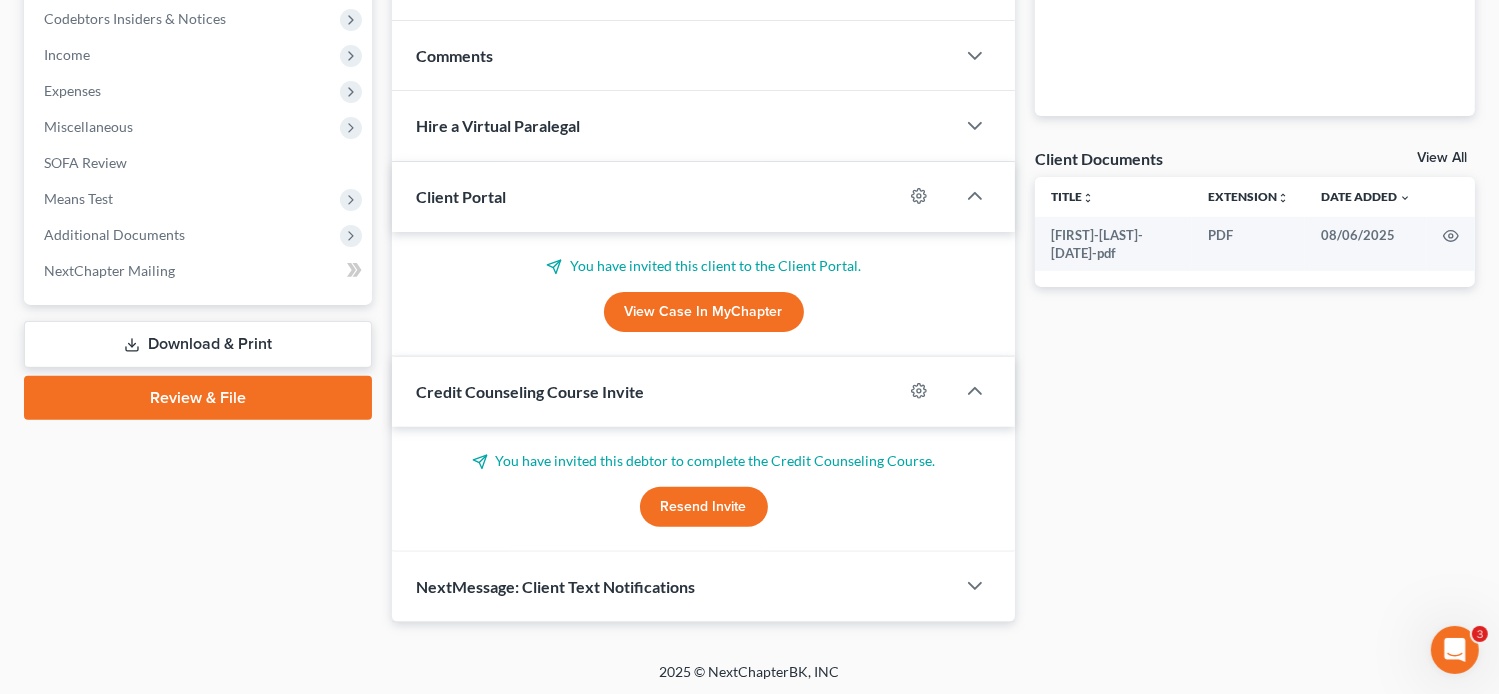 scroll, scrollTop: 0, scrollLeft: 0, axis: both 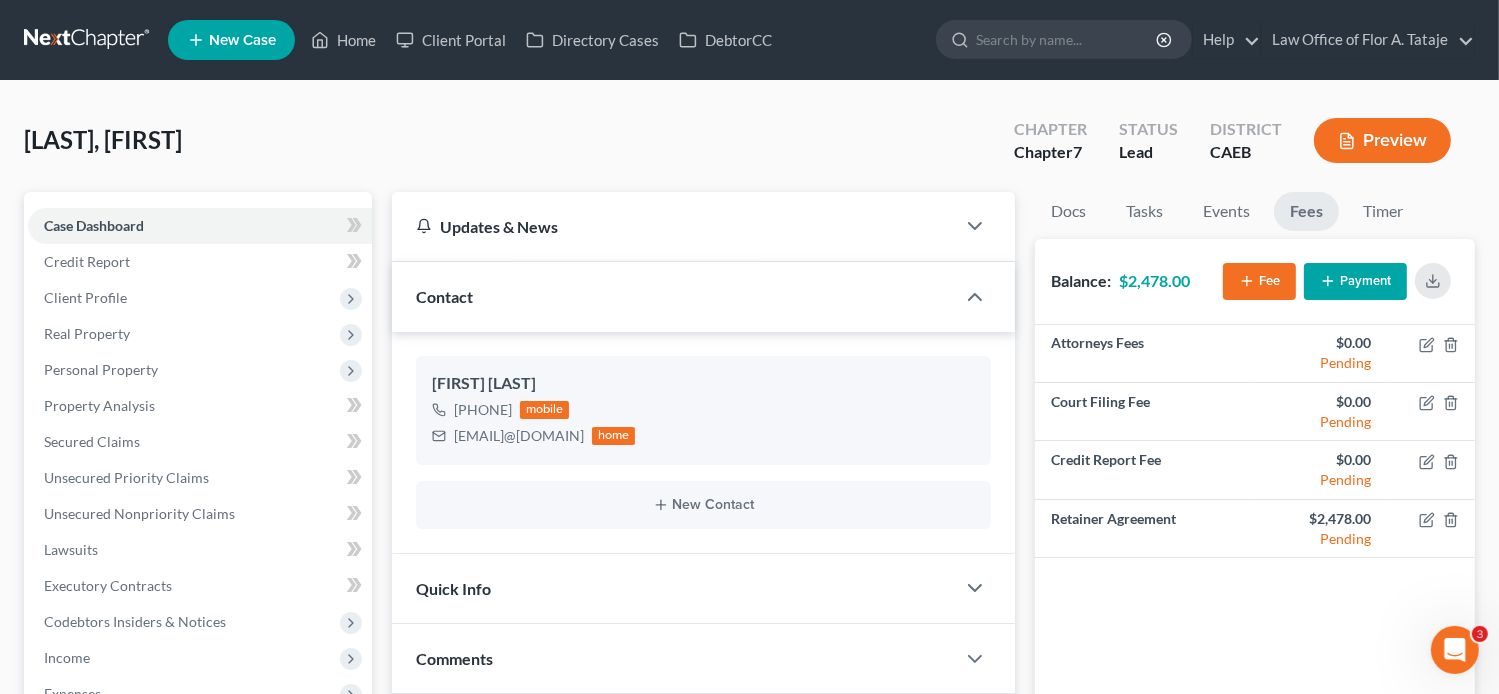 click on "New Case" at bounding box center [242, 40] 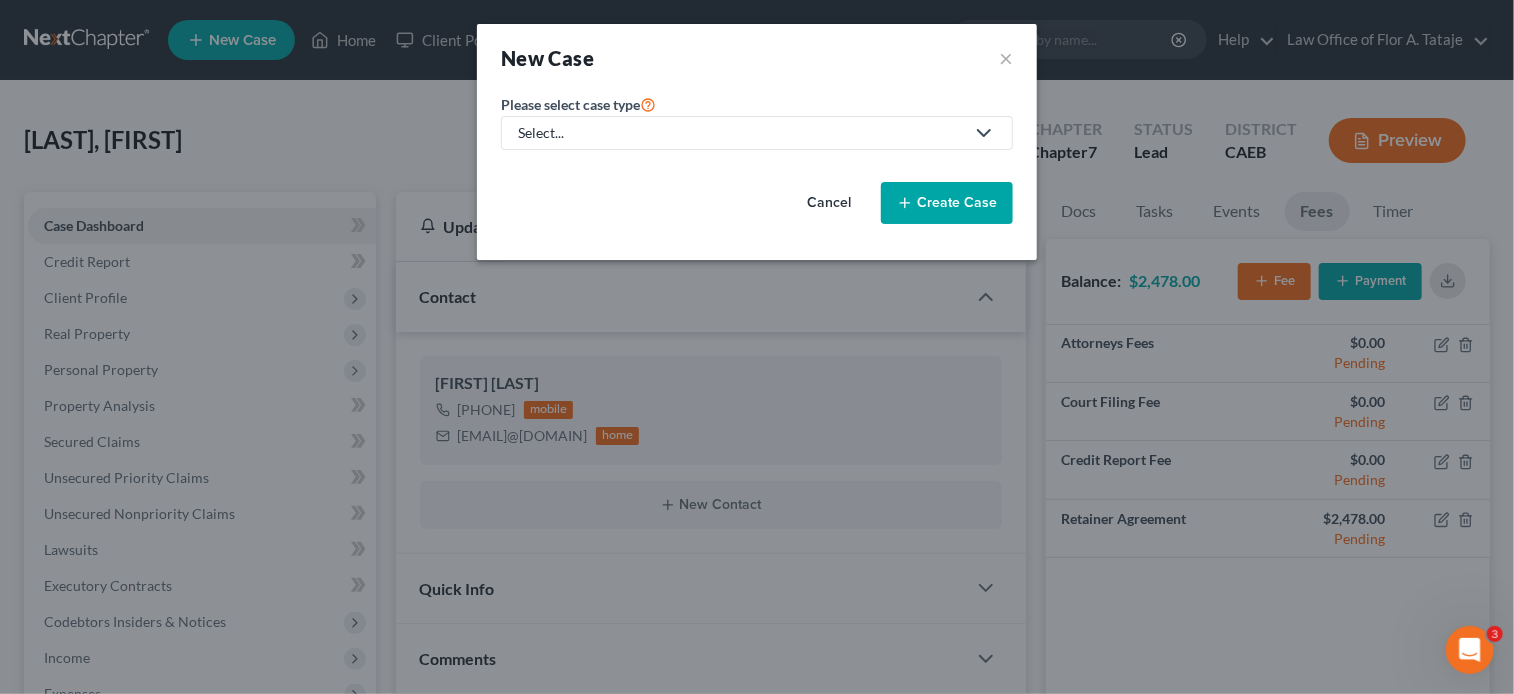 click on "Select..." at bounding box center (741, 133) 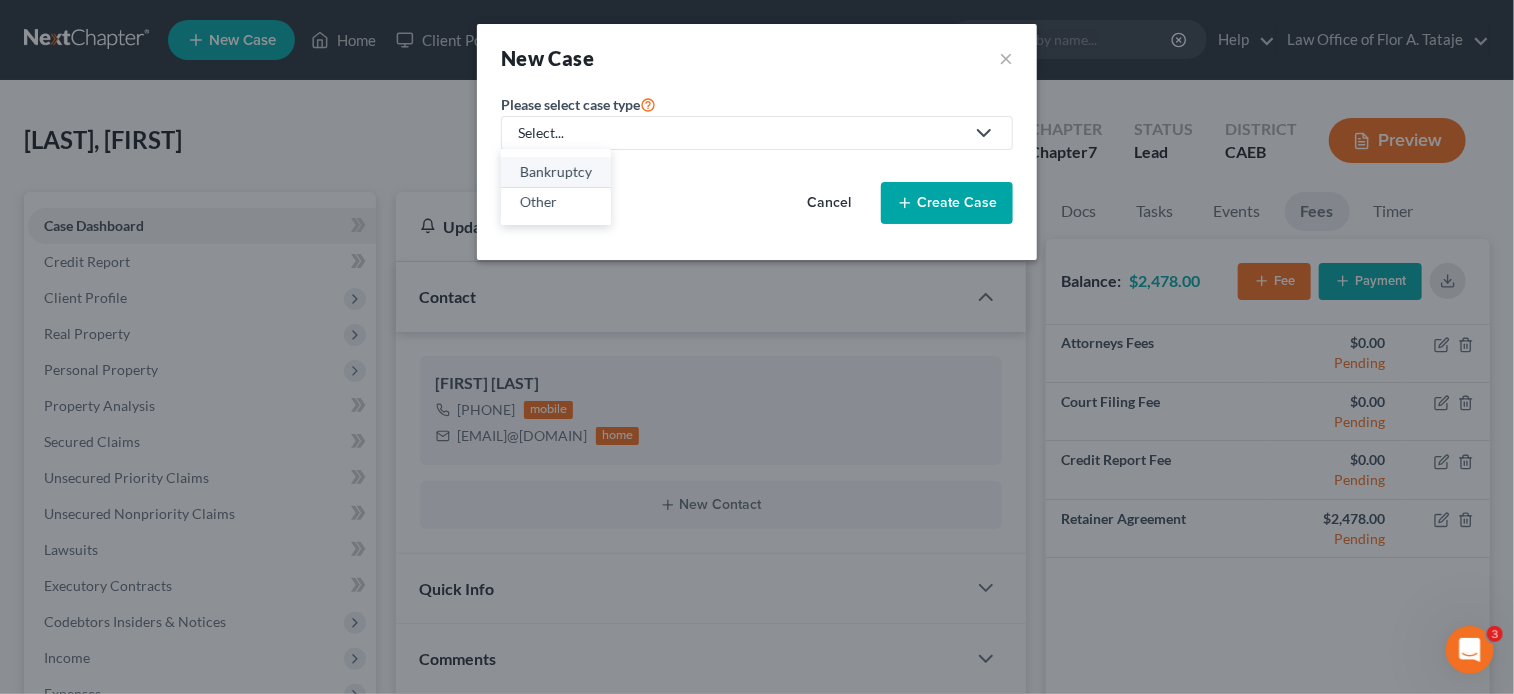 click on "Bankruptcy" at bounding box center [556, 172] 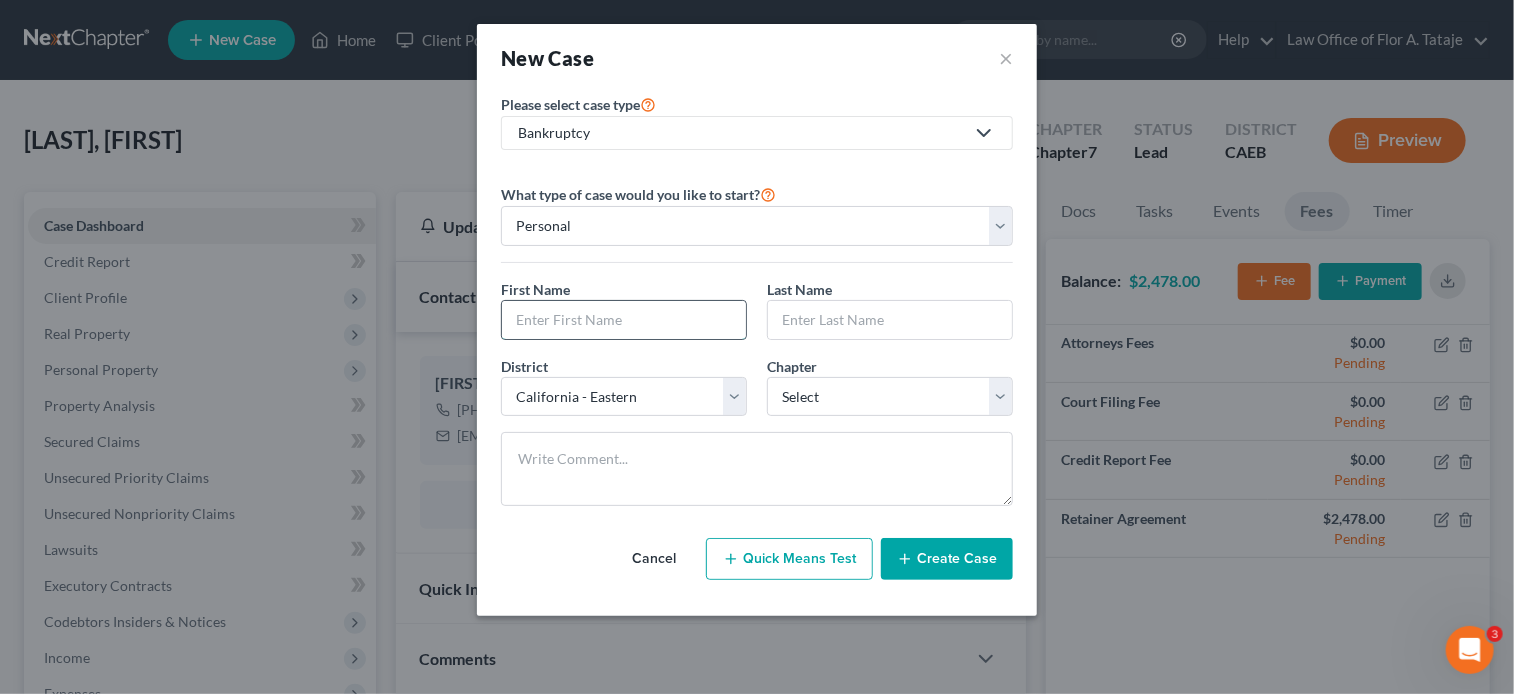 click at bounding box center (624, 320) 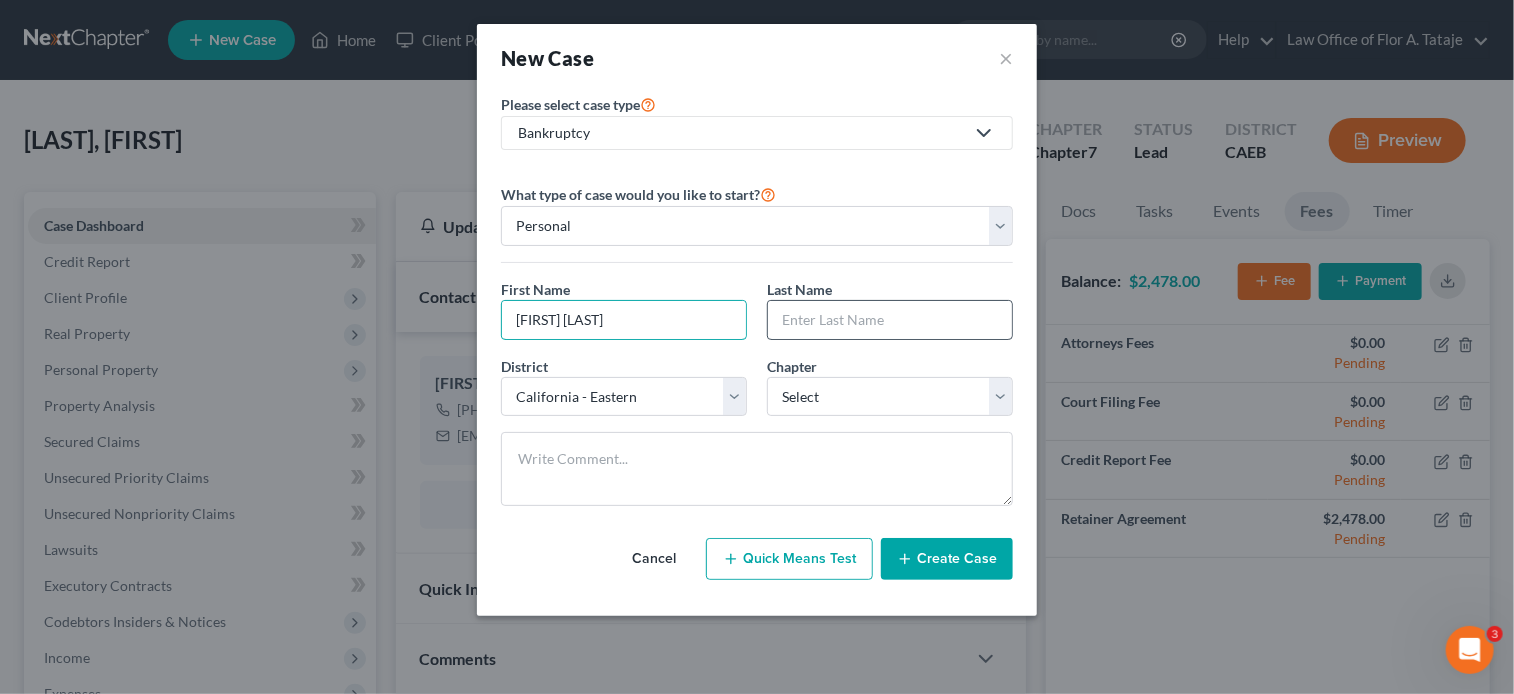 type on "[FIRST] [LAST]" 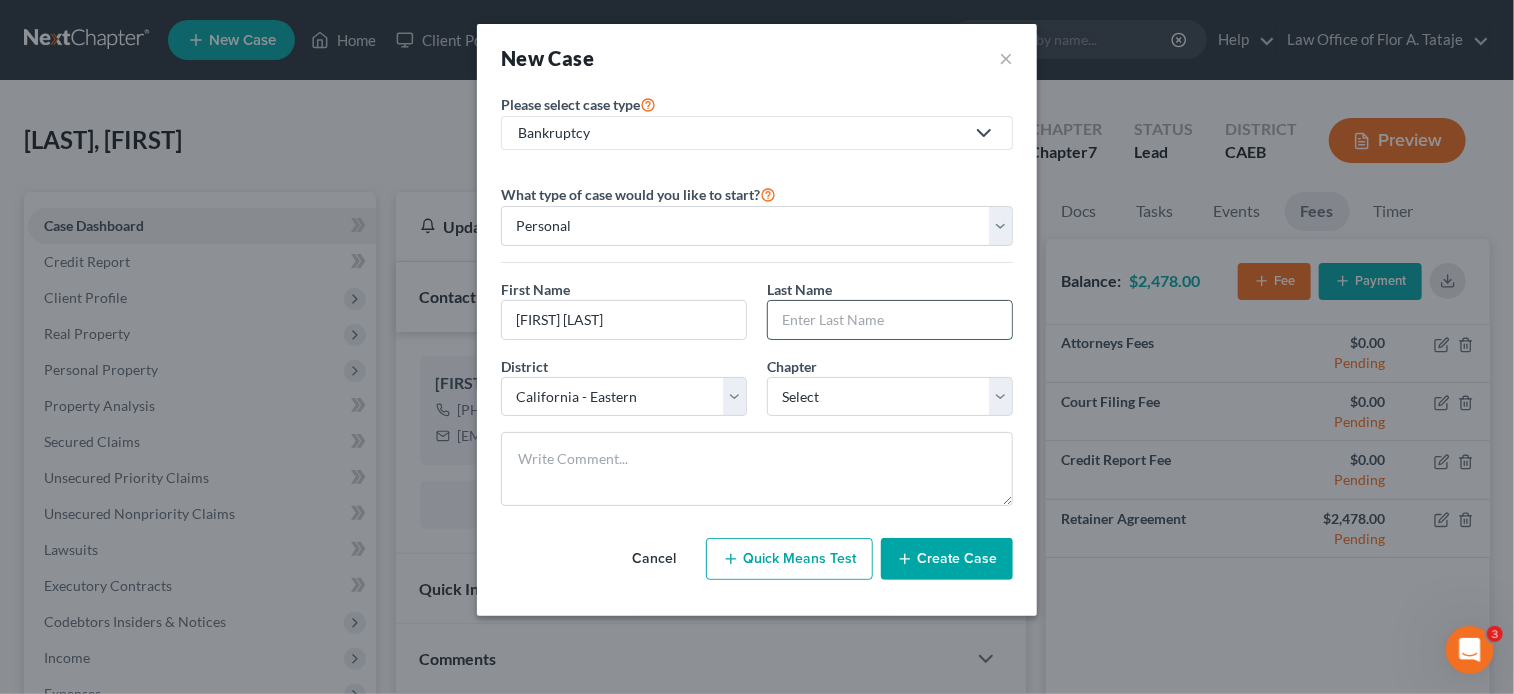 click at bounding box center [890, 320] 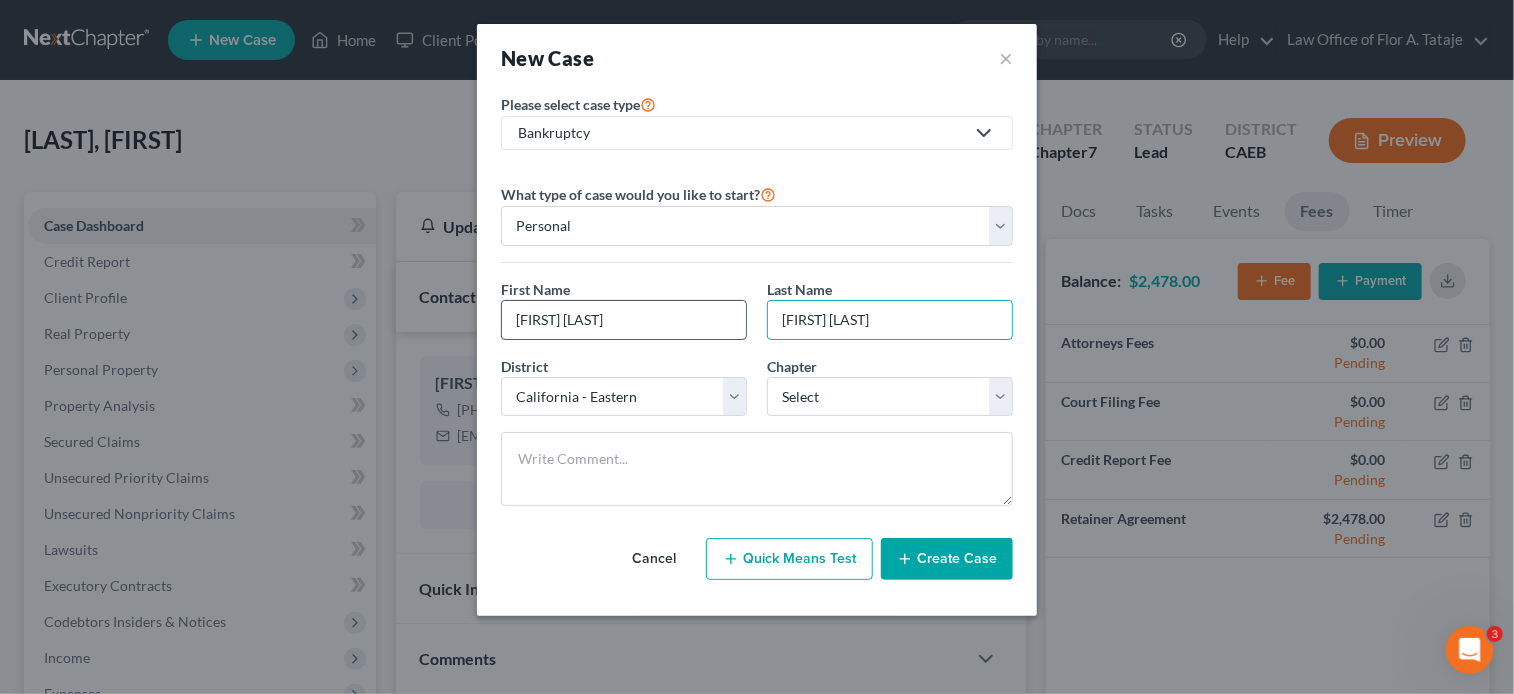 type on "[FIRST] [LAST]" 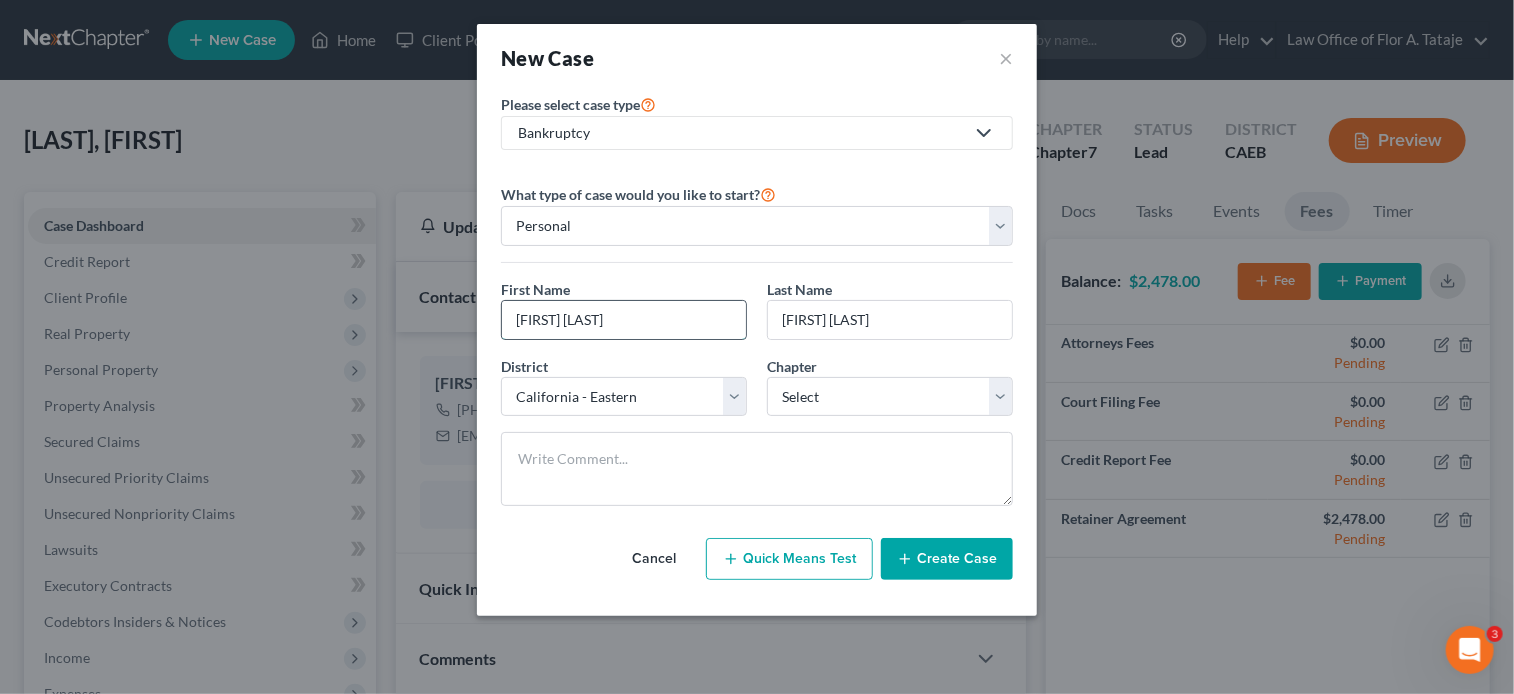drag, startPoint x: 654, startPoint y: 320, endPoint x: 581, endPoint y: 321, distance: 73.00685 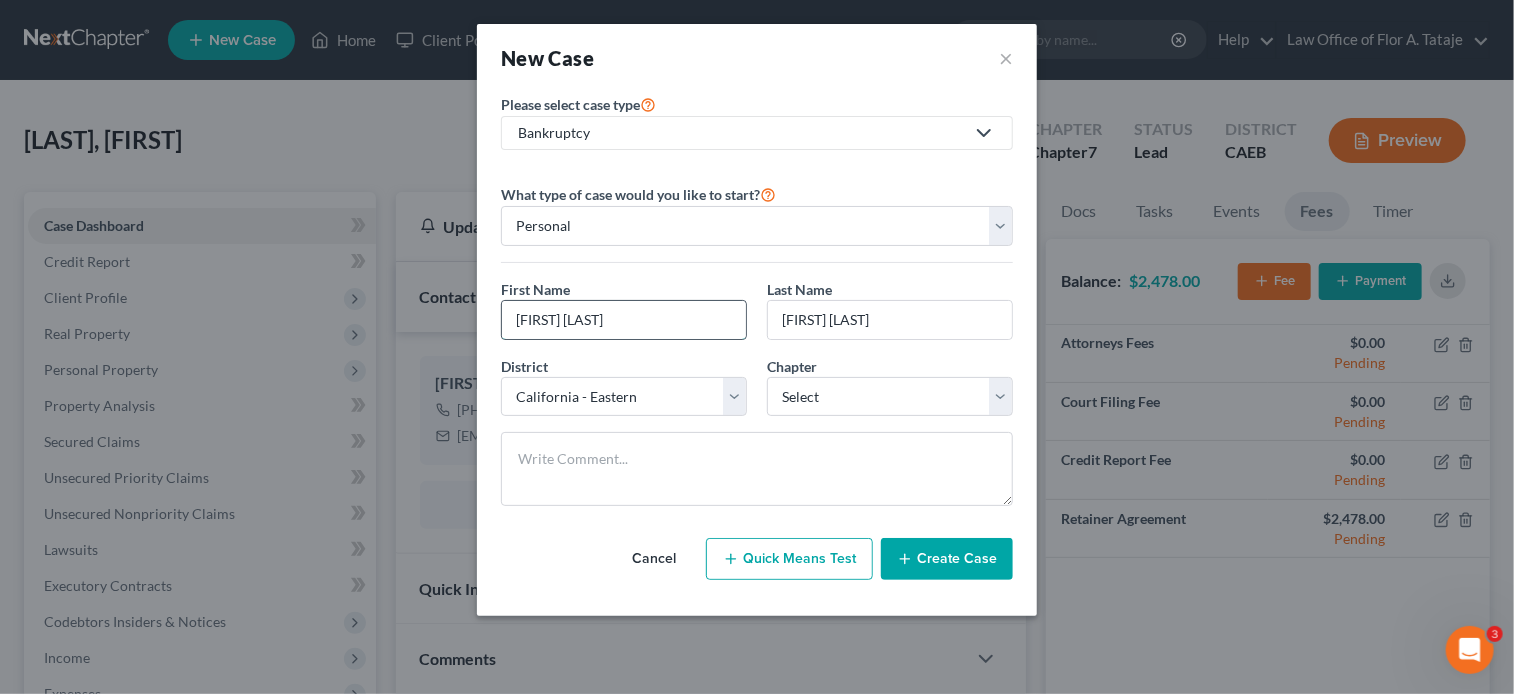 click on "[FIRST] [LAST]" at bounding box center [624, 320] 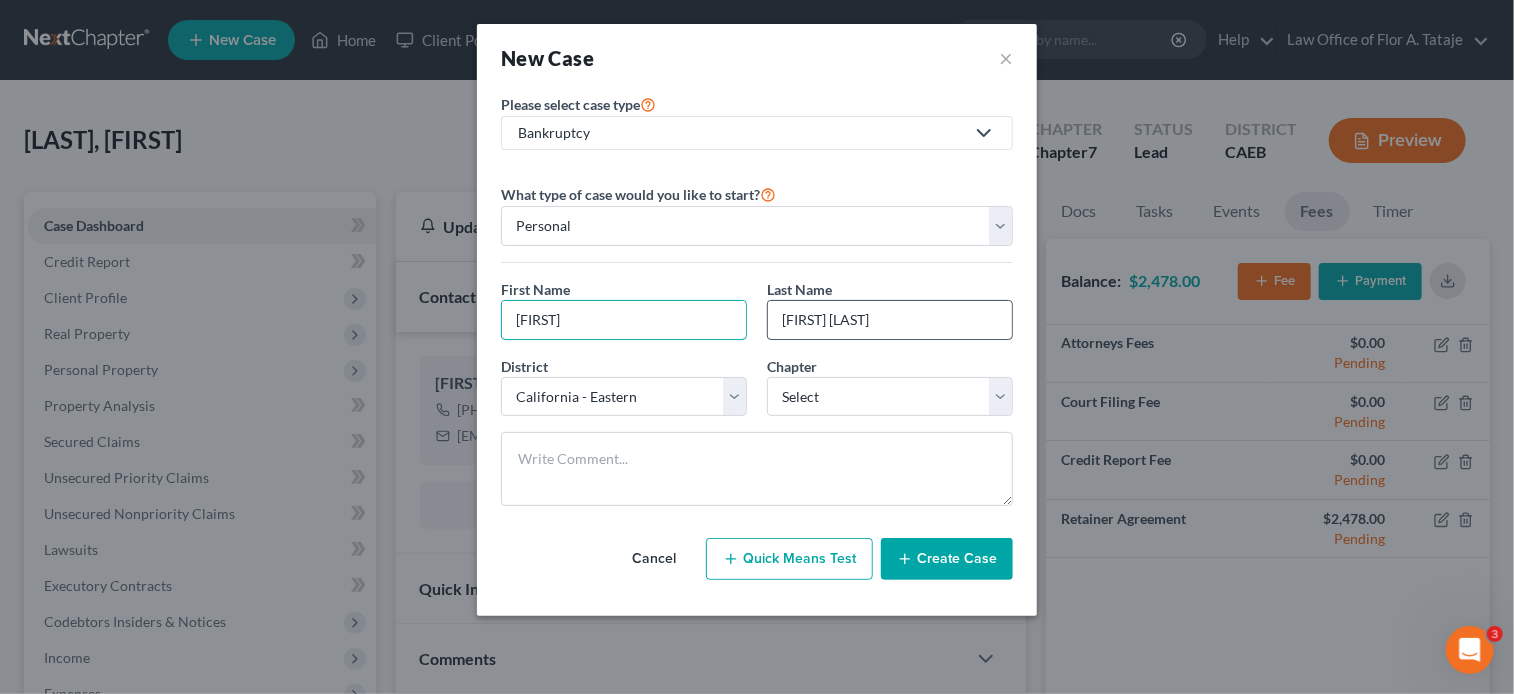 type on "[FIRST]" 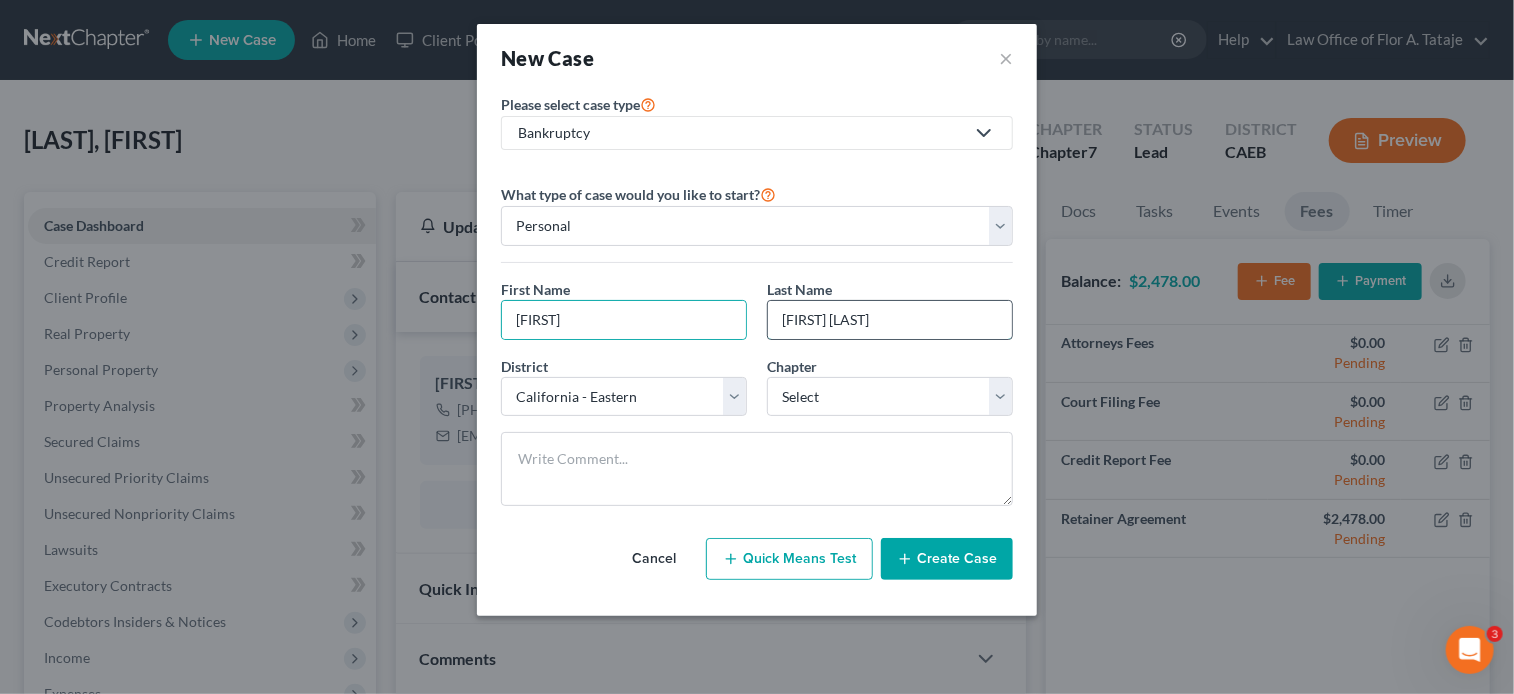 click on "[FIRST] [LAST]" at bounding box center [890, 320] 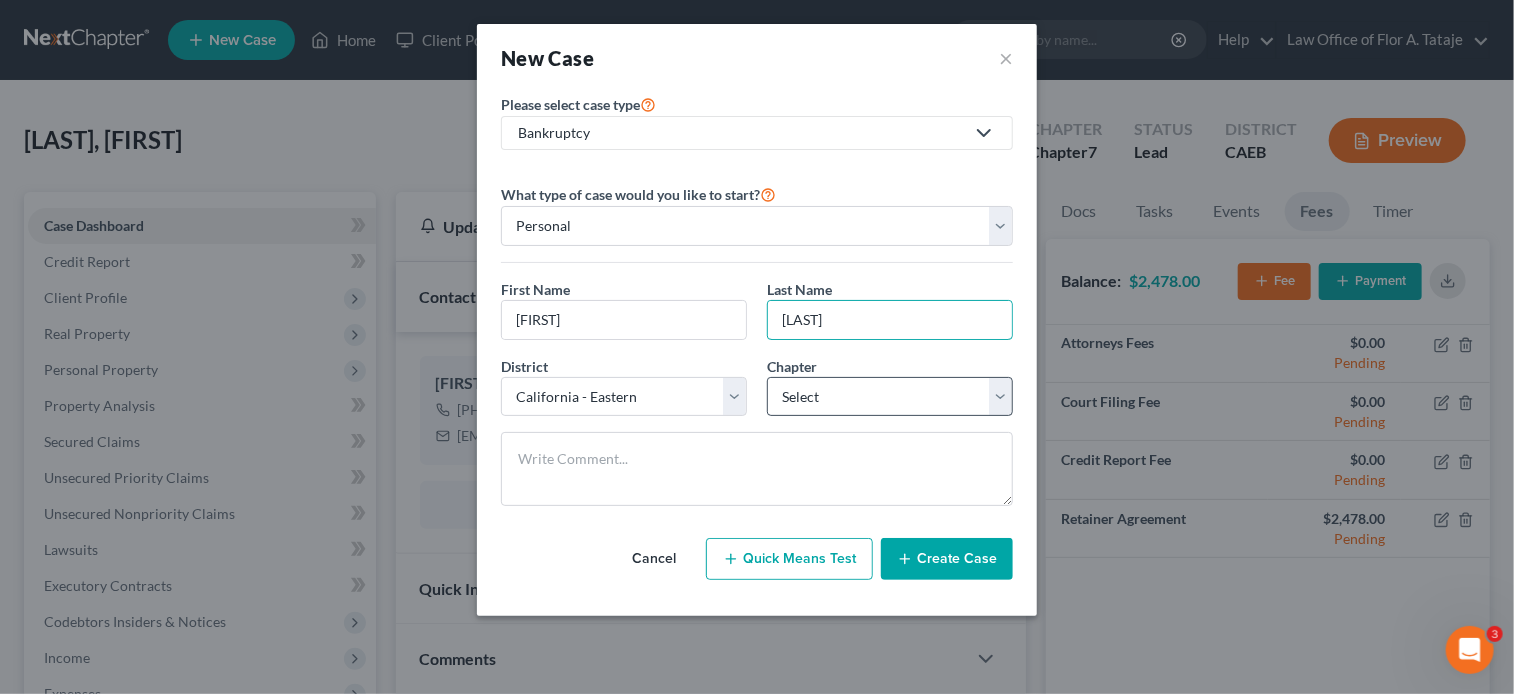 type on "[LAST]" 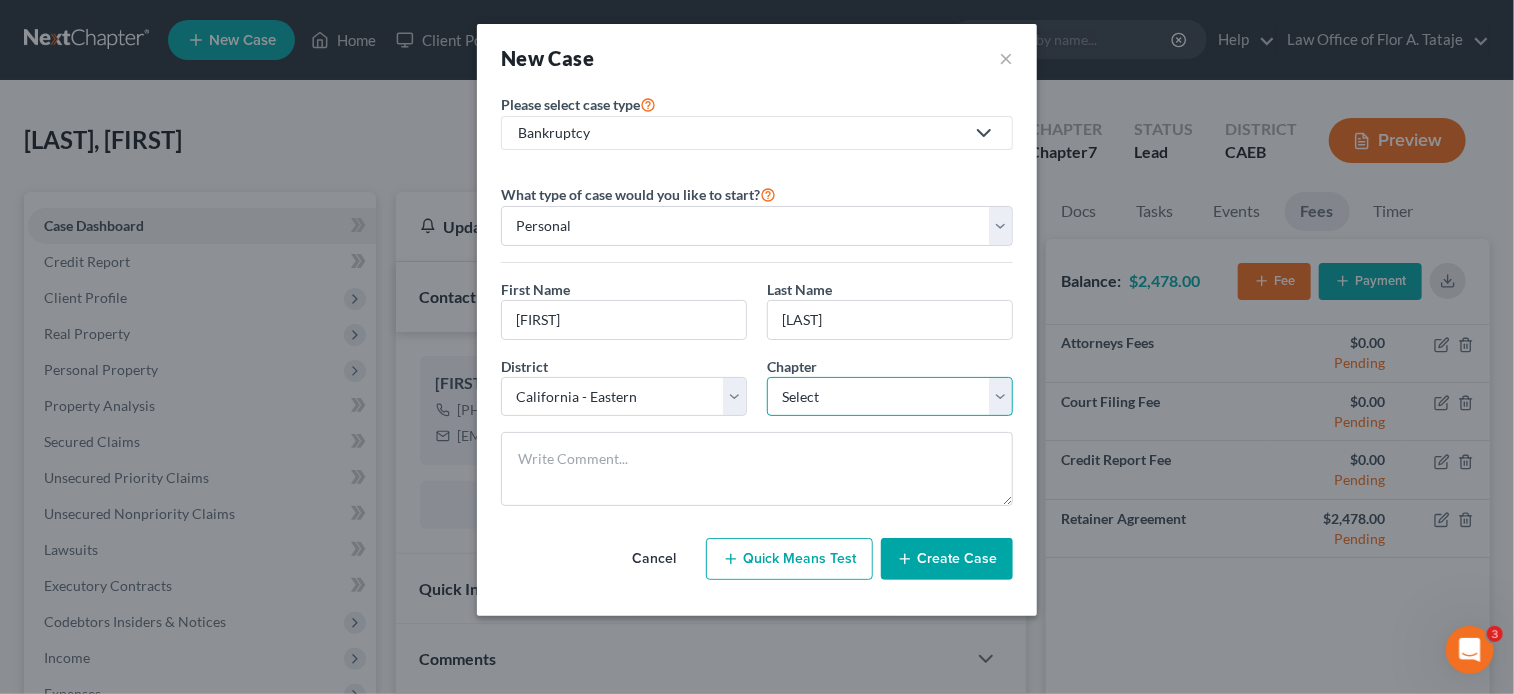 click on "Select 7 11 12 13" at bounding box center [890, 397] 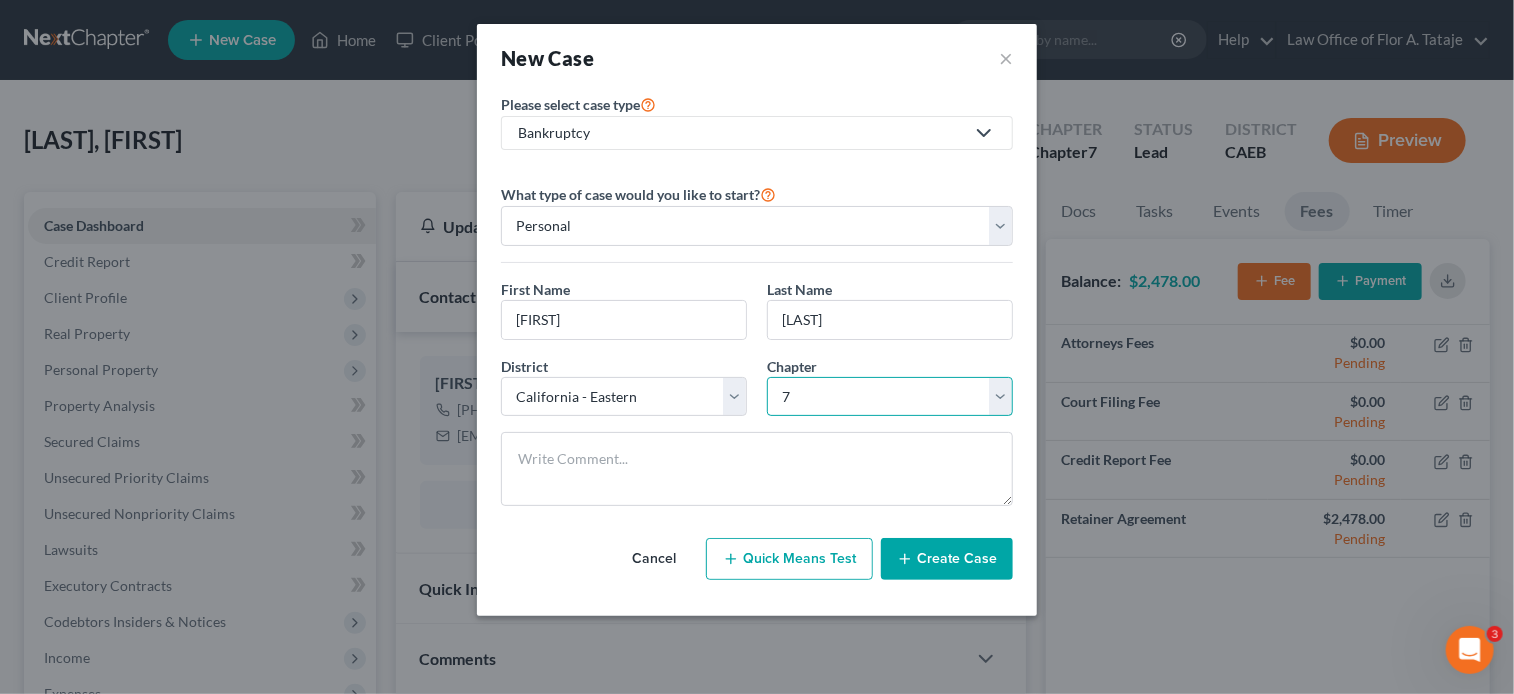 click on "Select 7 11 12 13" at bounding box center [890, 397] 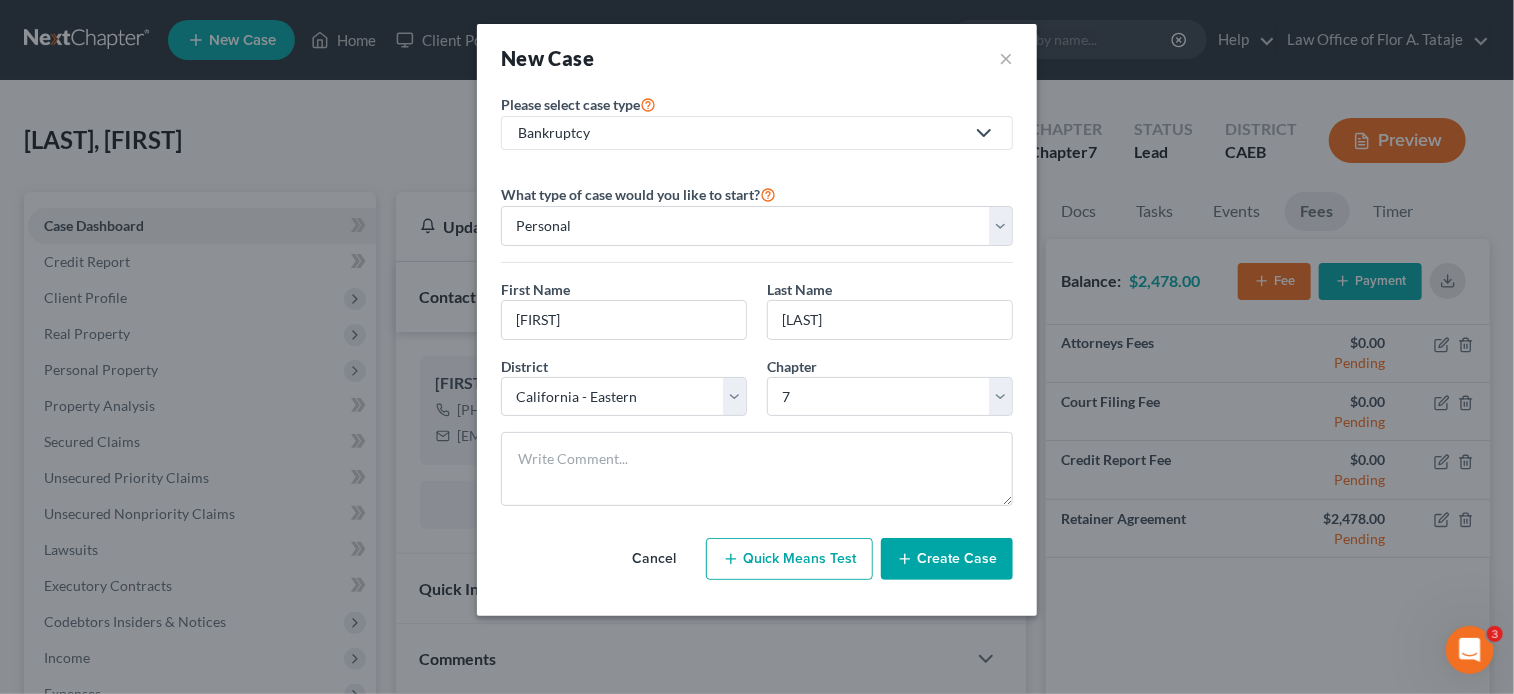 click on "Create Case" at bounding box center [947, 559] 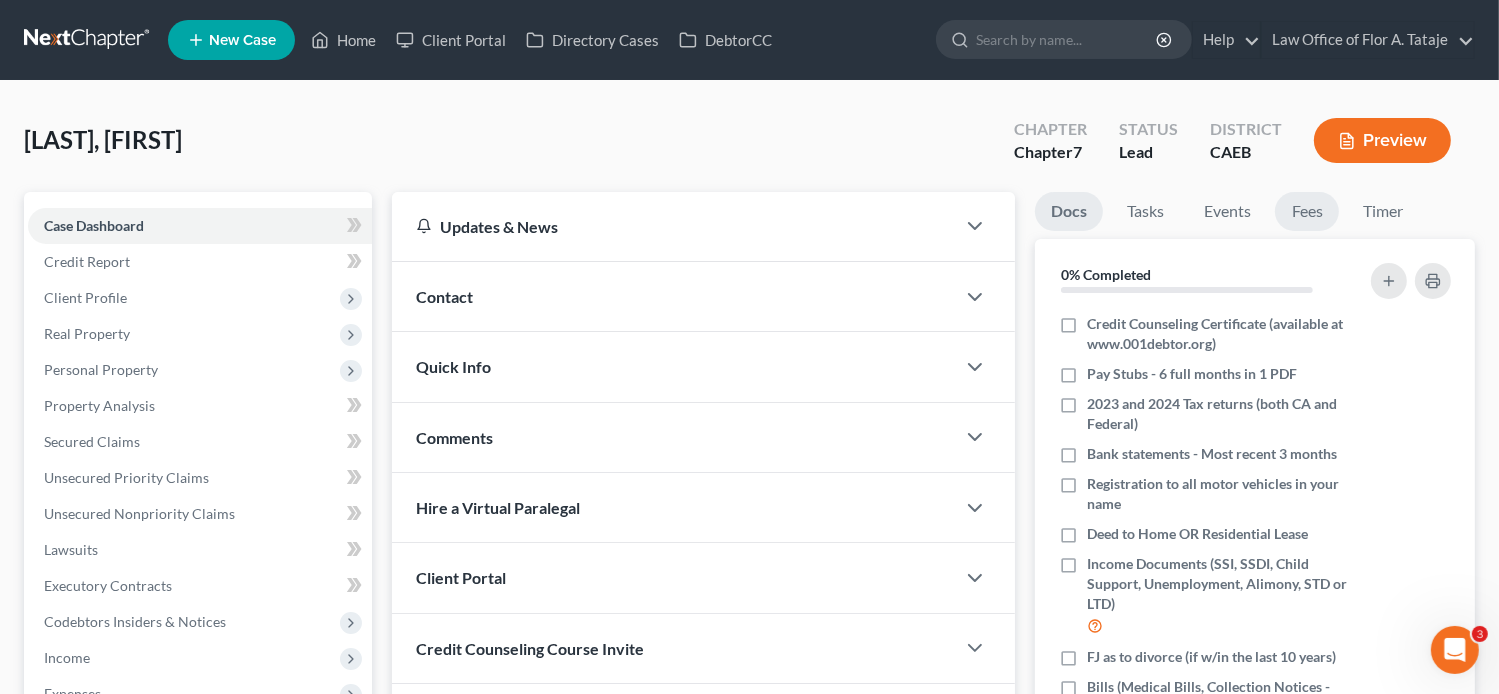 click on "Fees" at bounding box center [1307, 211] 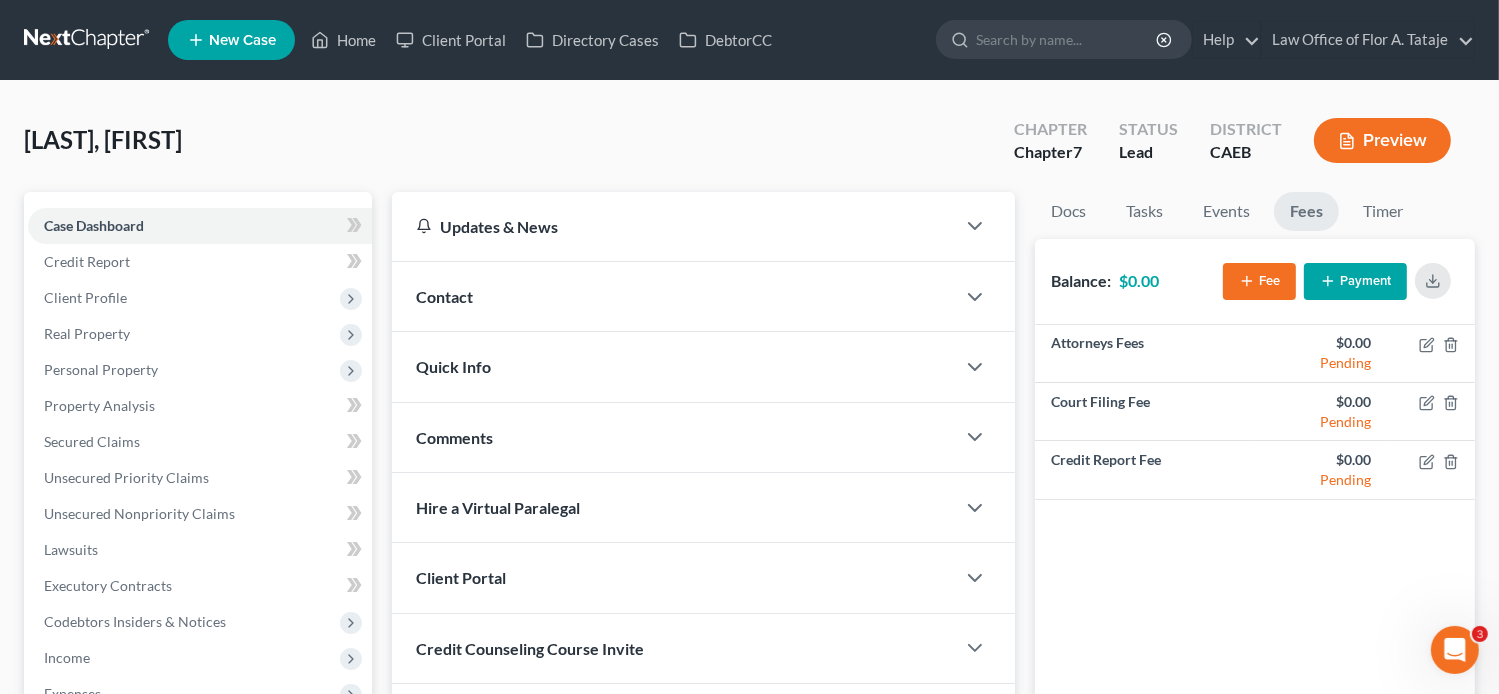 click on "Fee" at bounding box center (1259, 281) 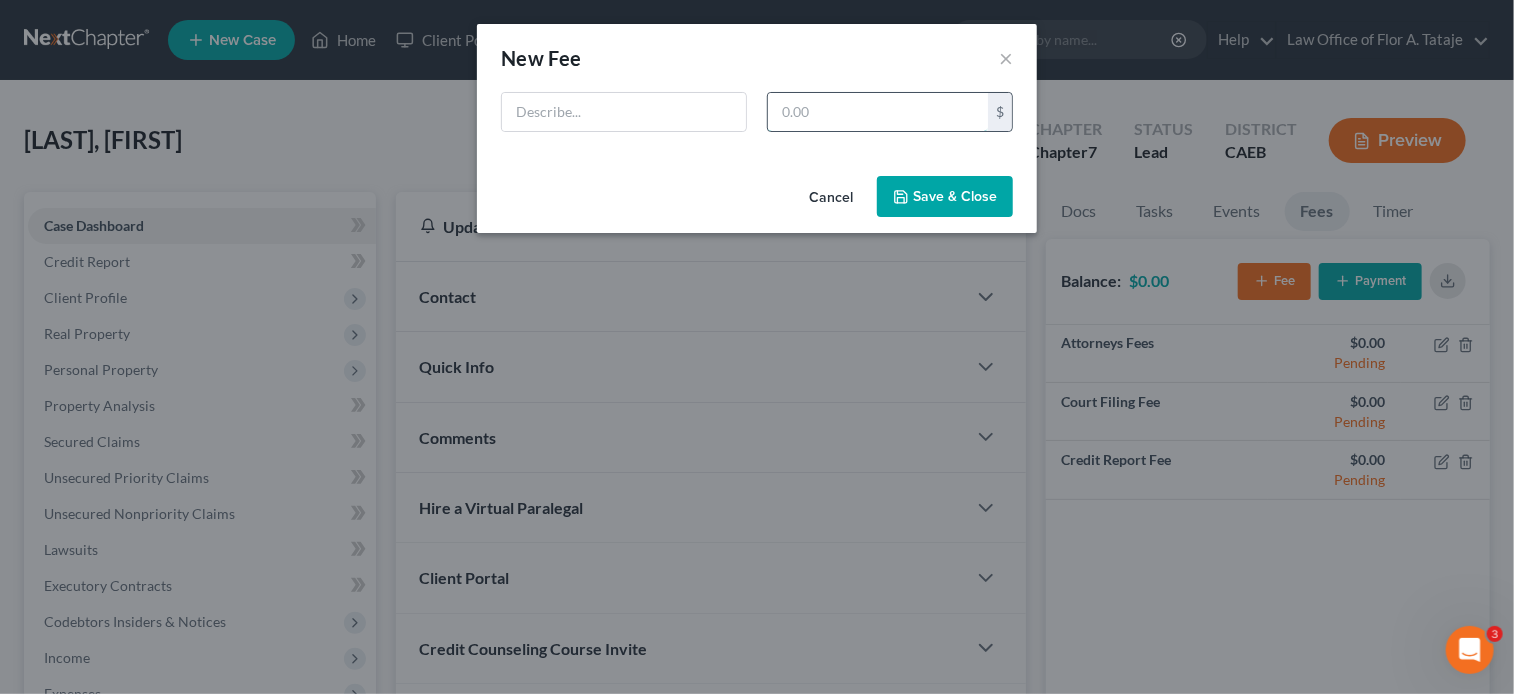 click at bounding box center (878, 112) 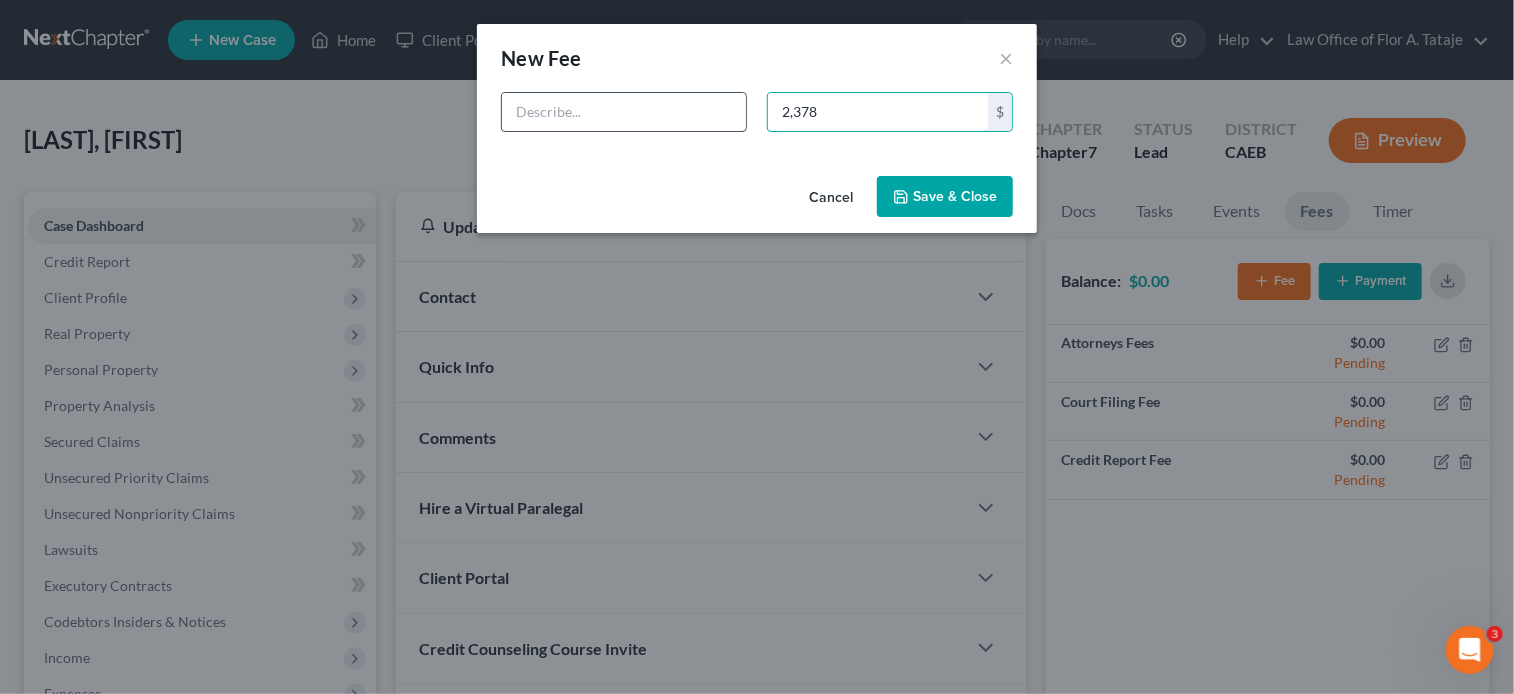 type on "2,378" 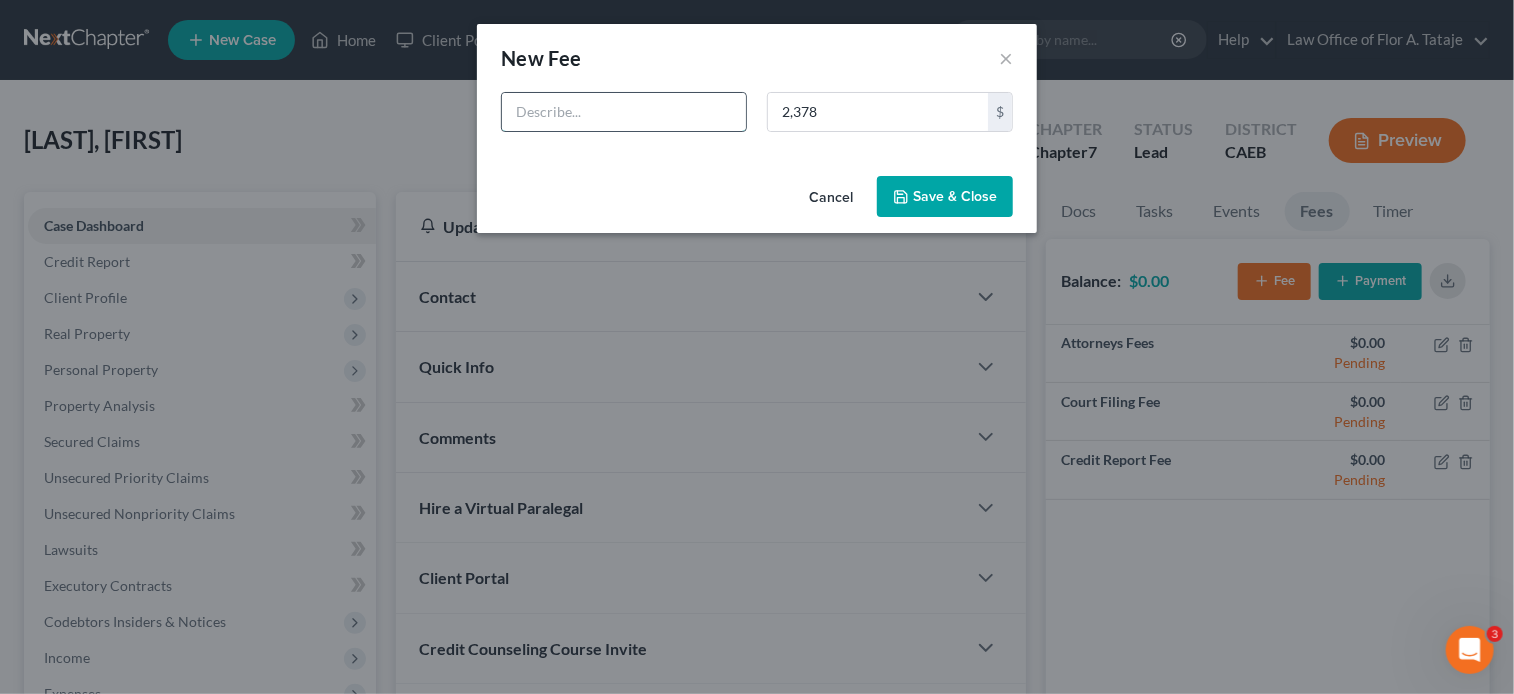 click at bounding box center [624, 112] 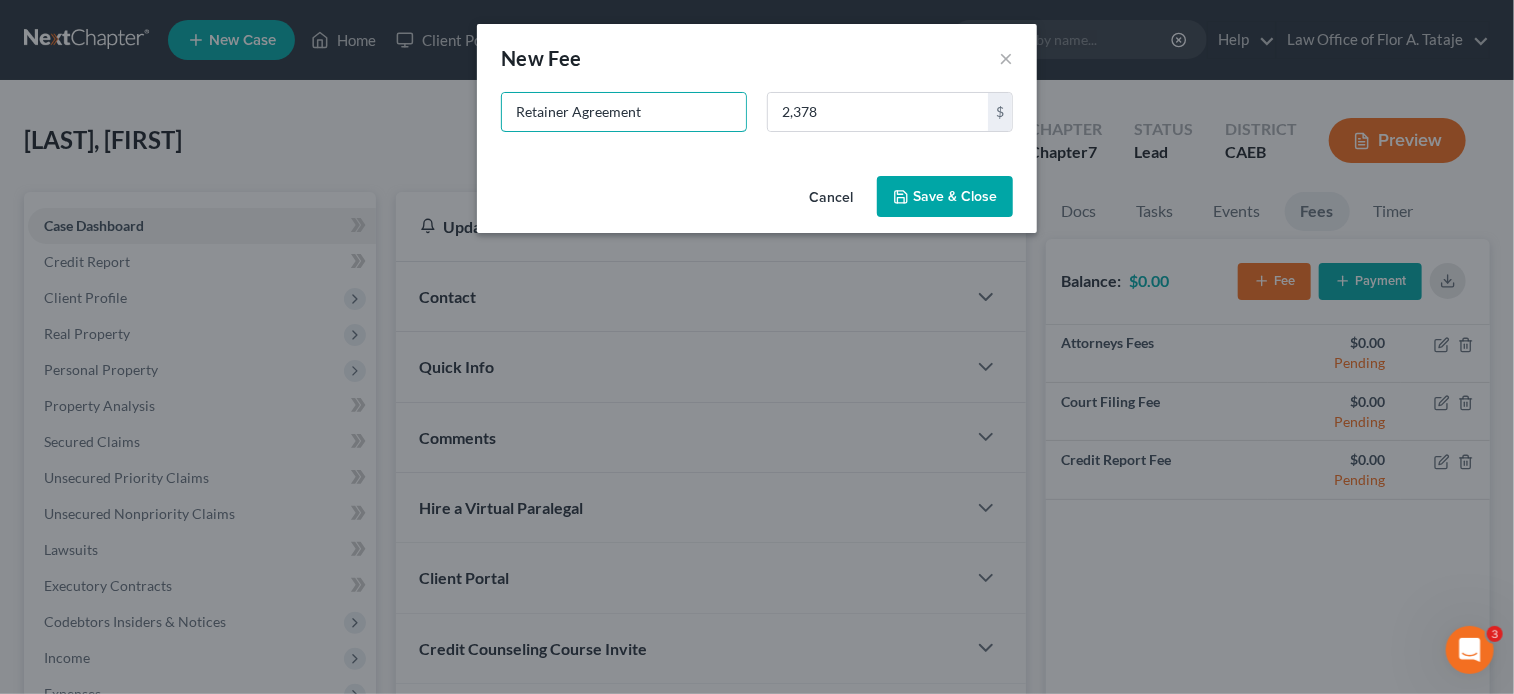 type on "Retainer Agreement" 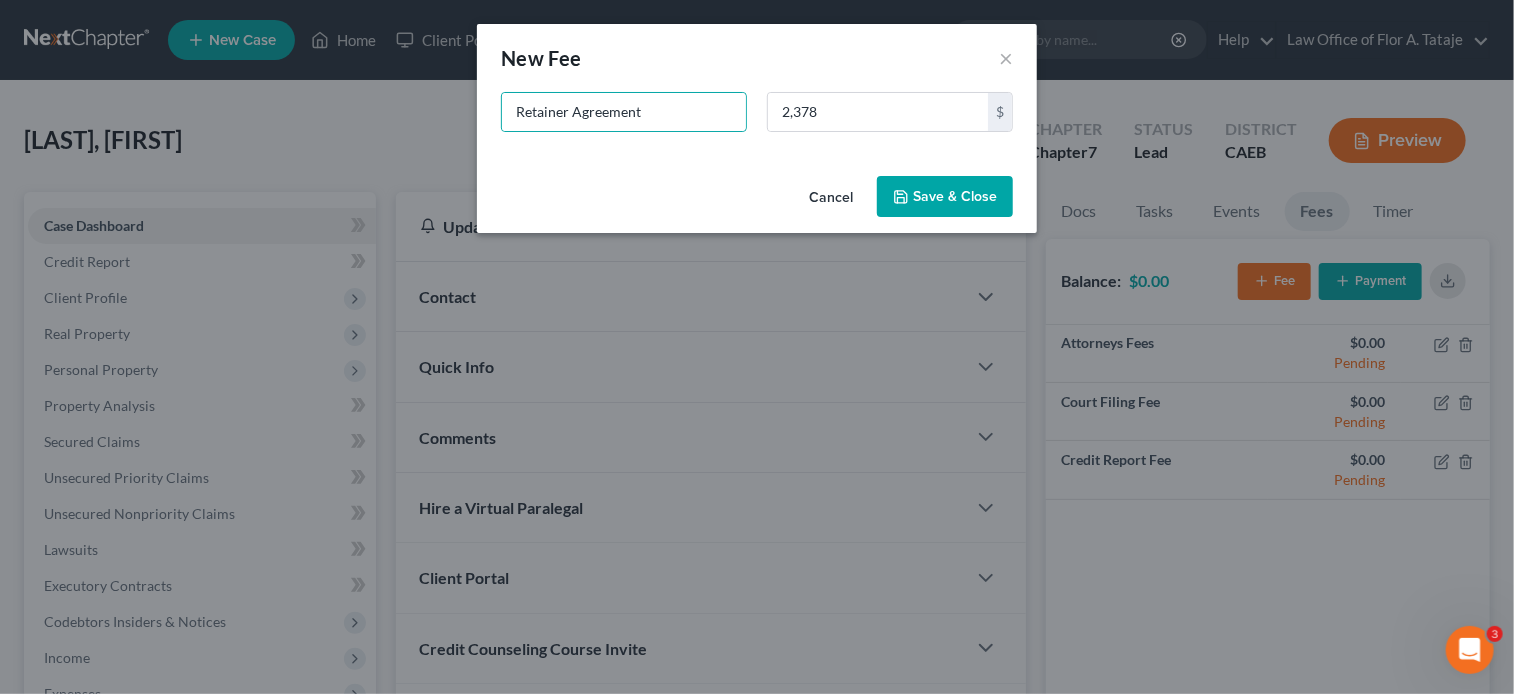 click on "Save & Close" at bounding box center (945, 197) 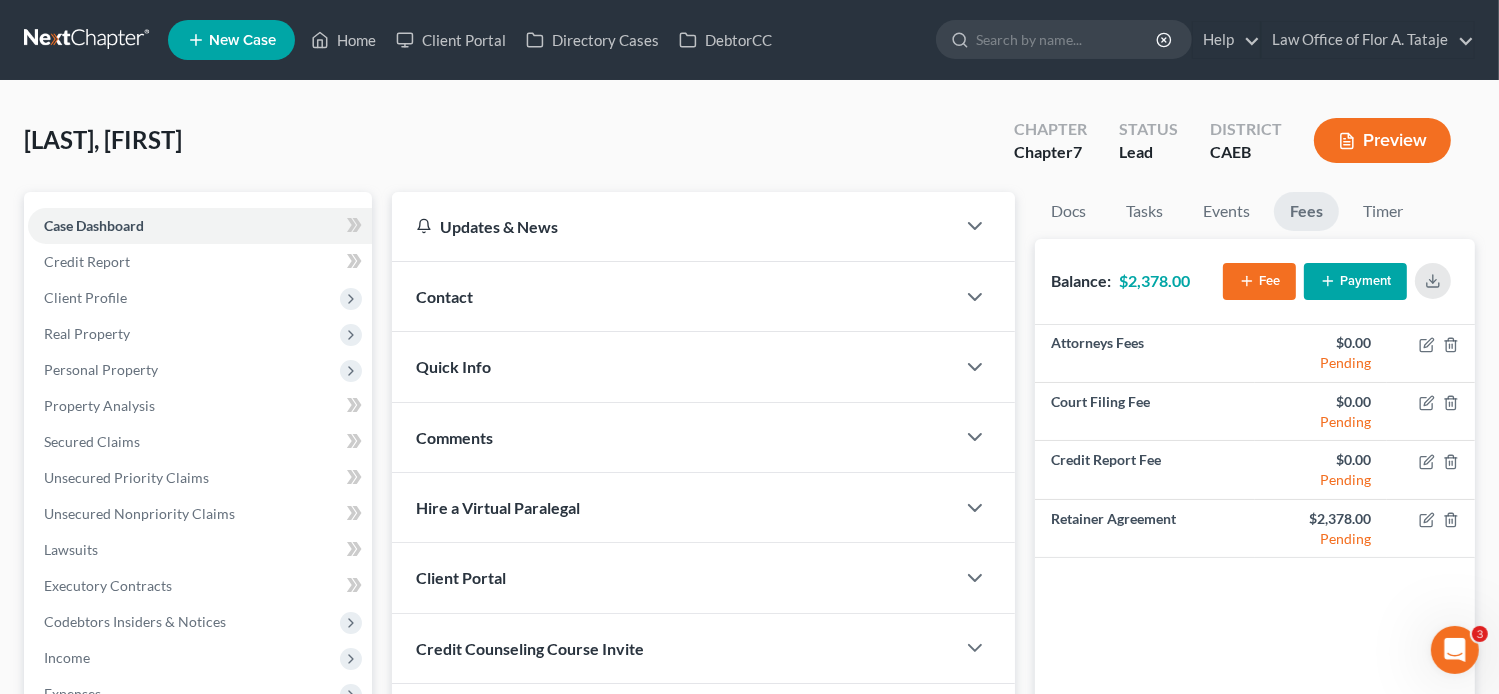 scroll, scrollTop: 196, scrollLeft: 0, axis: vertical 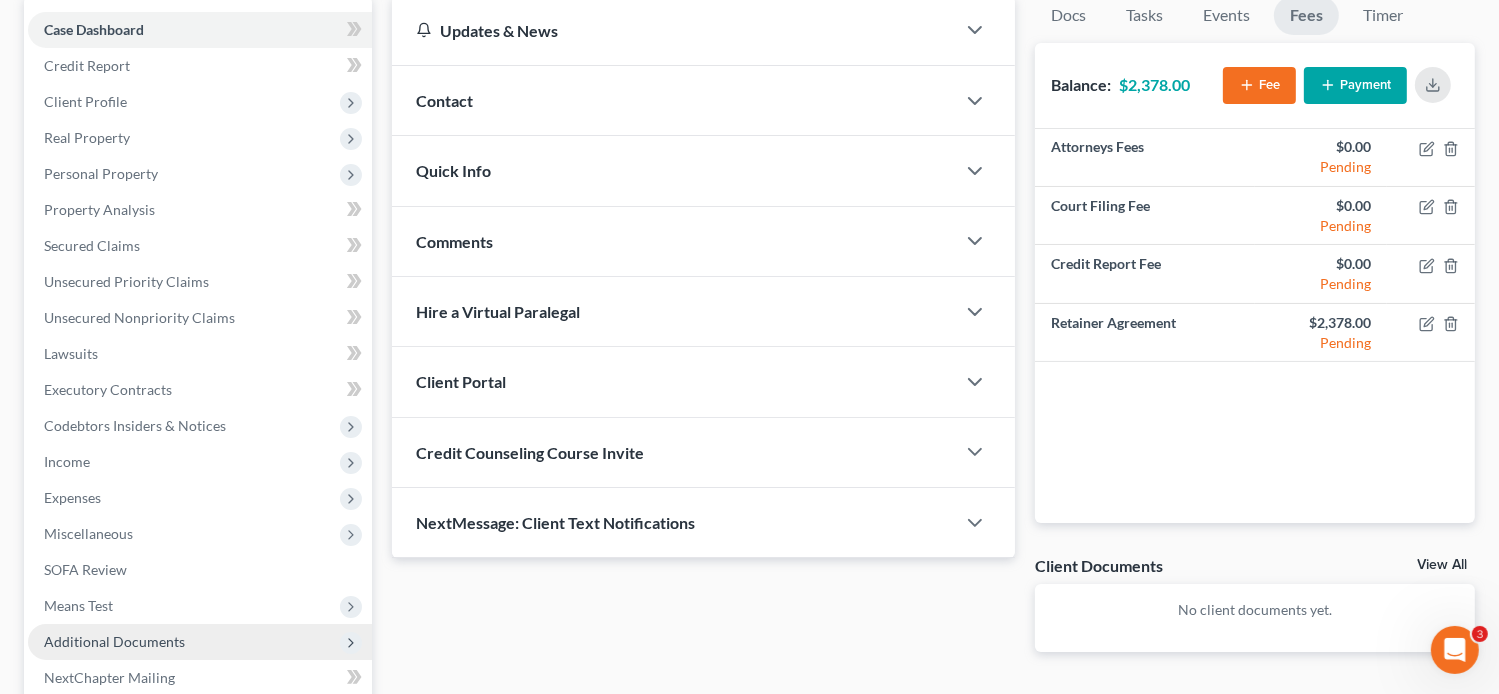 click on "Additional Documents" at bounding box center [114, 641] 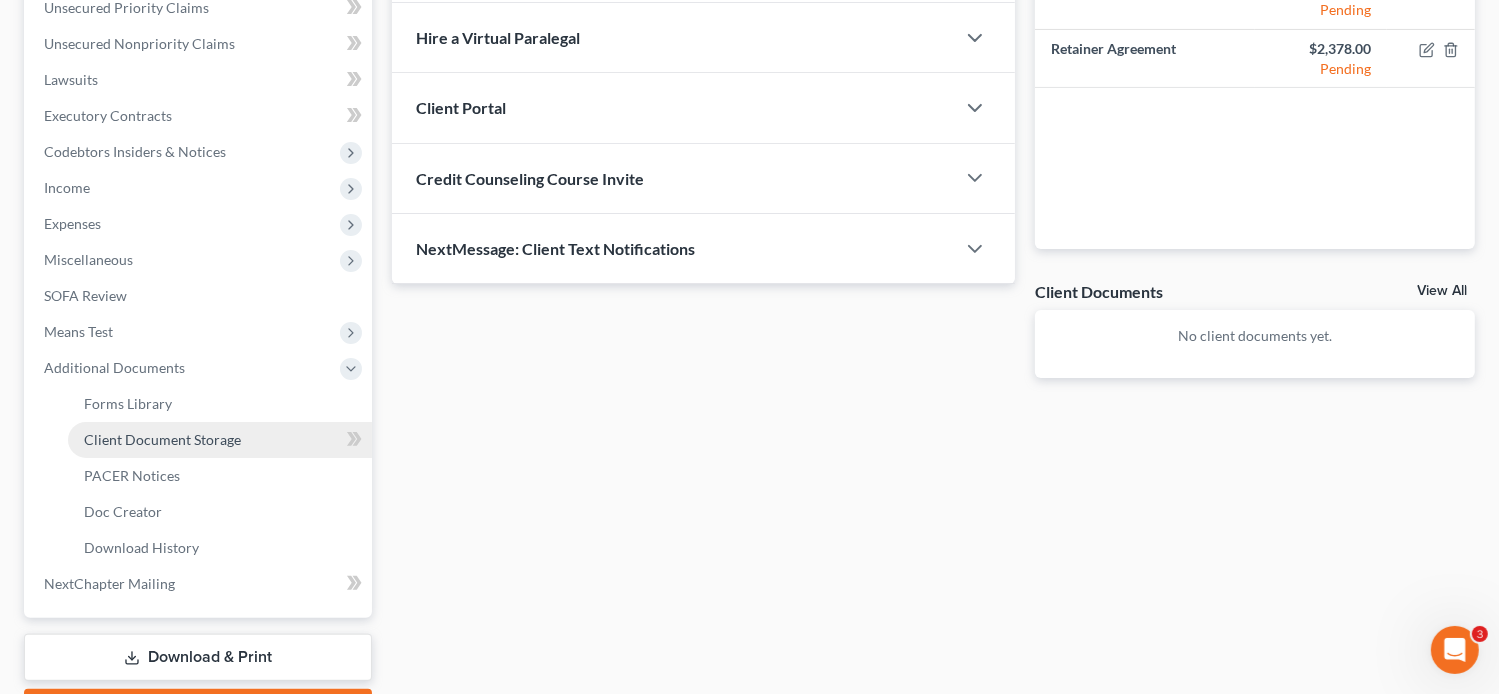 click on "Client Document Storage" at bounding box center [162, 439] 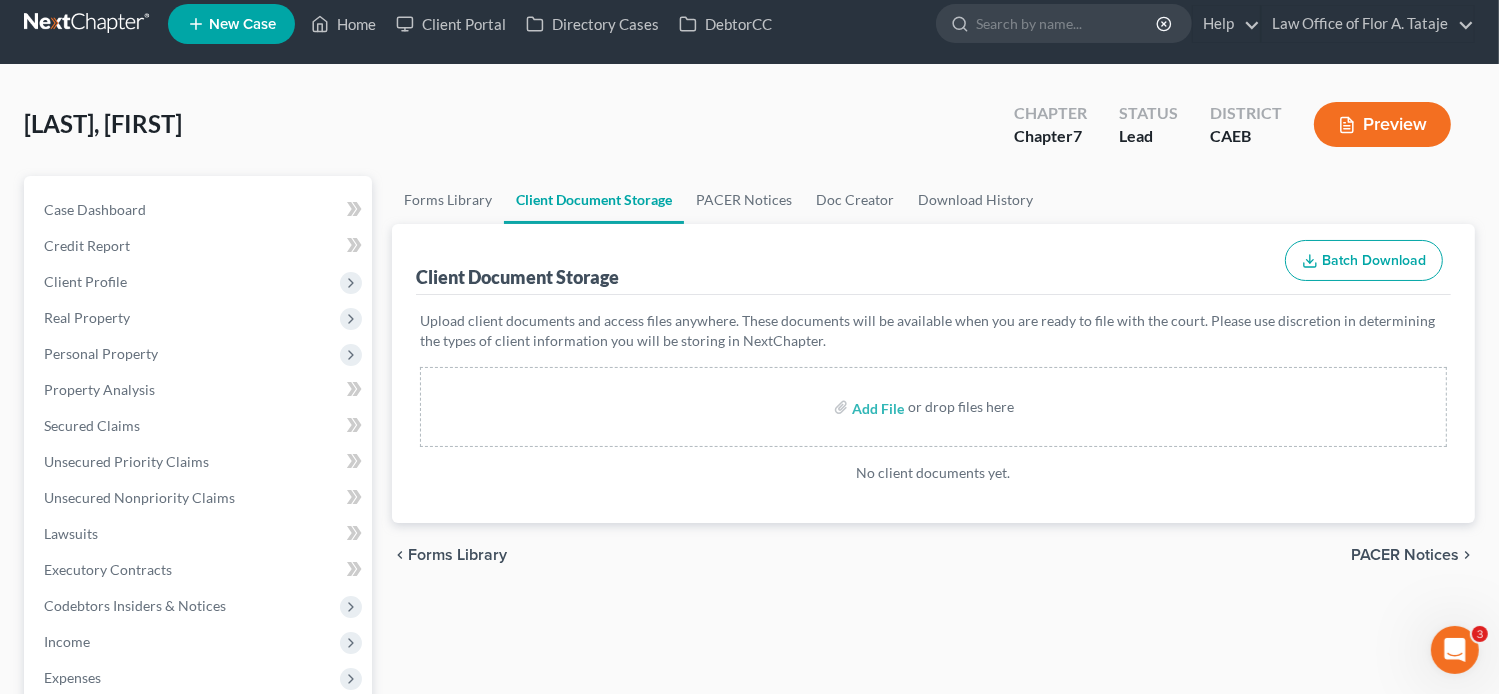 scroll, scrollTop: 0, scrollLeft: 0, axis: both 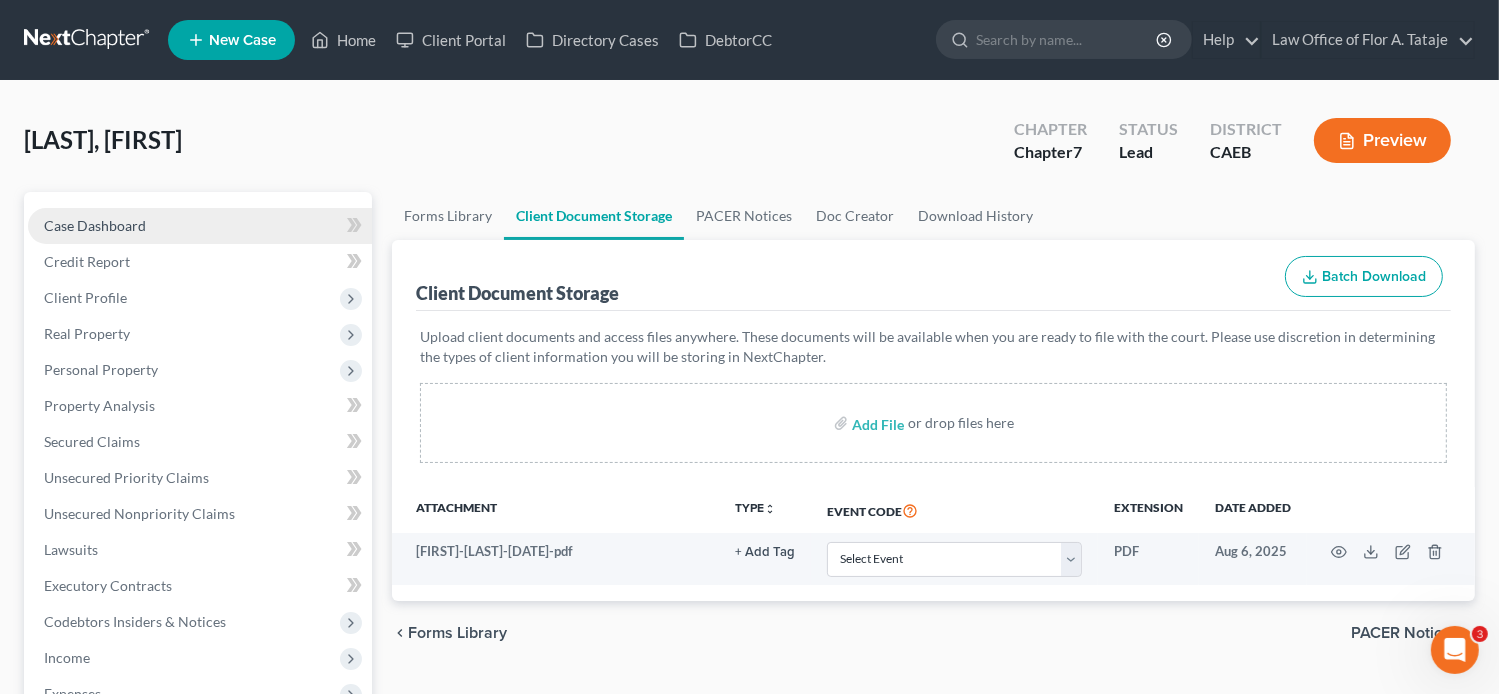 click on "Case Dashboard" at bounding box center (95, 225) 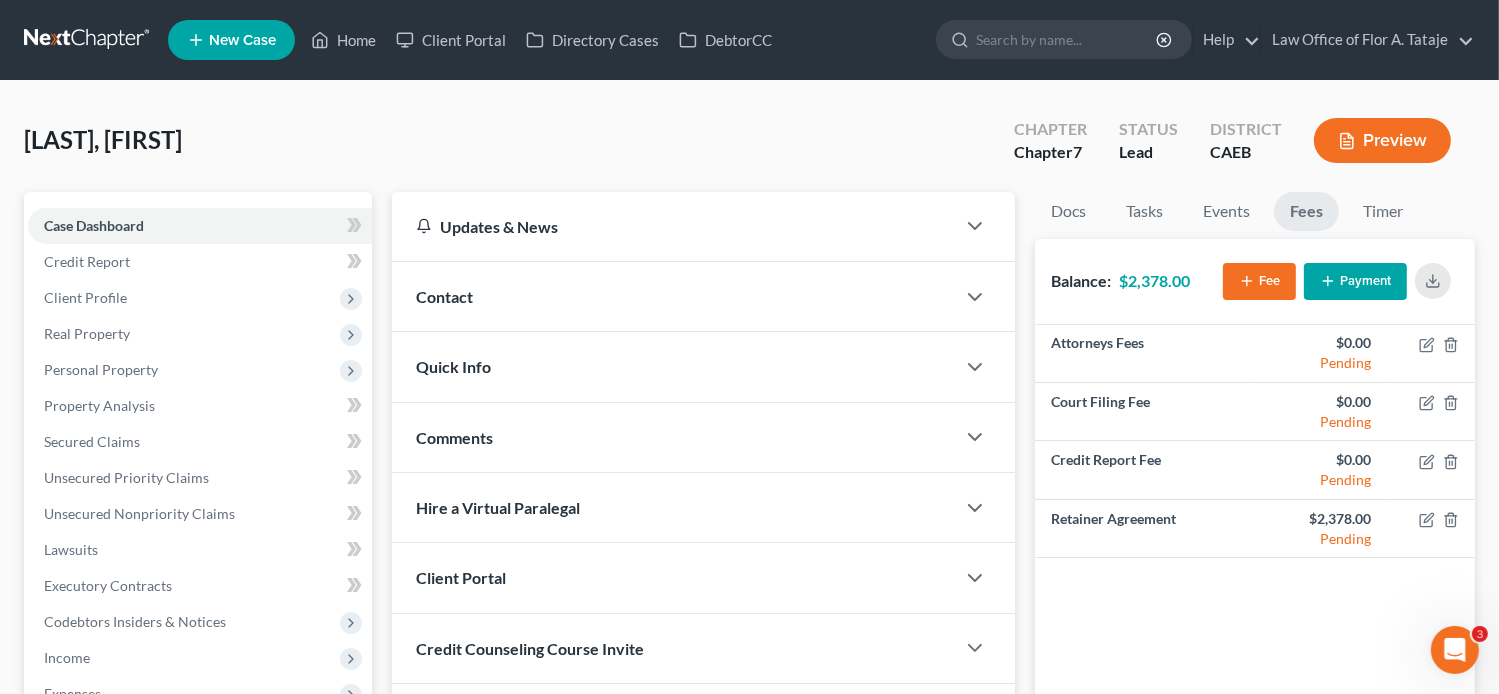 click on "Contact" at bounding box center (674, 296) 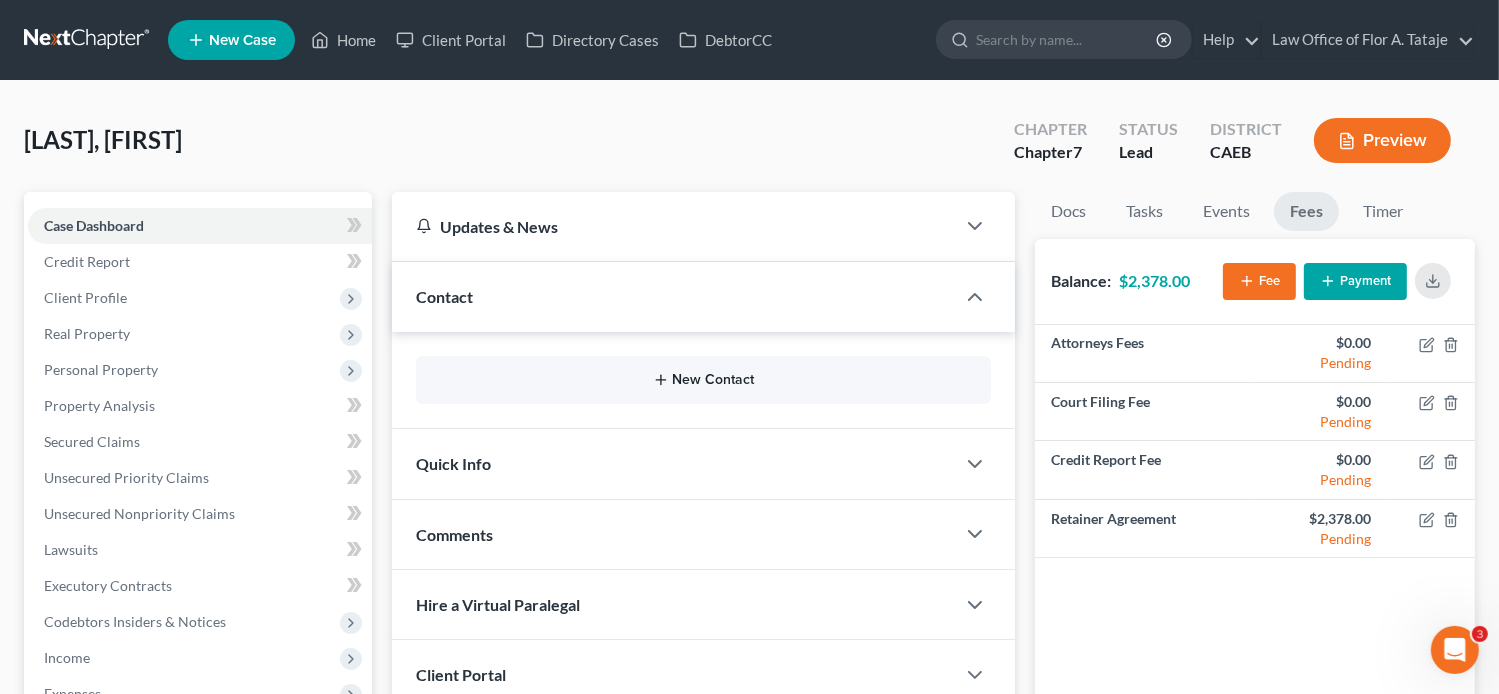 click 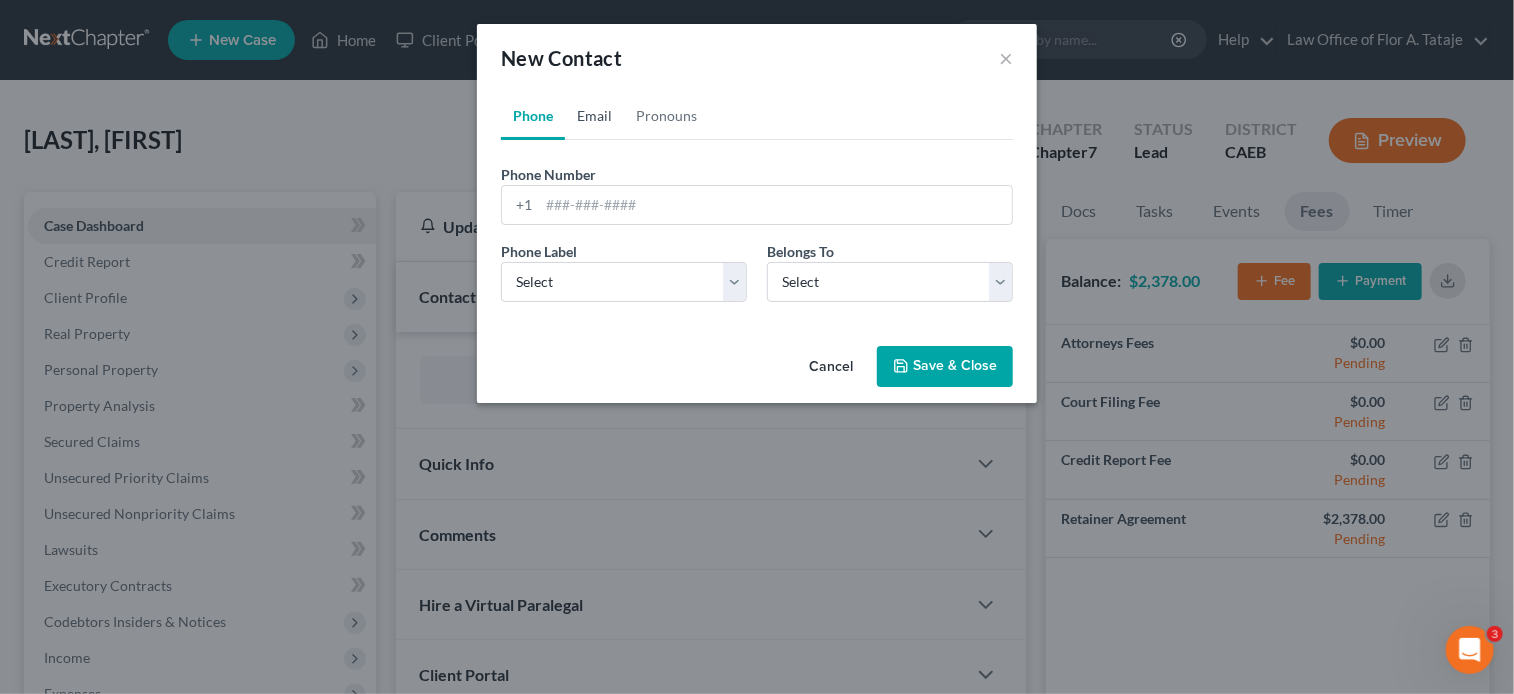 click on "Email" at bounding box center [594, 116] 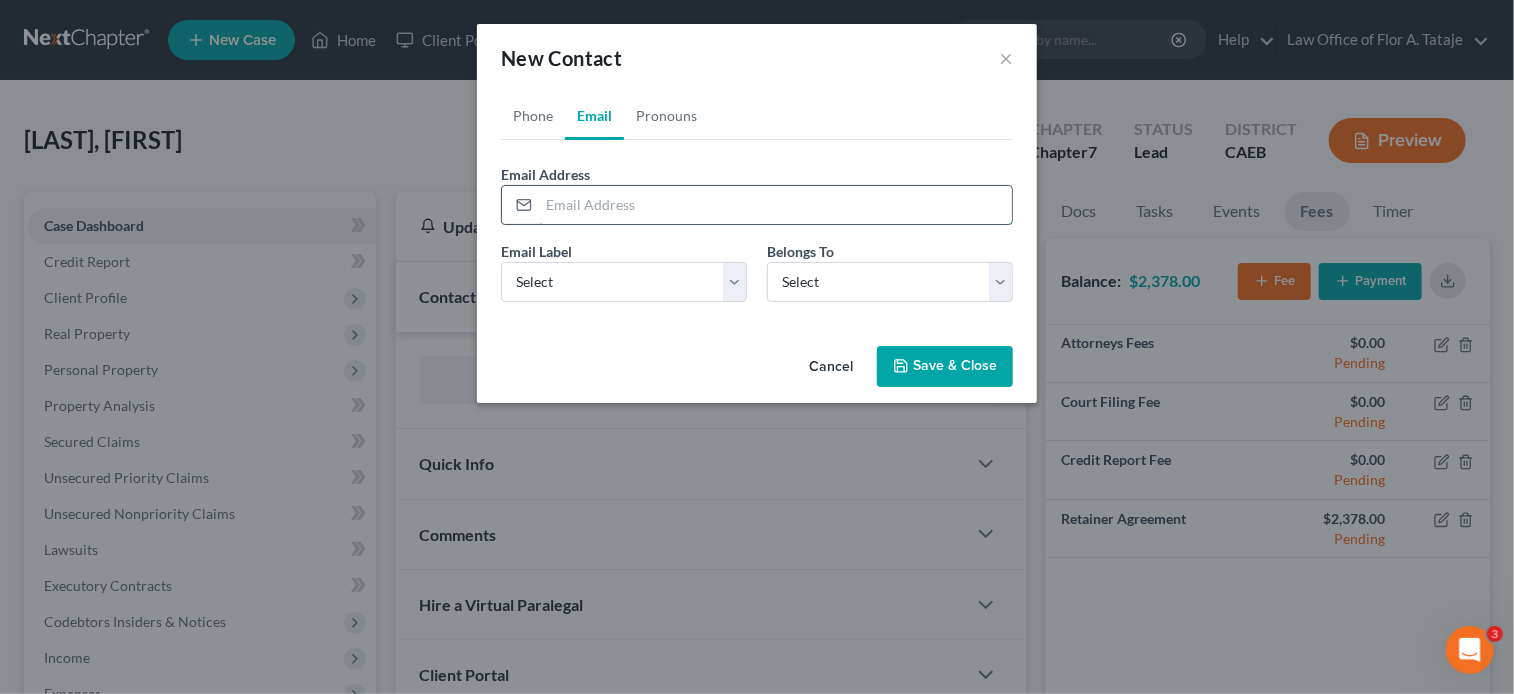 click at bounding box center (775, 205) 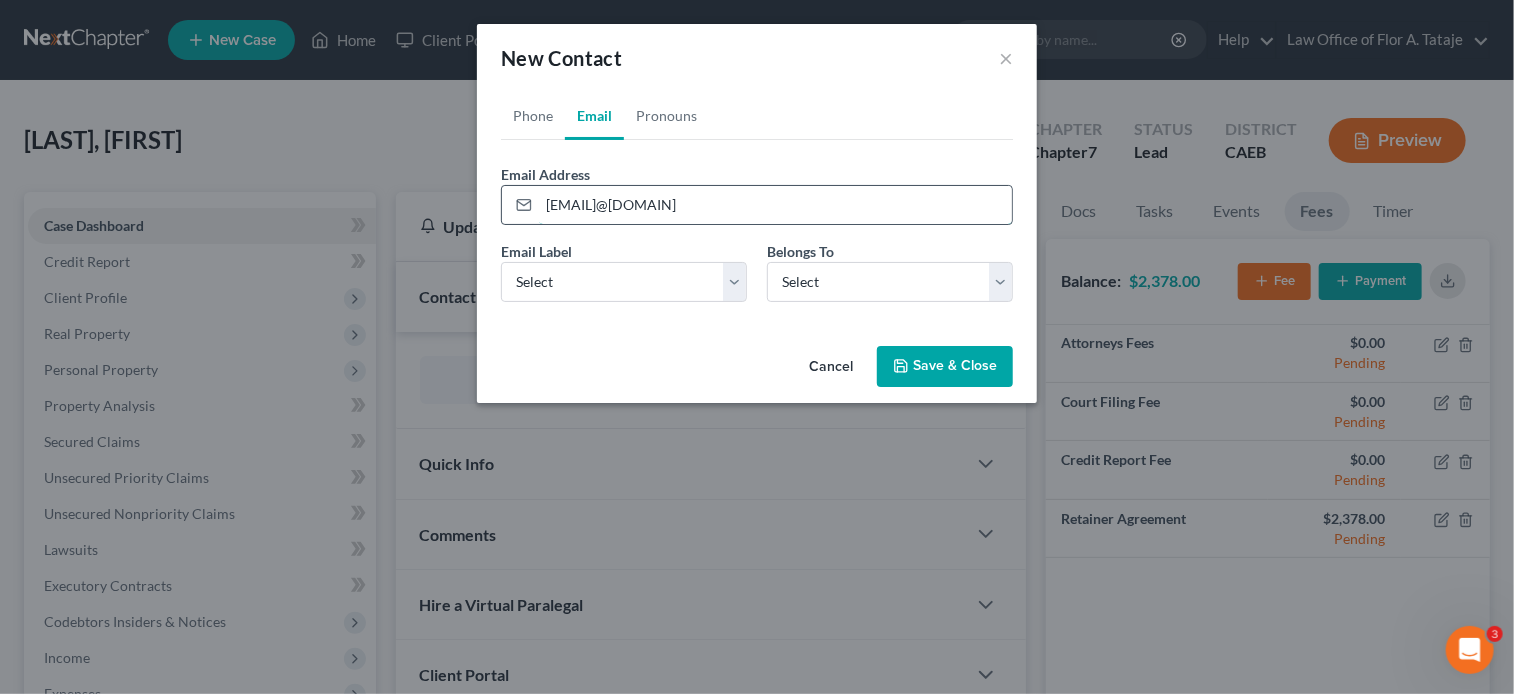 click on "[EMAIL]@[DOMAIN]" at bounding box center (775, 205) 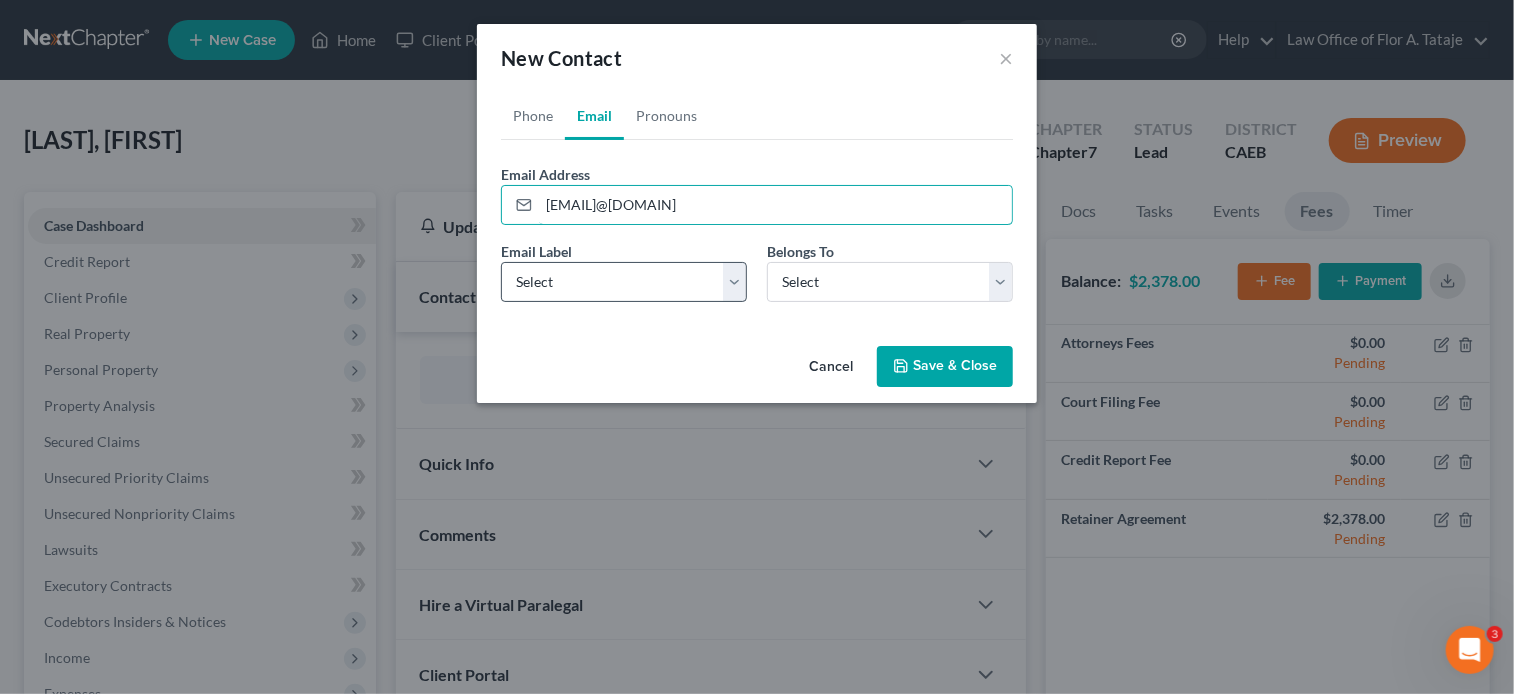 type on "[EMAIL]@[DOMAIN]" 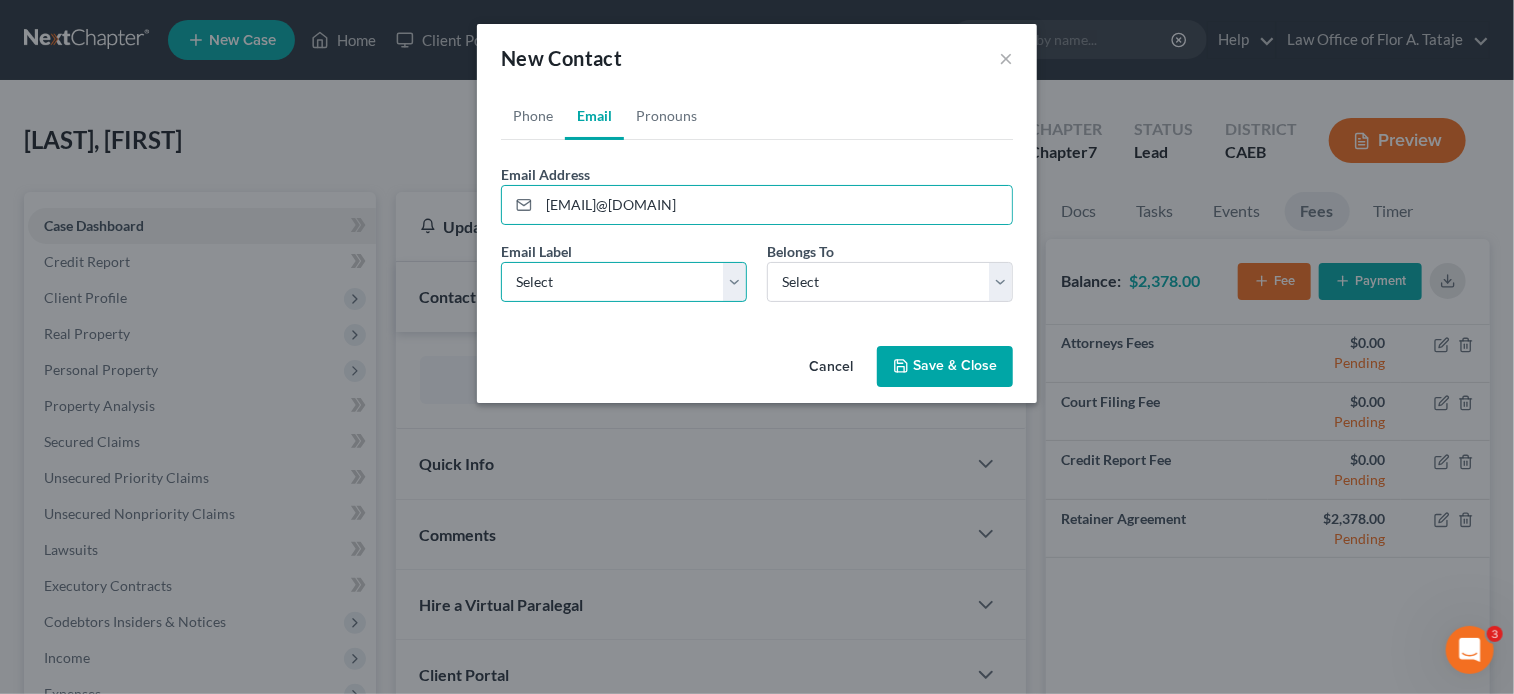 click on "Select Home Work Other" at bounding box center (624, 282) 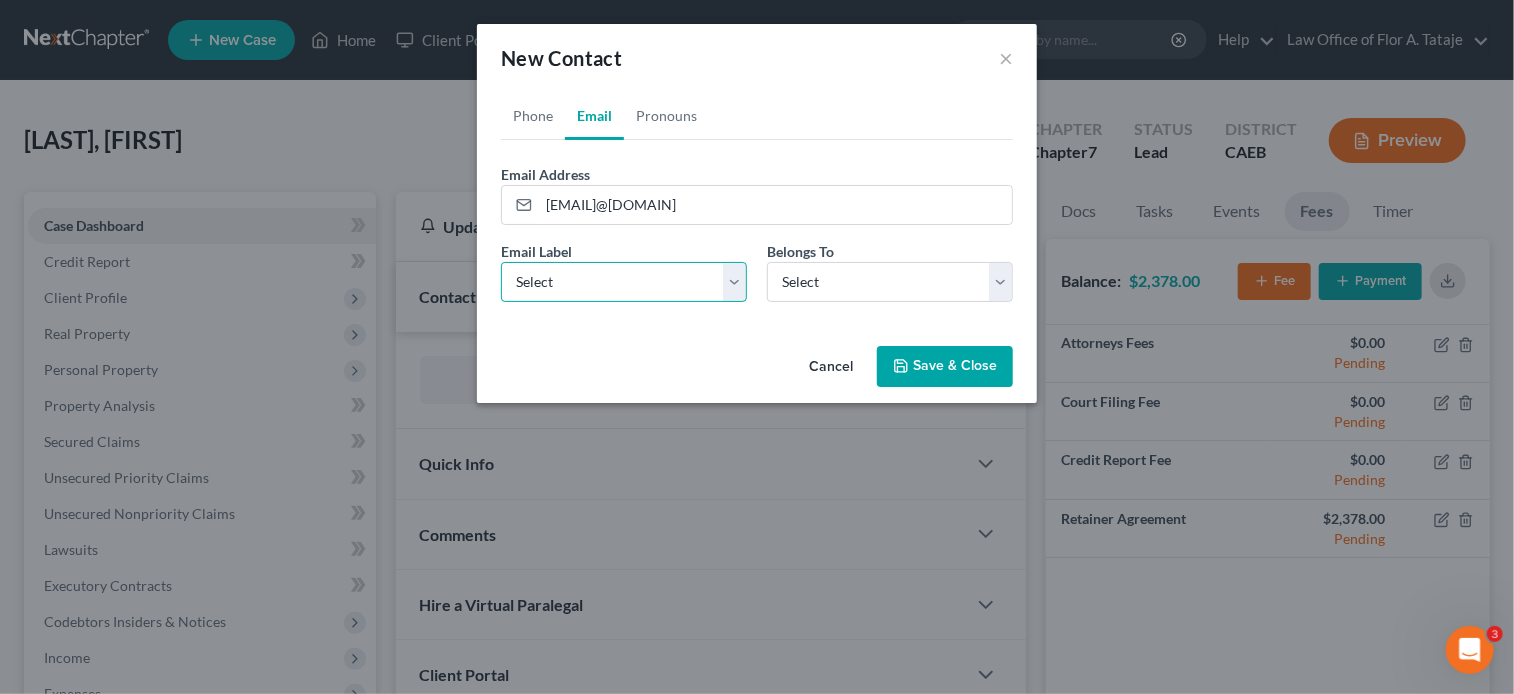 select on "0" 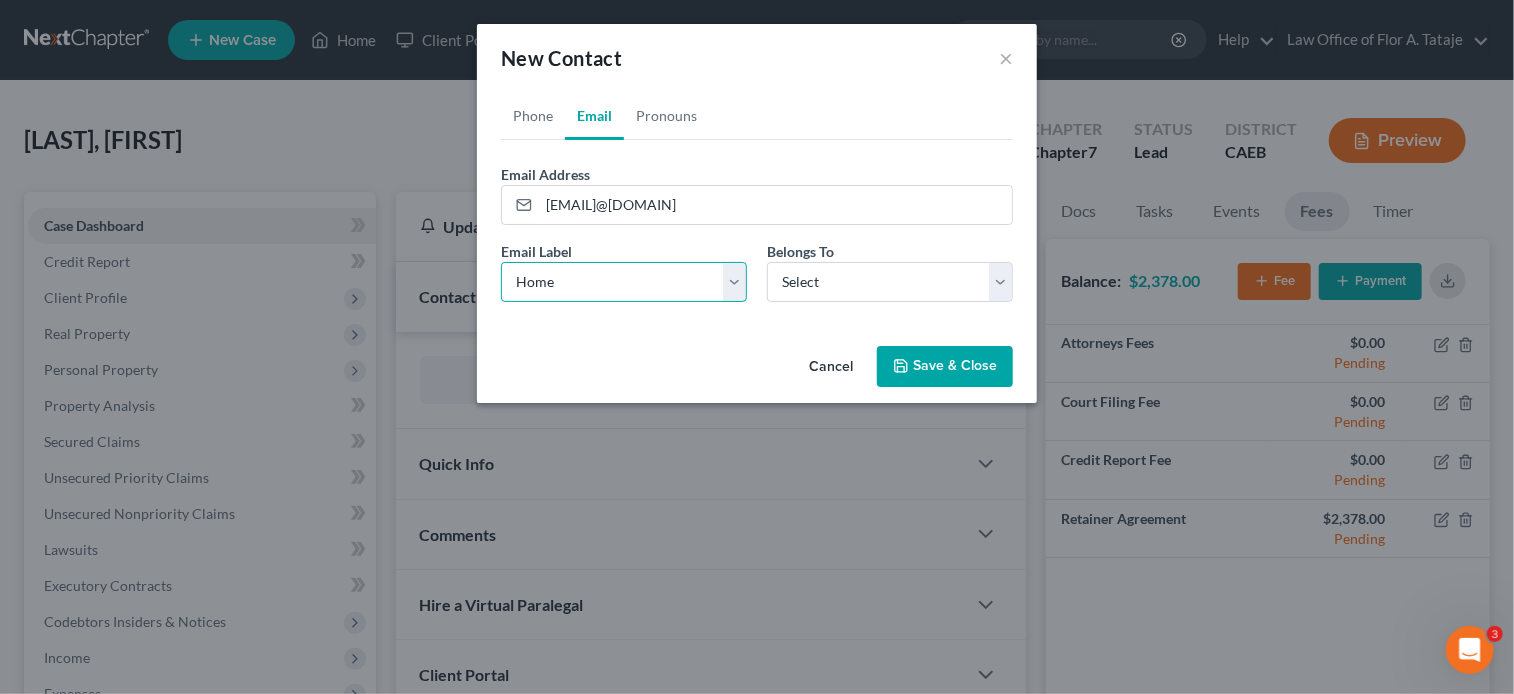 click on "Select Home Work Other" at bounding box center (624, 282) 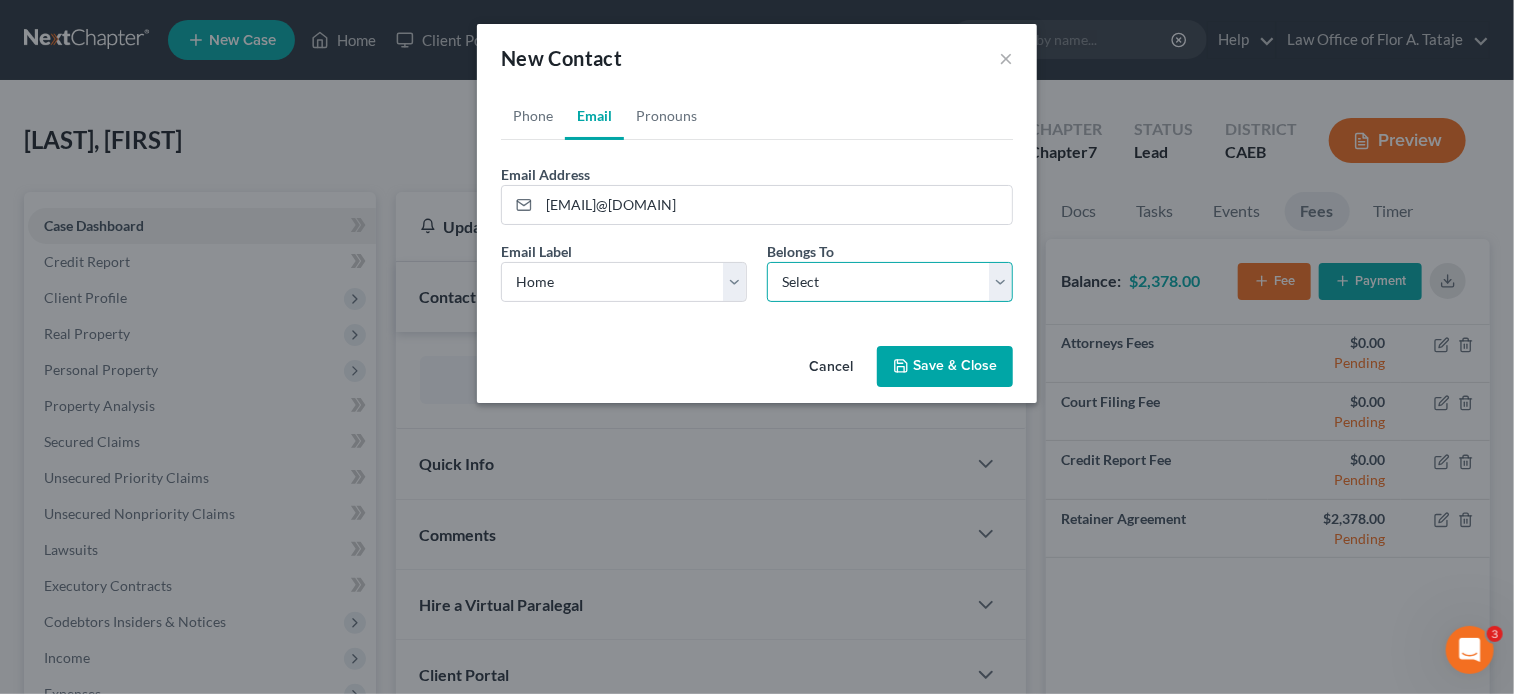 click on "Select Client Other" at bounding box center [890, 282] 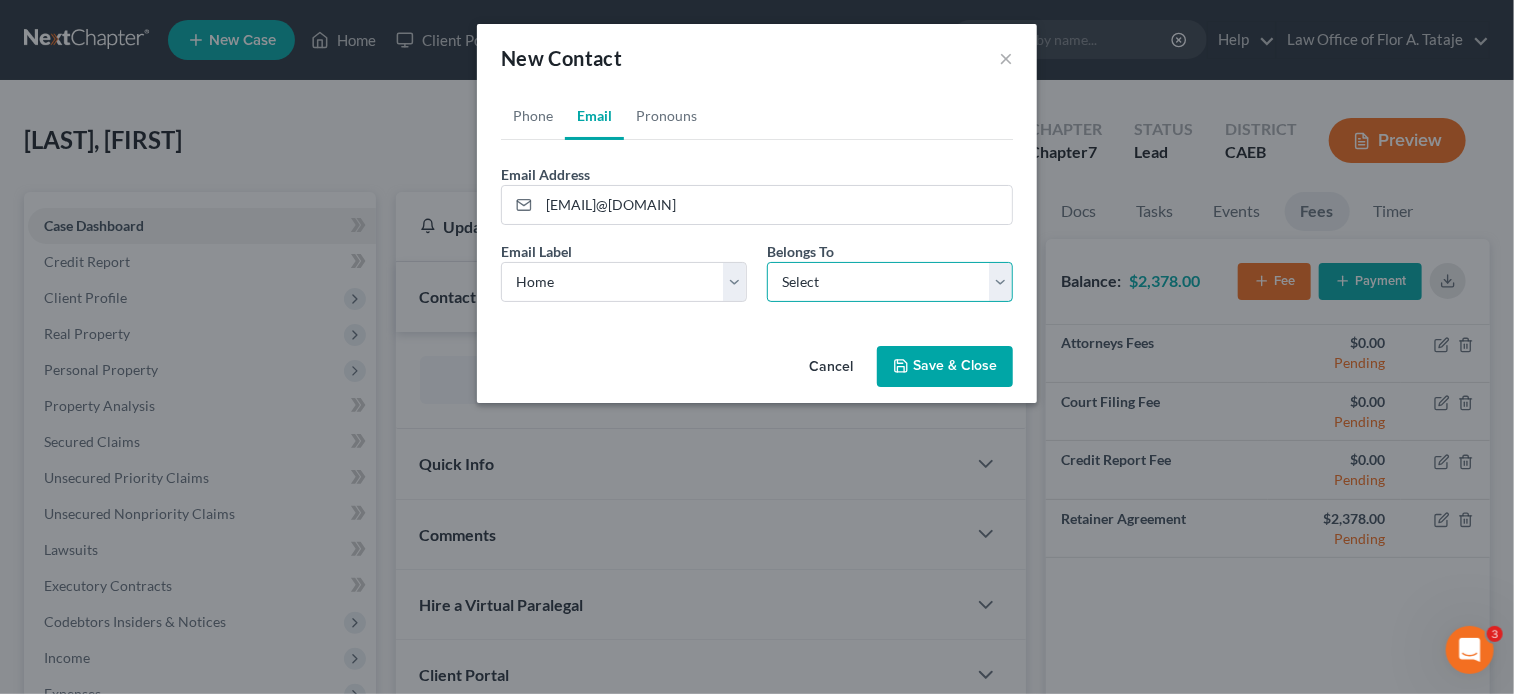 select on "0" 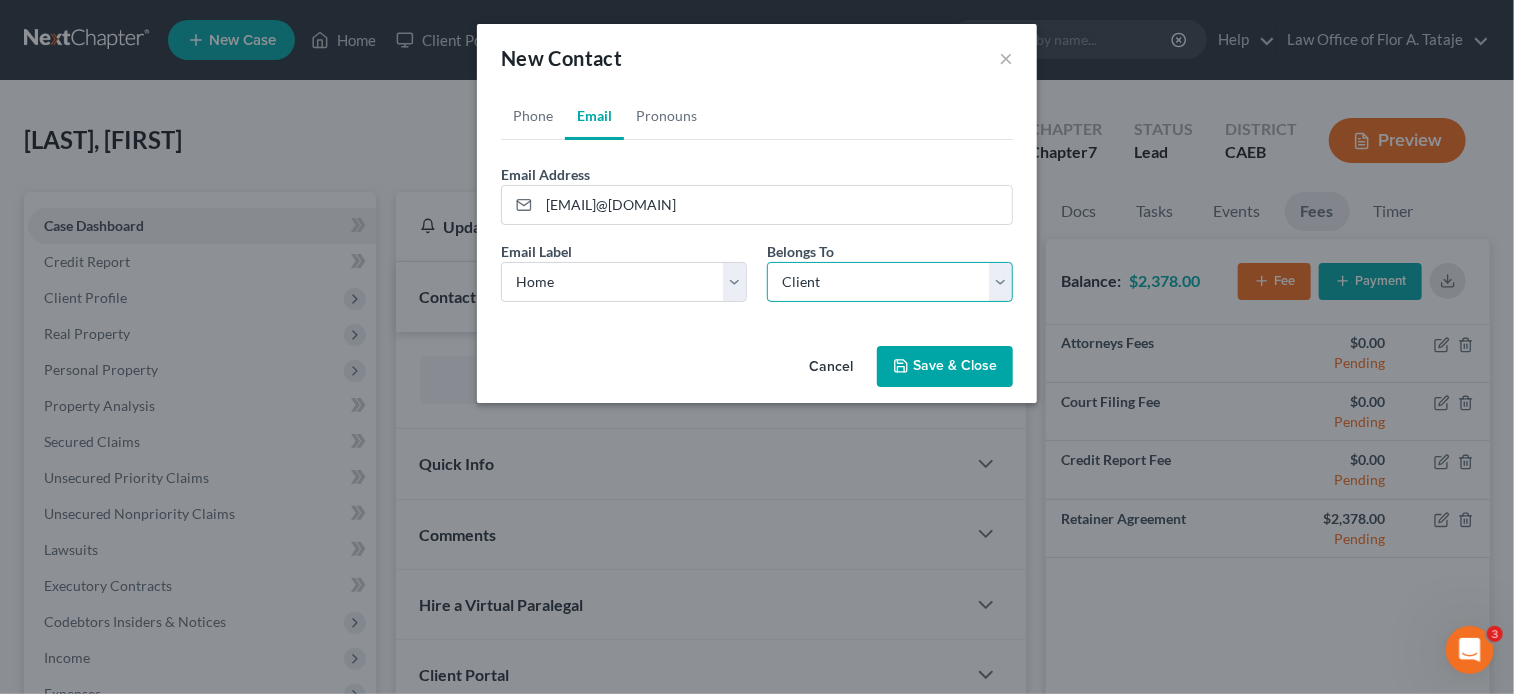 click on "Select Client Other" at bounding box center [890, 282] 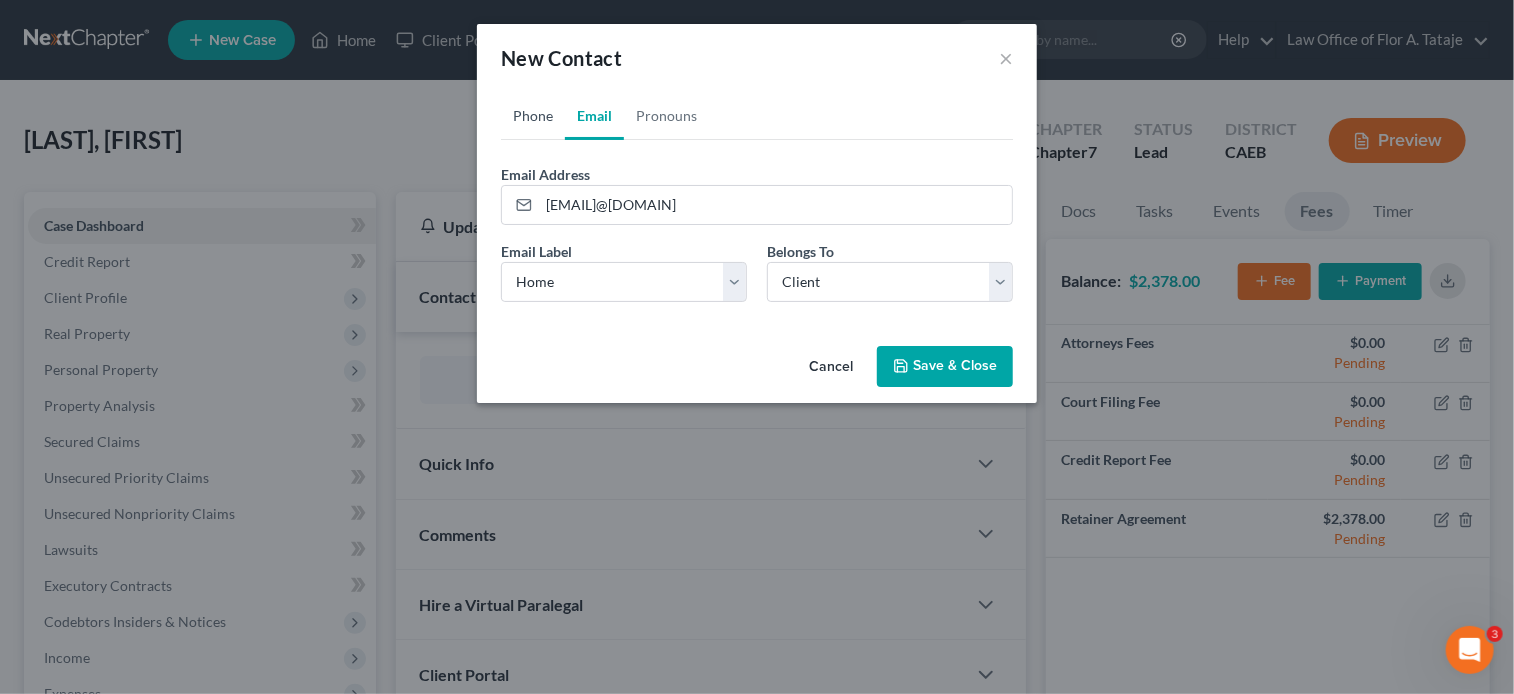 click on "Phone" at bounding box center [533, 116] 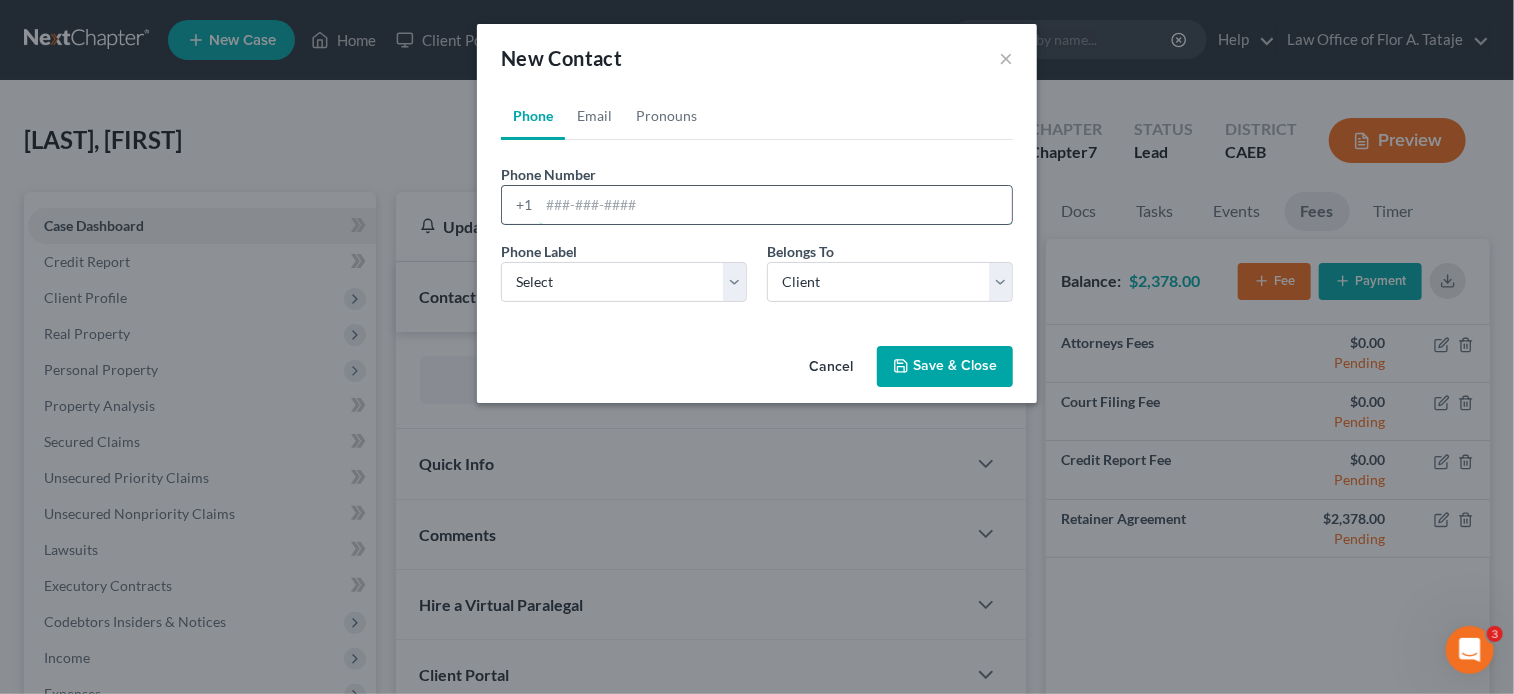 click at bounding box center [775, 205] 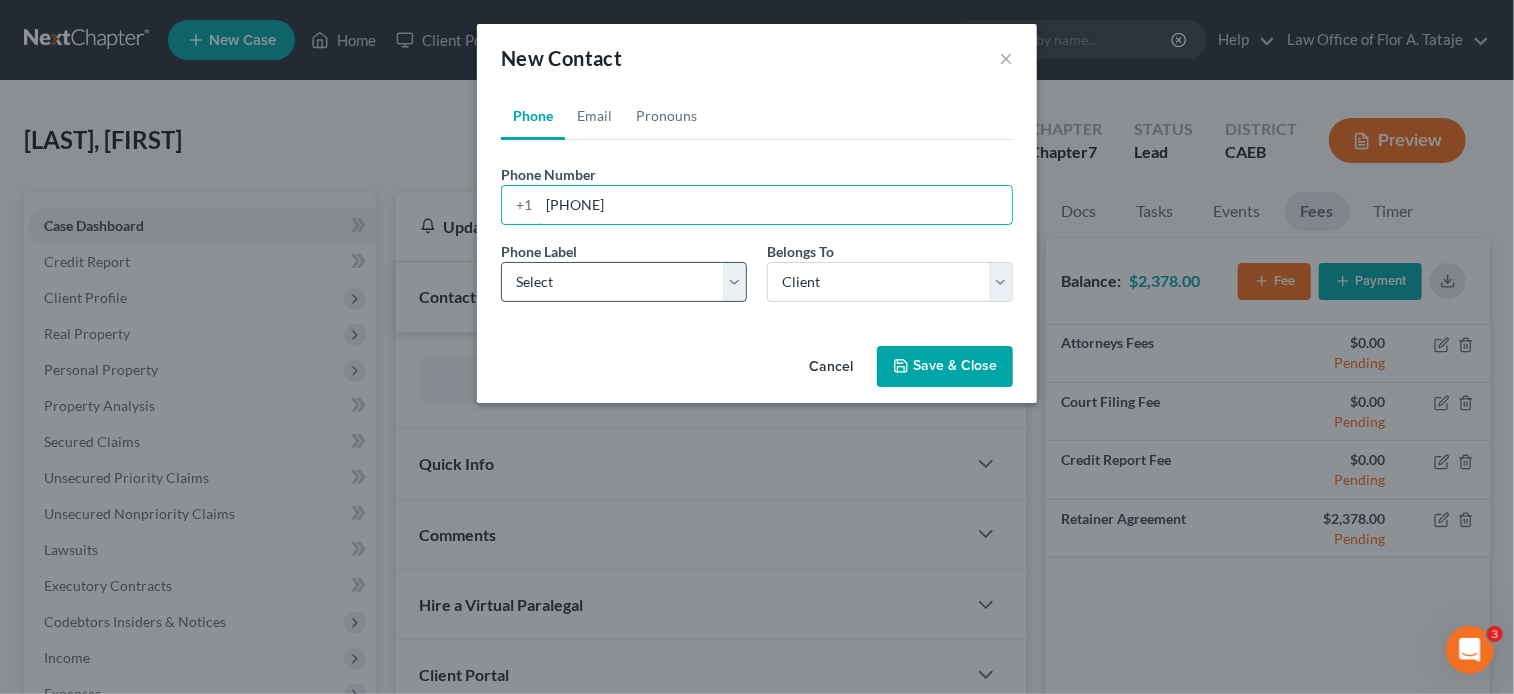 type on "[PHONE]" 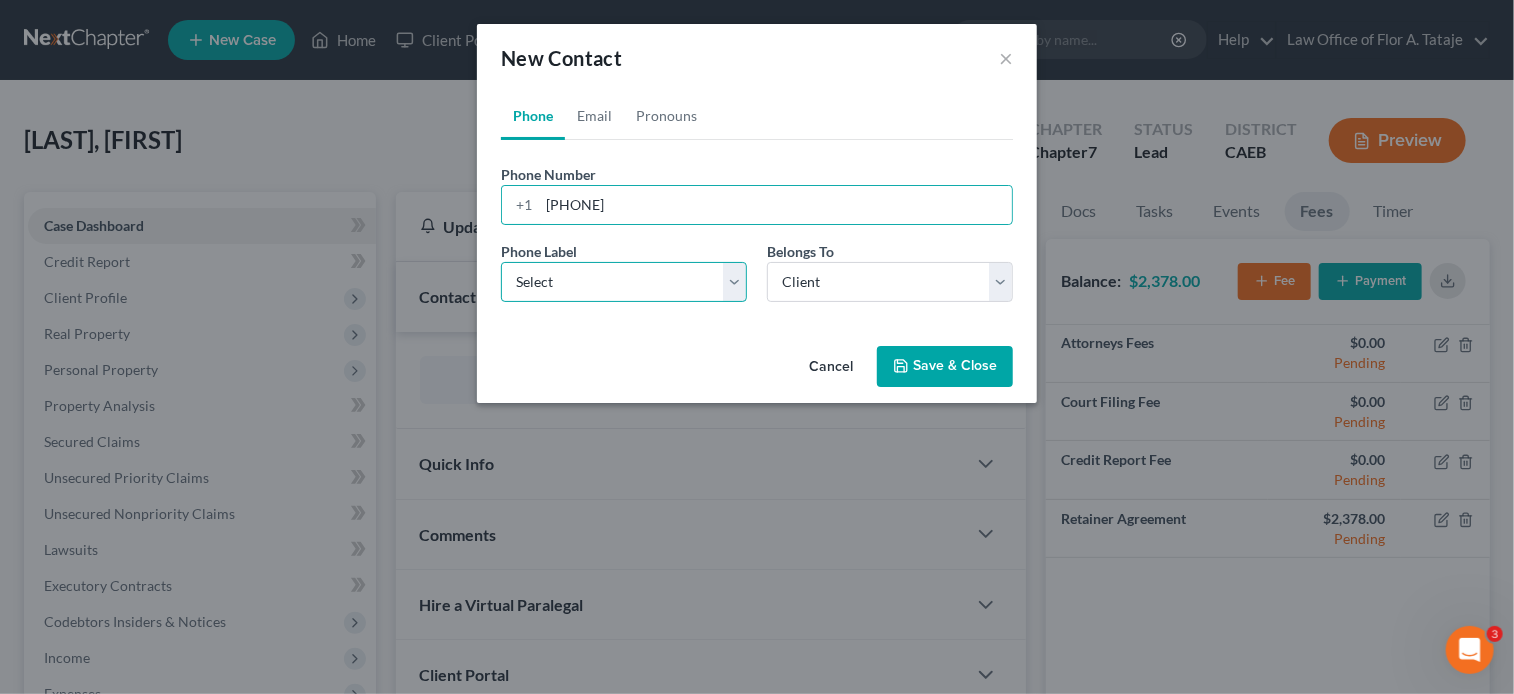 click on "Select Mobile Home Work Other" at bounding box center (624, 282) 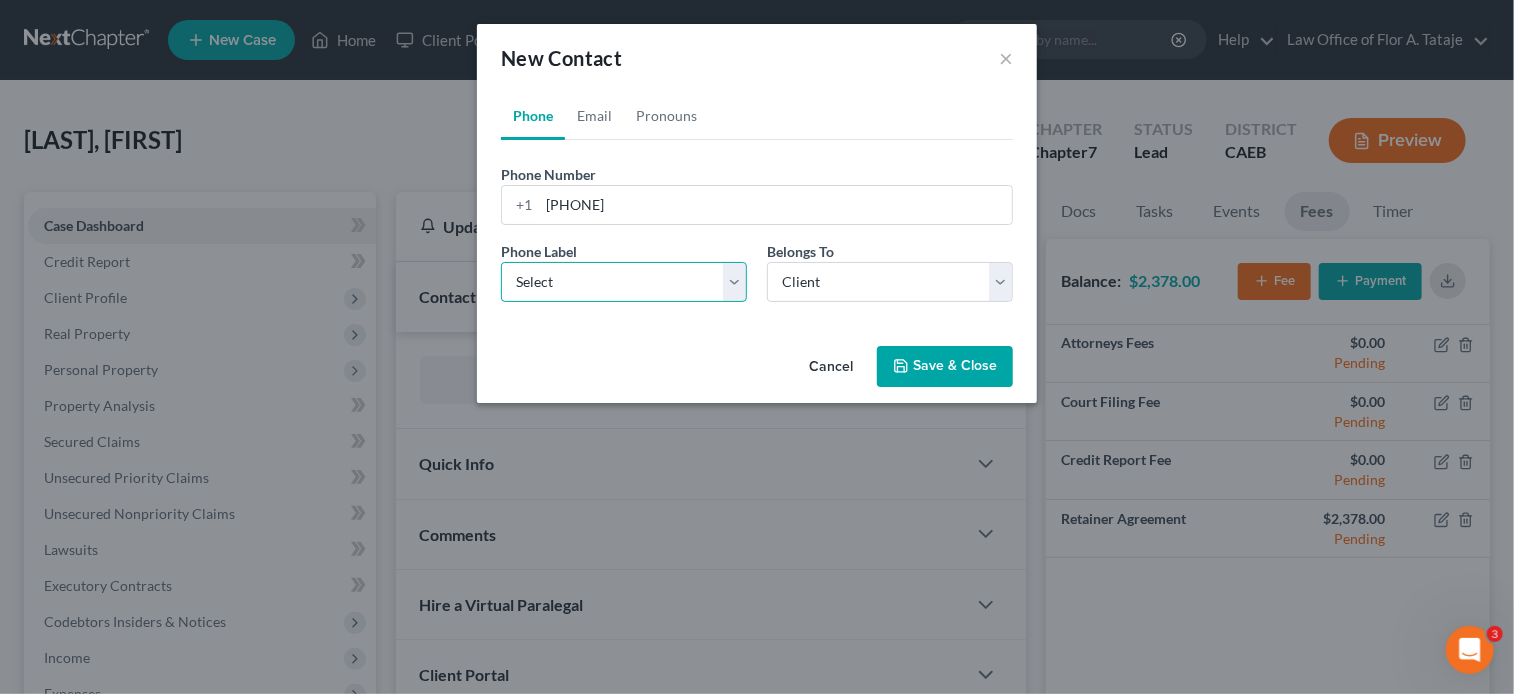 select on "0" 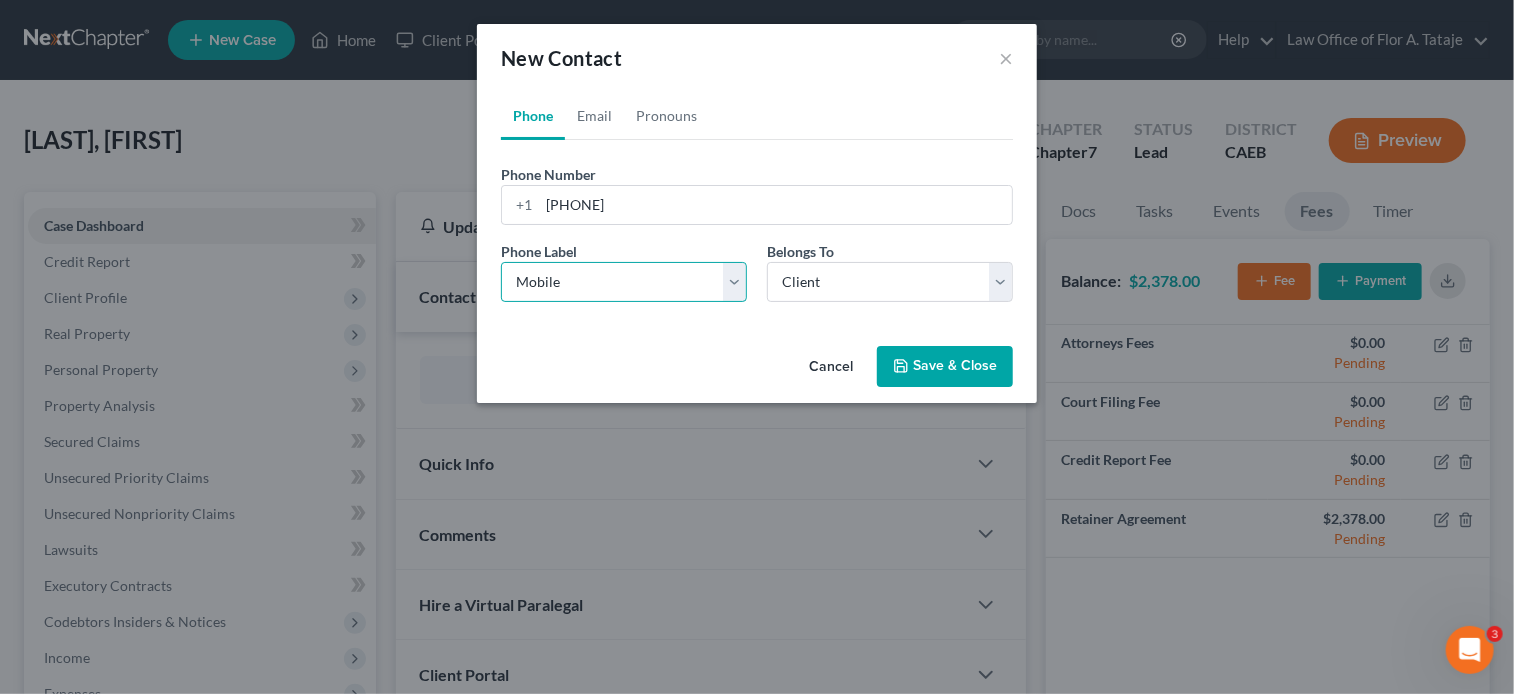 click on "Select Mobile Home Work Other" at bounding box center [624, 282] 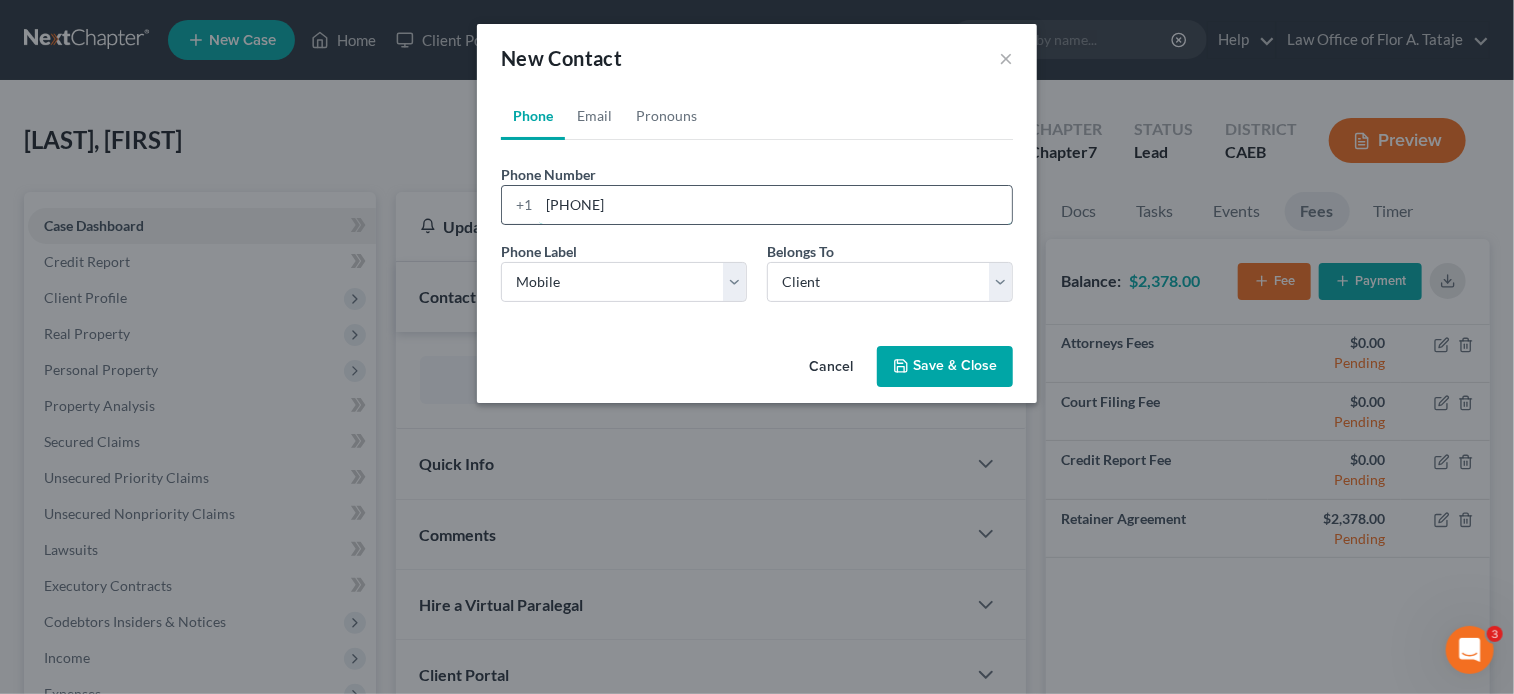 click on "[PHONE]" at bounding box center (775, 205) 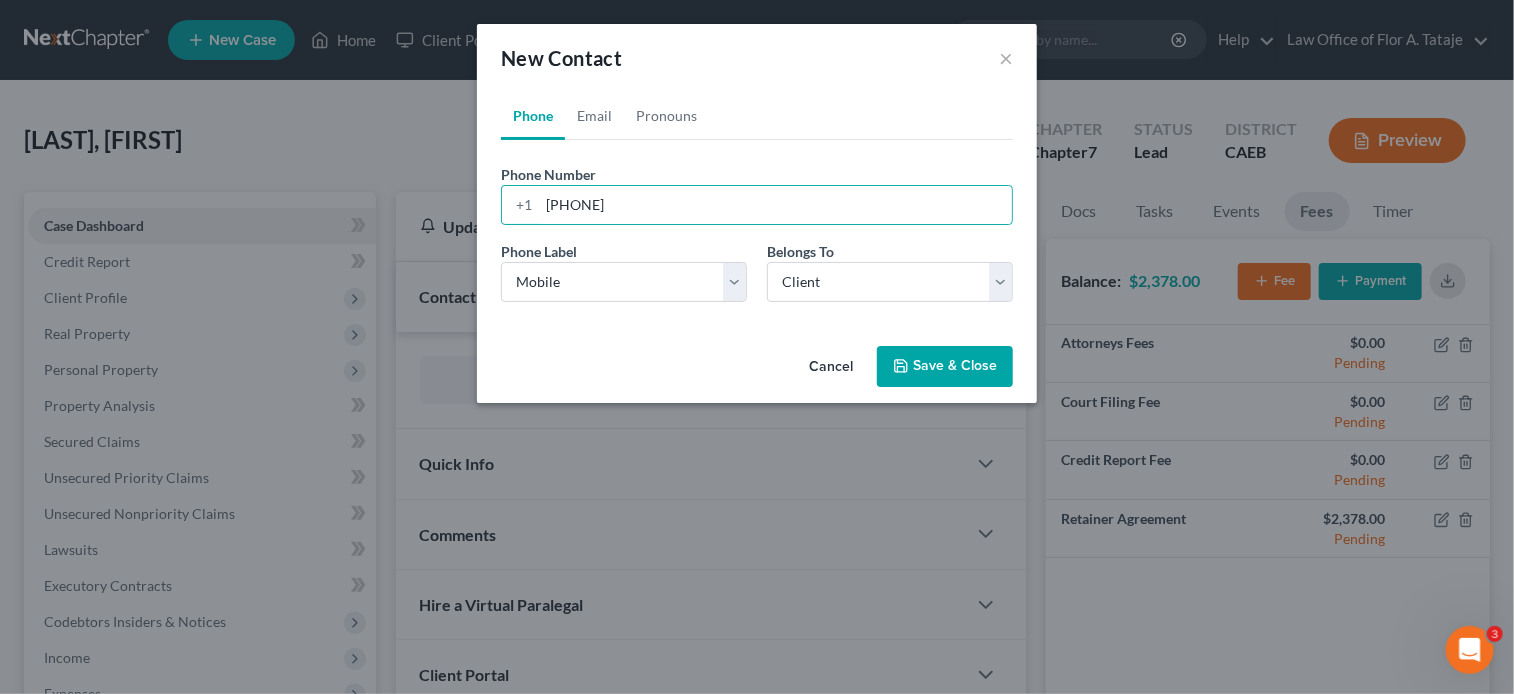 click on "Save & Close" at bounding box center (945, 367) 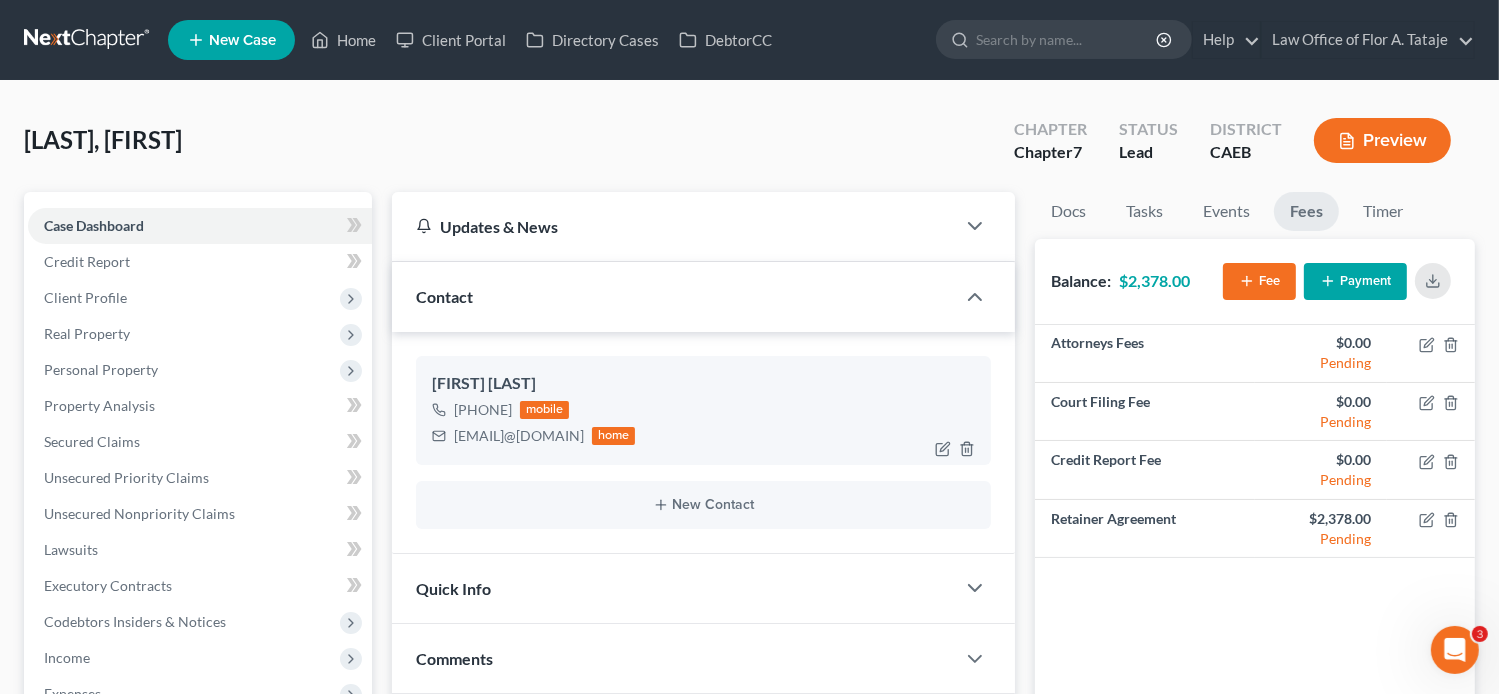 drag, startPoint x: 640, startPoint y: 434, endPoint x: 456, endPoint y: 433, distance: 184.00272 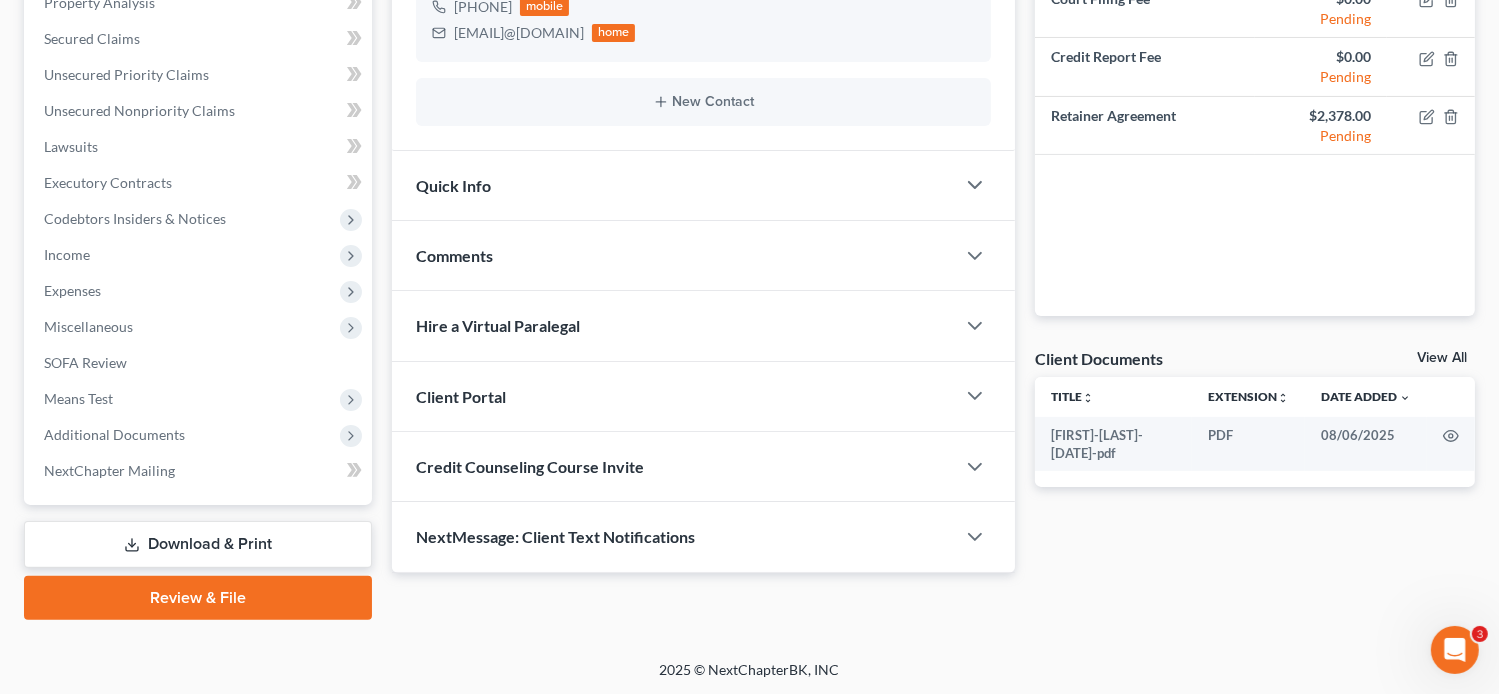click on "Client Portal" at bounding box center [461, 396] 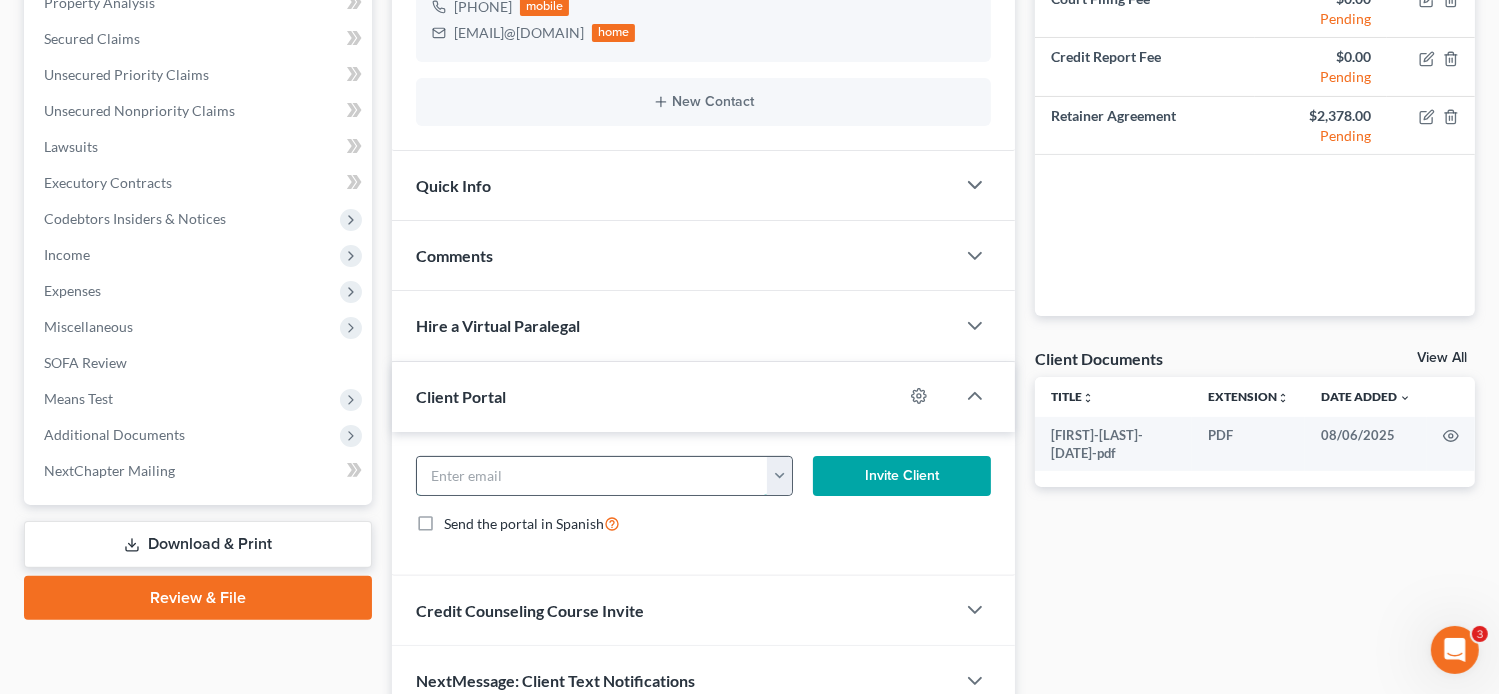 click at bounding box center (593, 476) 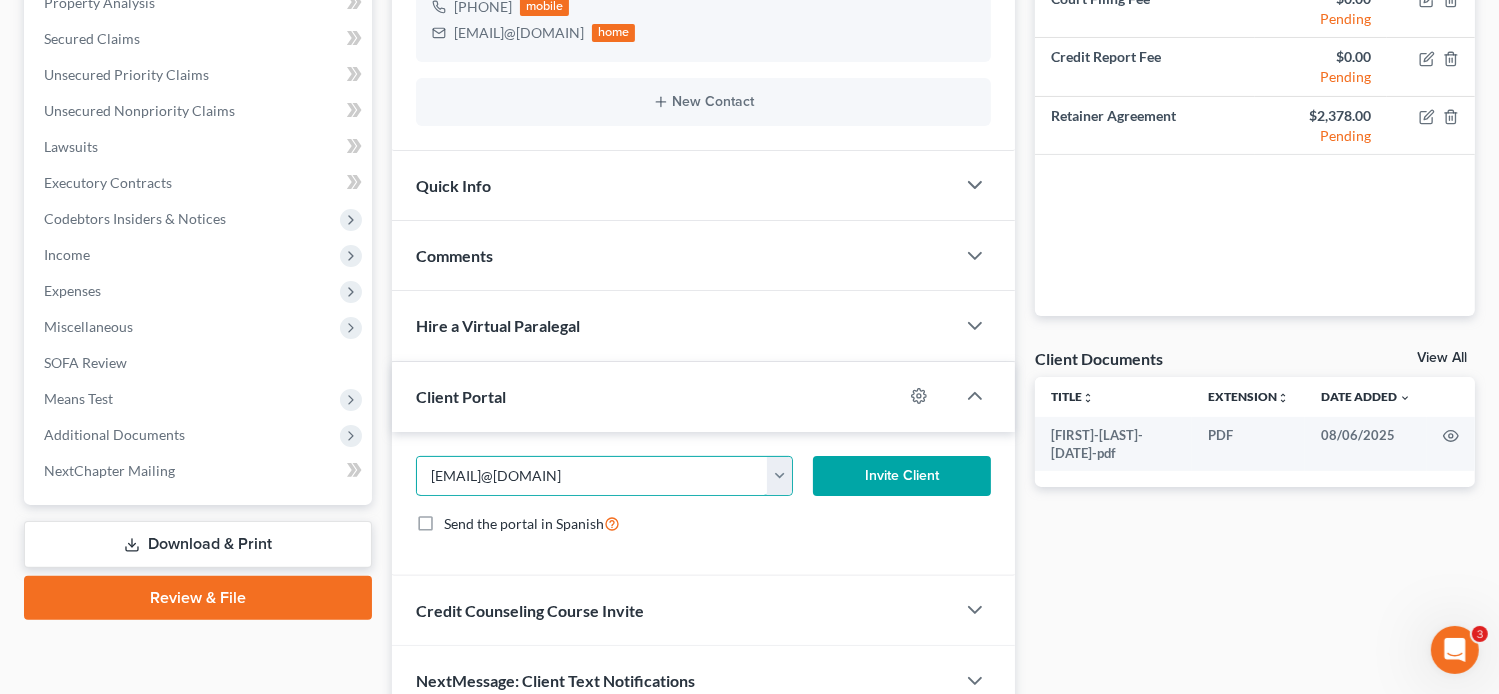 type on "[EMAIL]@[DOMAIN]" 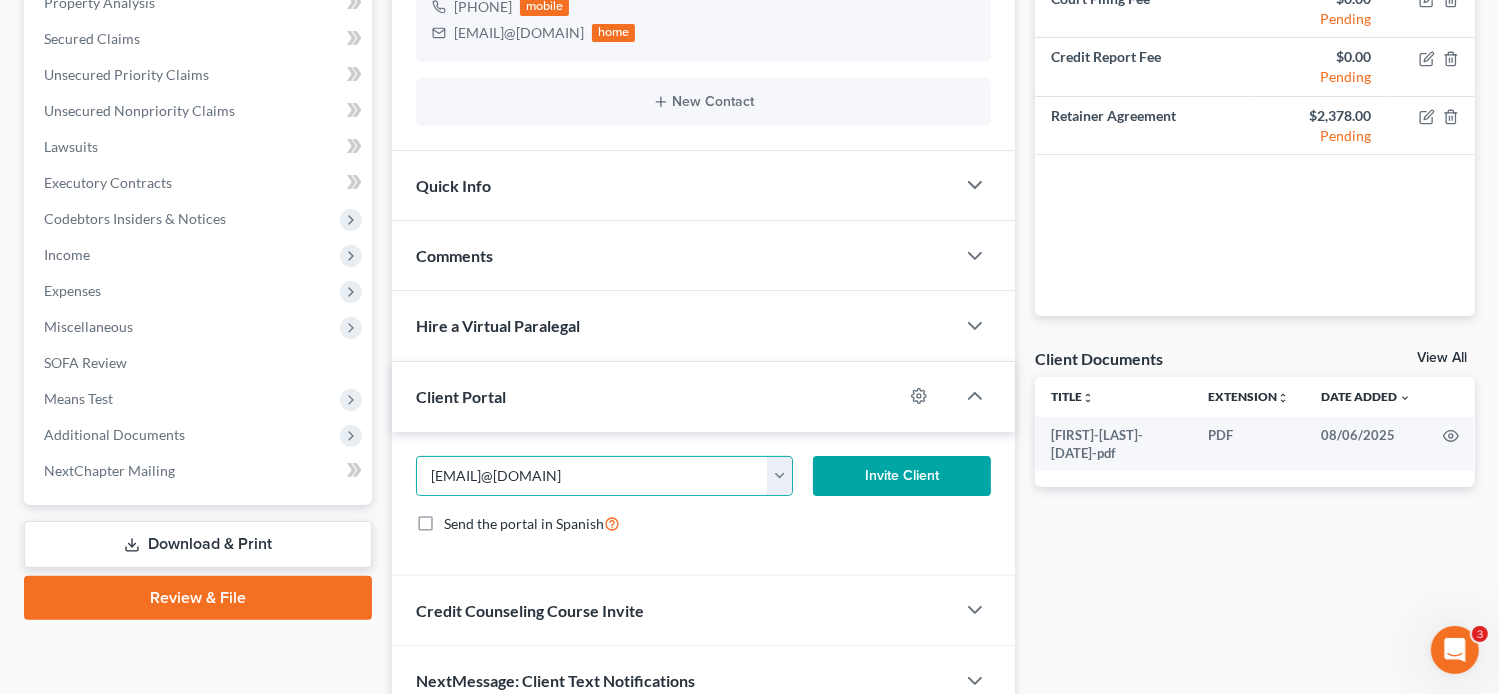click on "Invite Client" at bounding box center [902, 476] 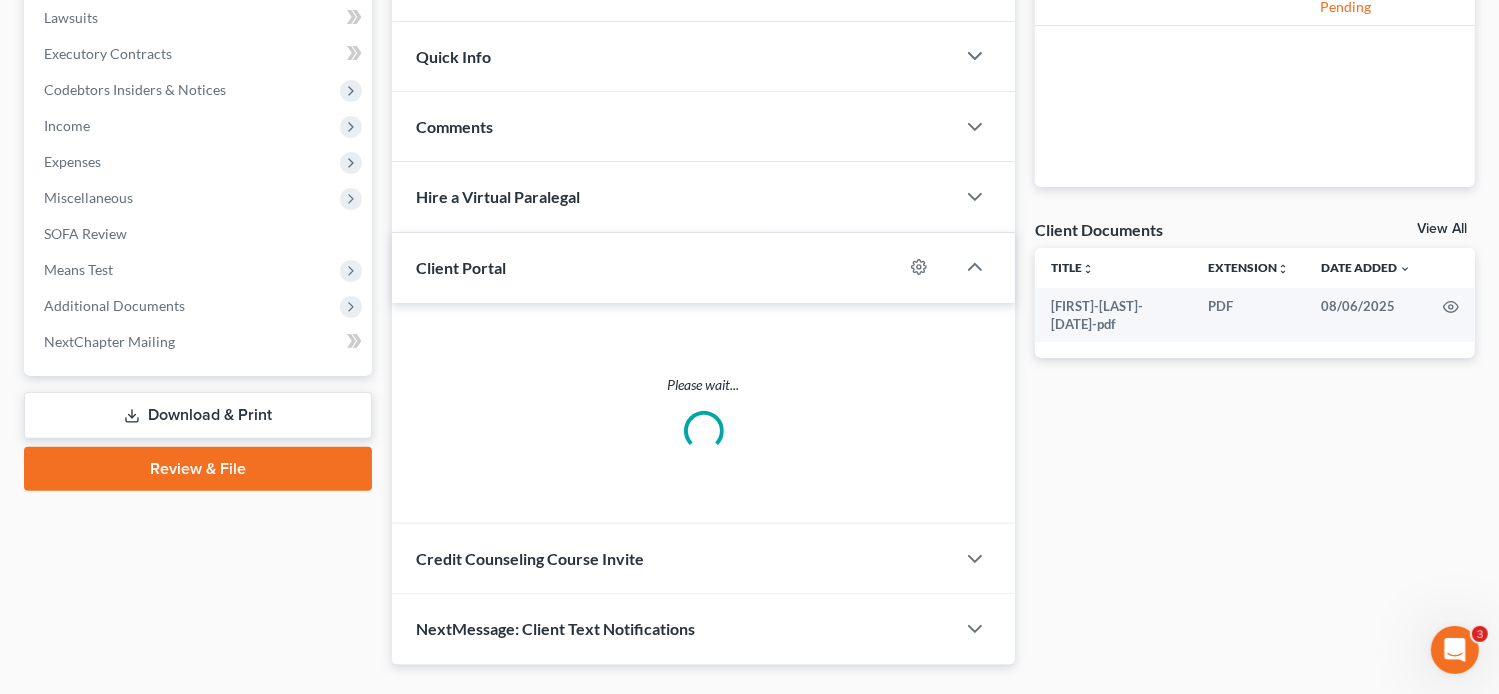 scroll, scrollTop: 536, scrollLeft: 0, axis: vertical 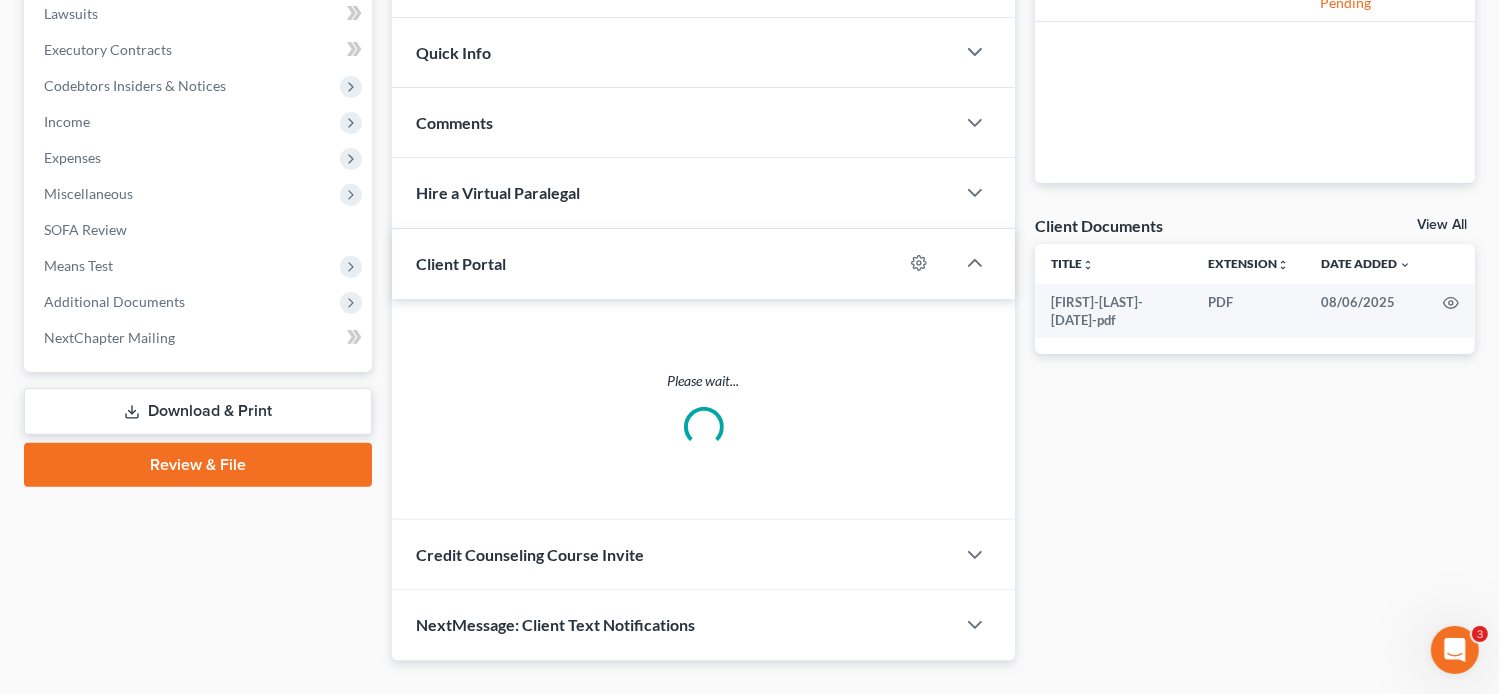 click on "Credit Counseling Course Invite" at bounding box center (530, 554) 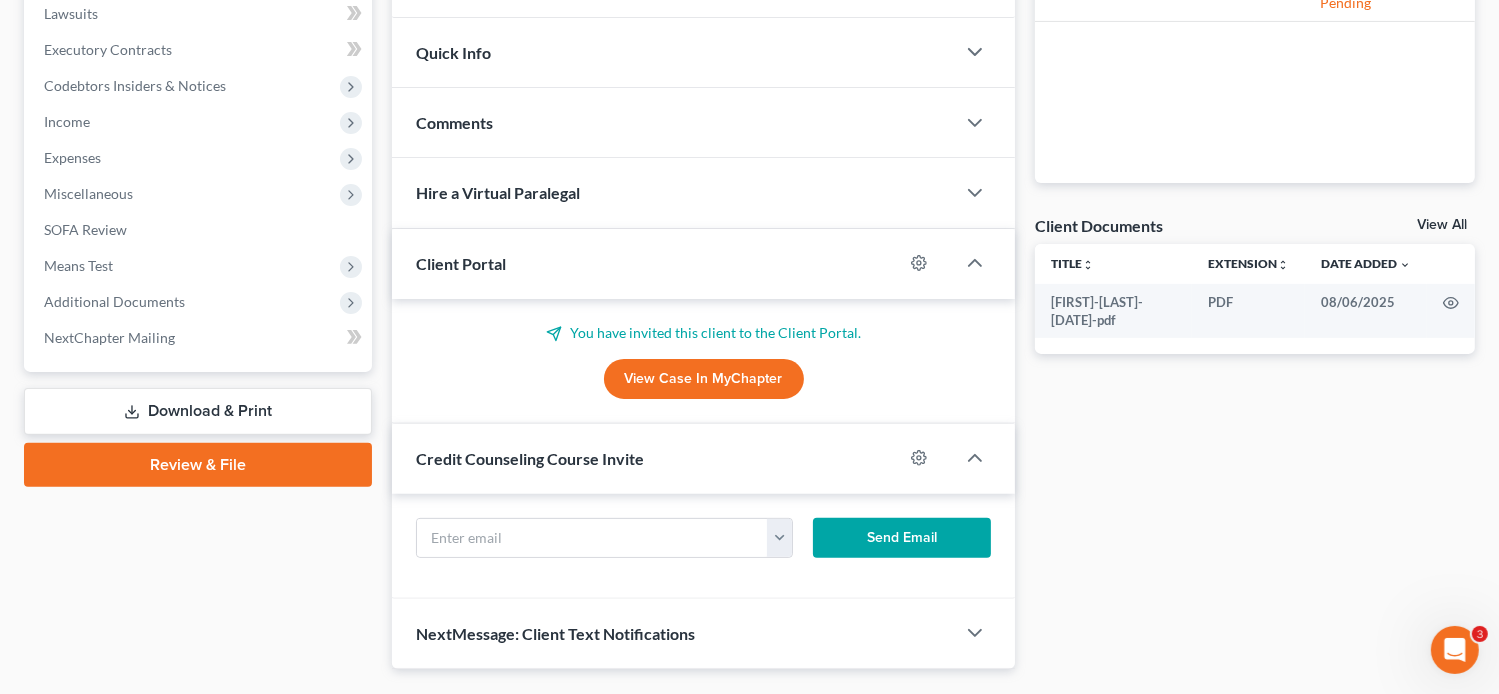 scroll, scrollTop: 583, scrollLeft: 0, axis: vertical 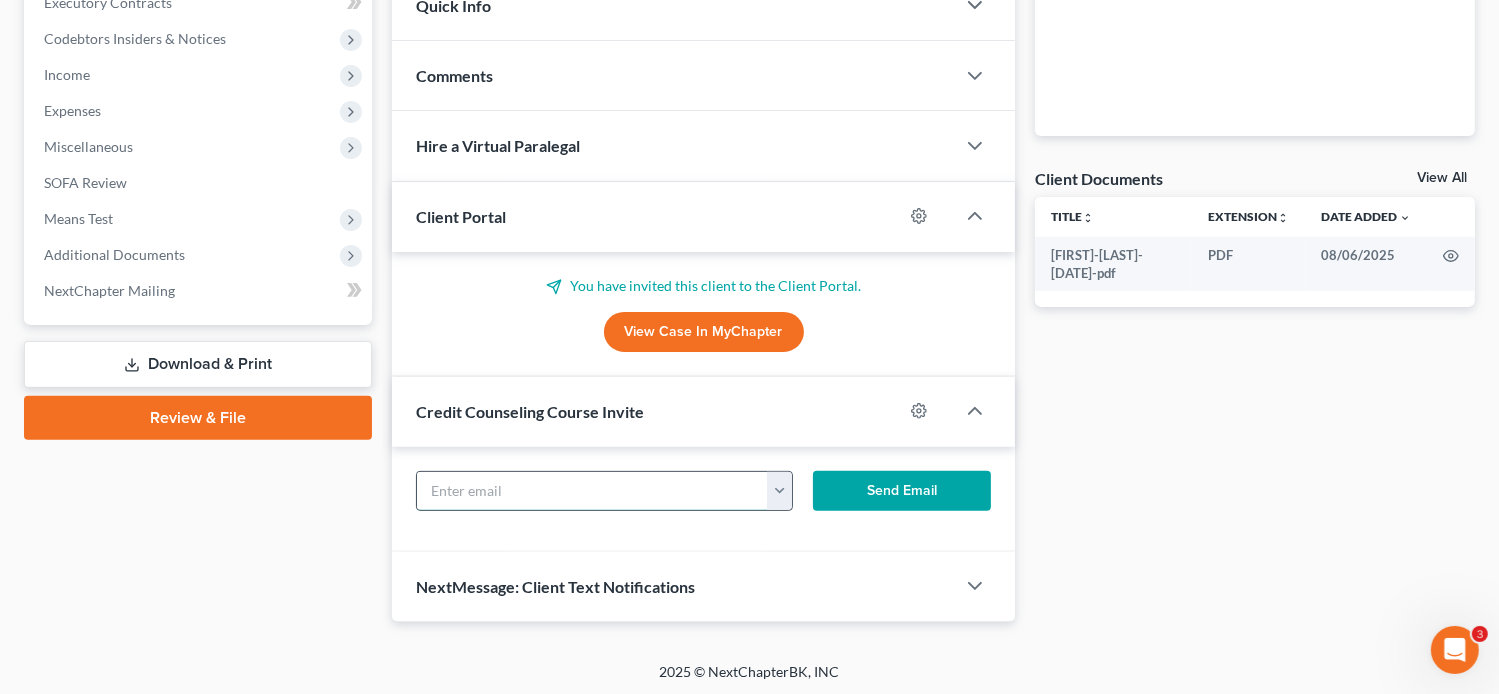 click at bounding box center (593, 491) 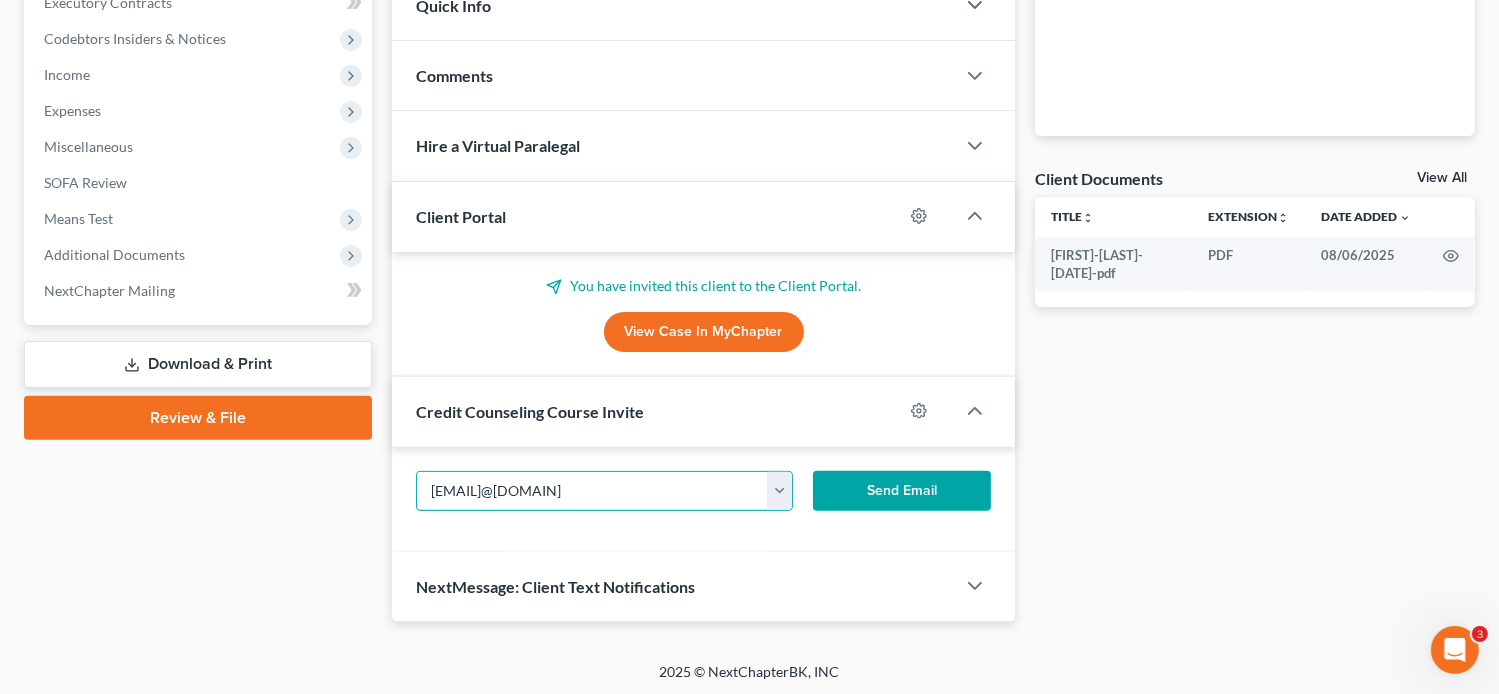 type on "[EMAIL]@[DOMAIN]" 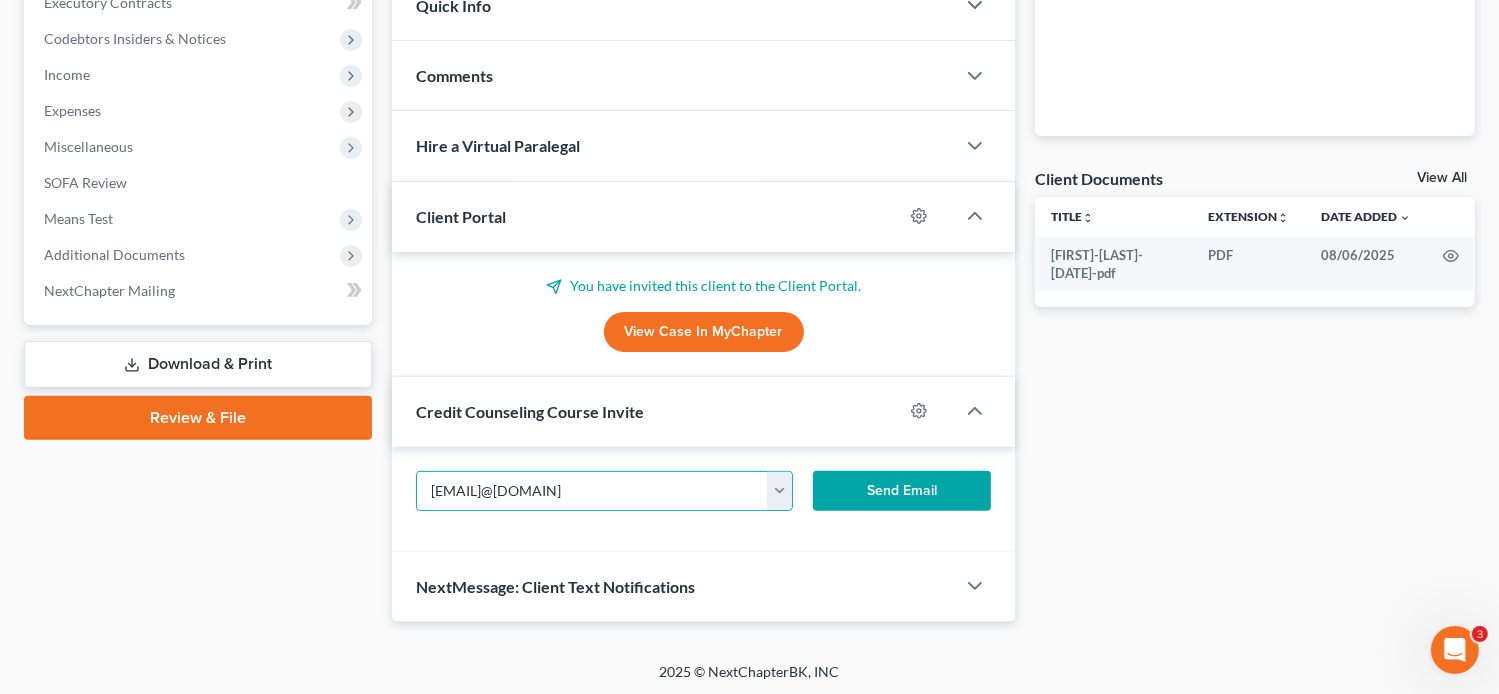 click on "Send Email" at bounding box center (902, 491) 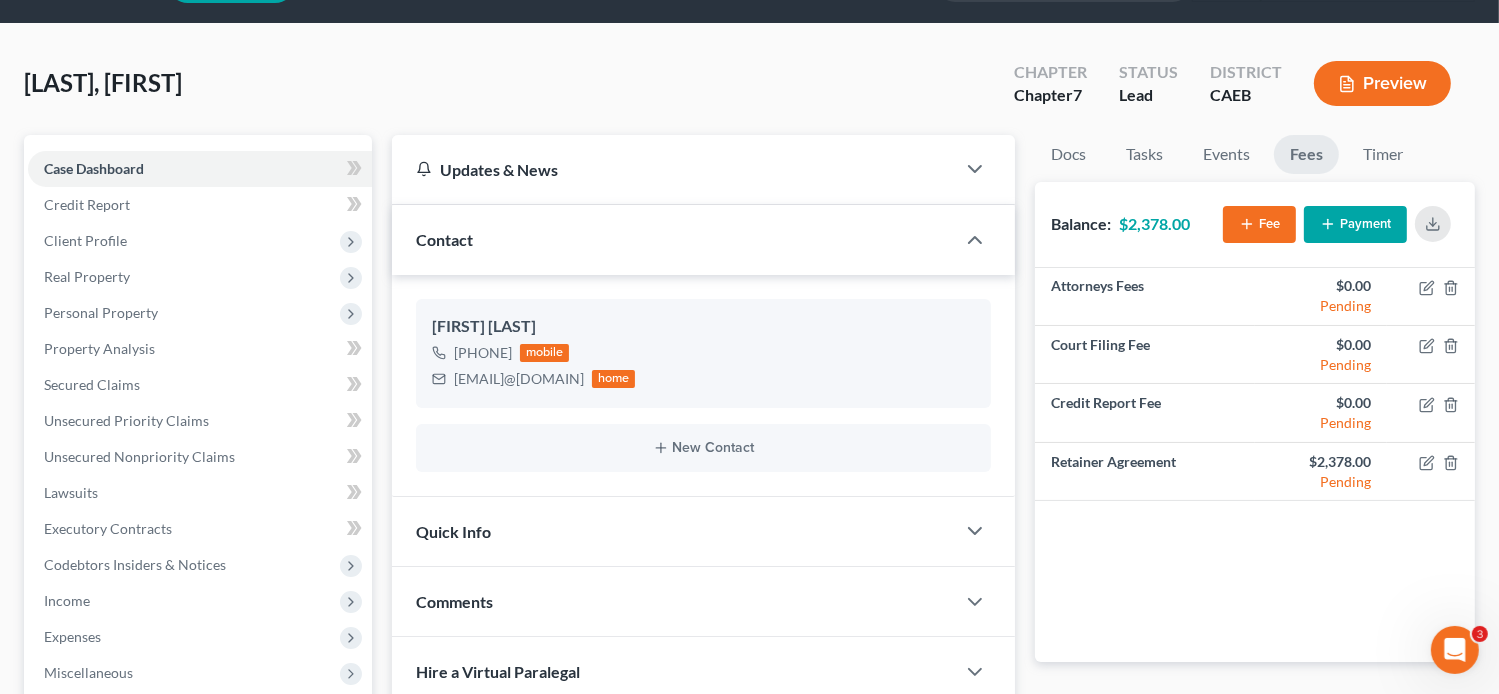 scroll, scrollTop: 0, scrollLeft: 0, axis: both 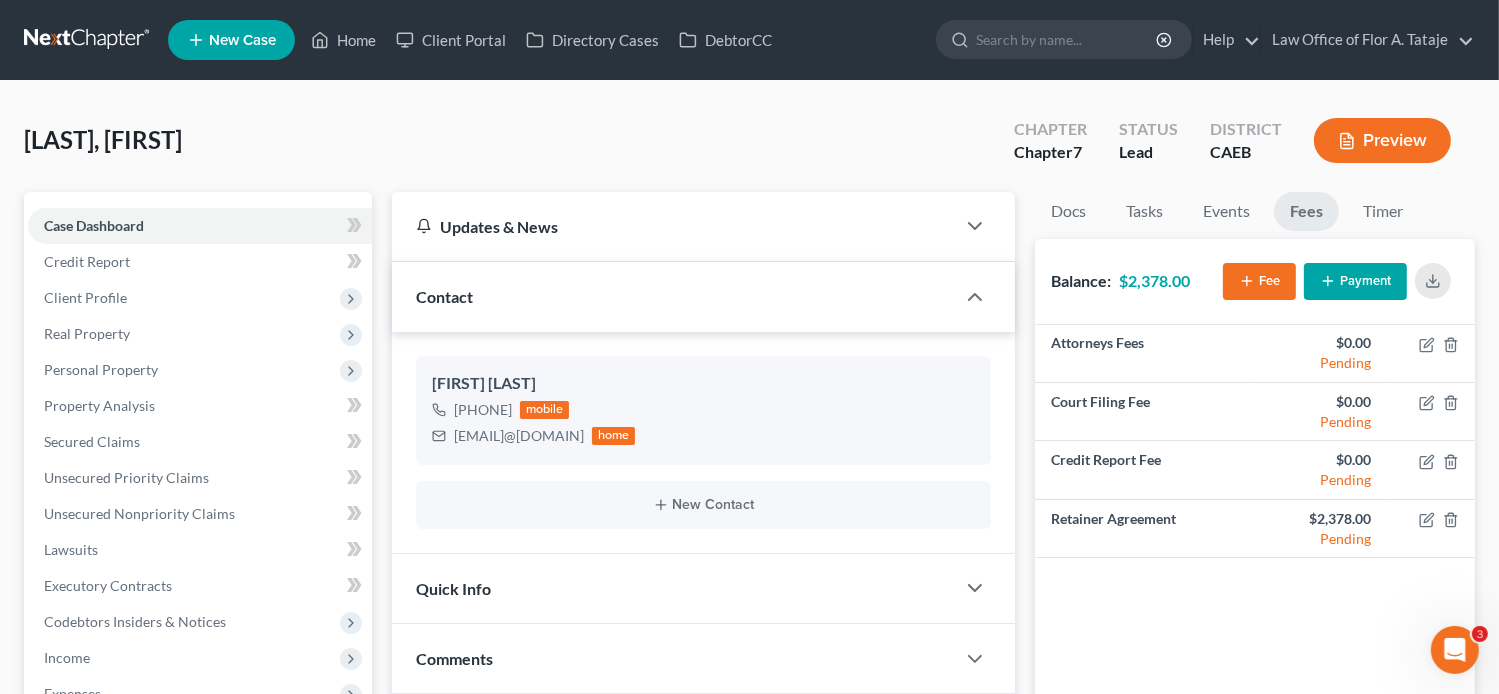 click on "New Case" at bounding box center [242, 40] 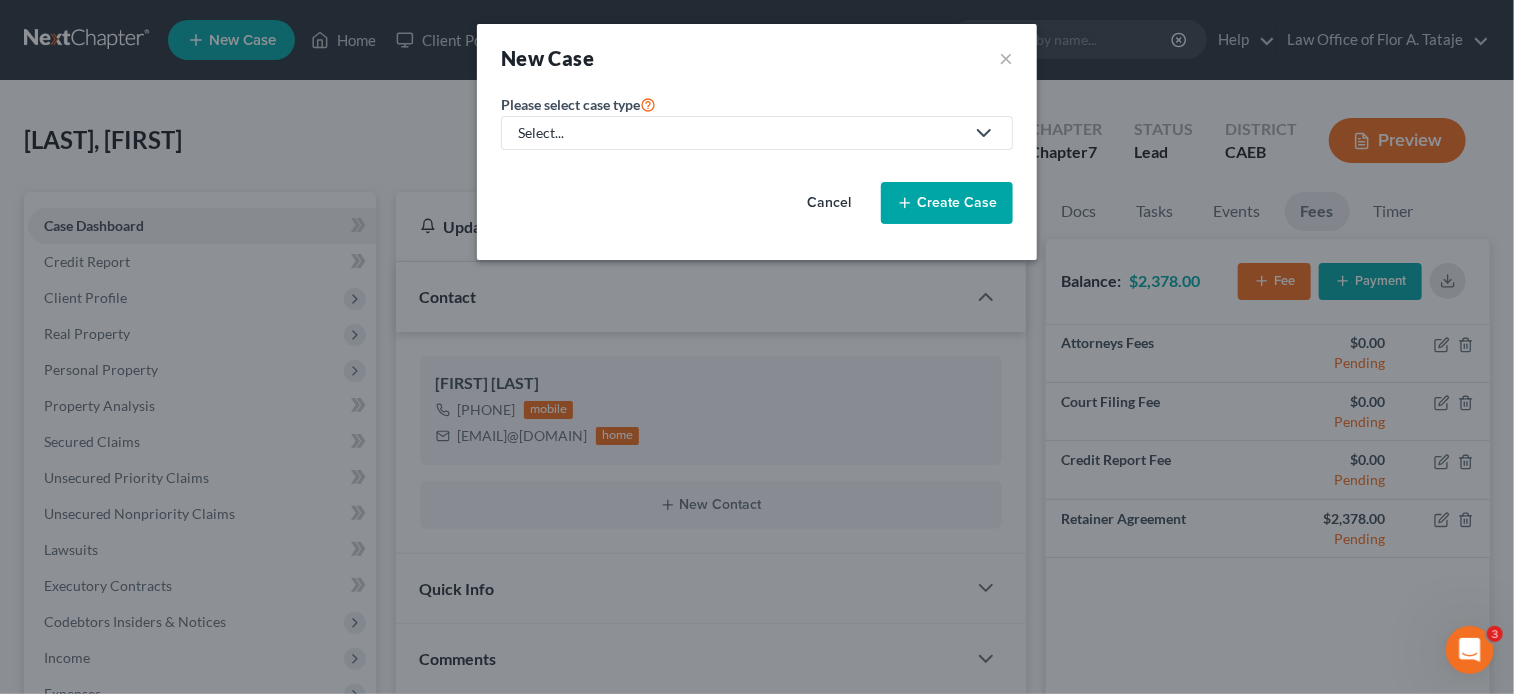 click on "Select..." at bounding box center (757, 133) 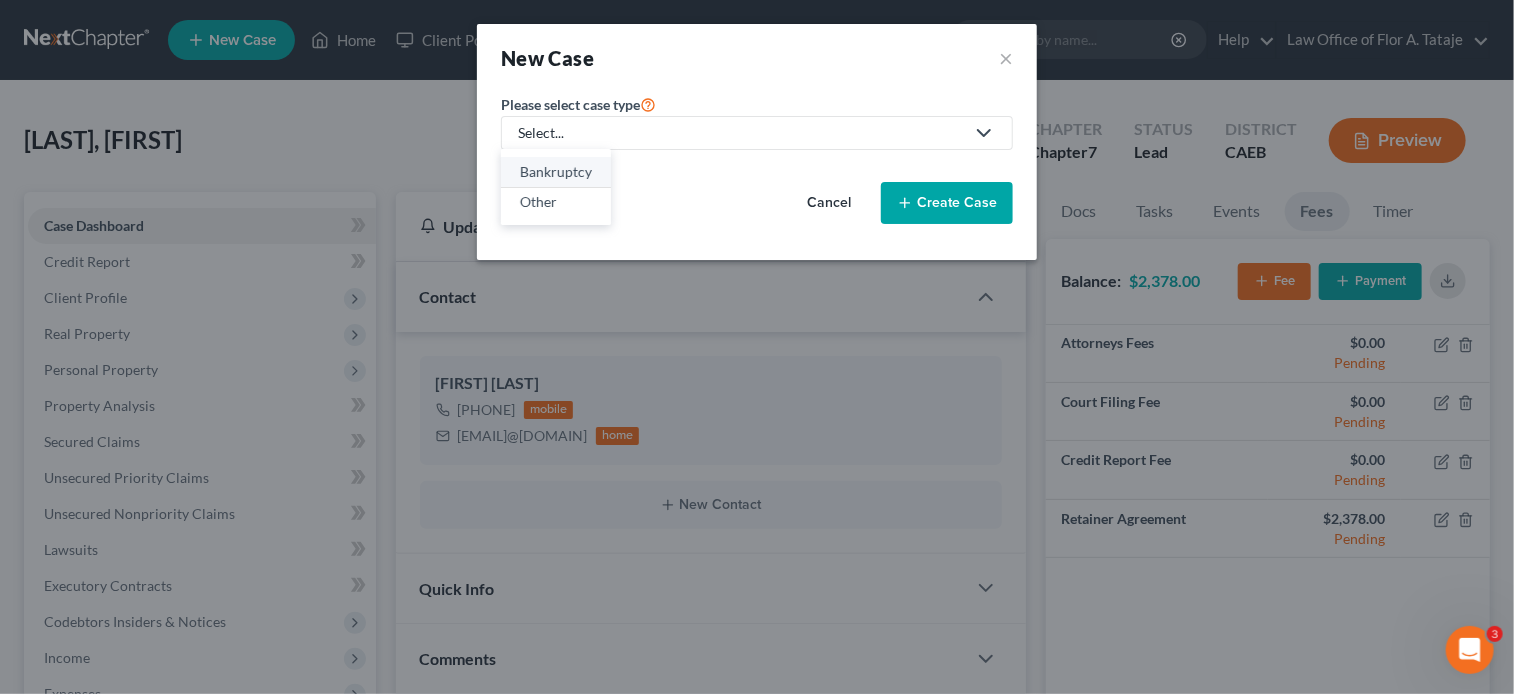 click on "Bankruptcy" at bounding box center (556, 172) 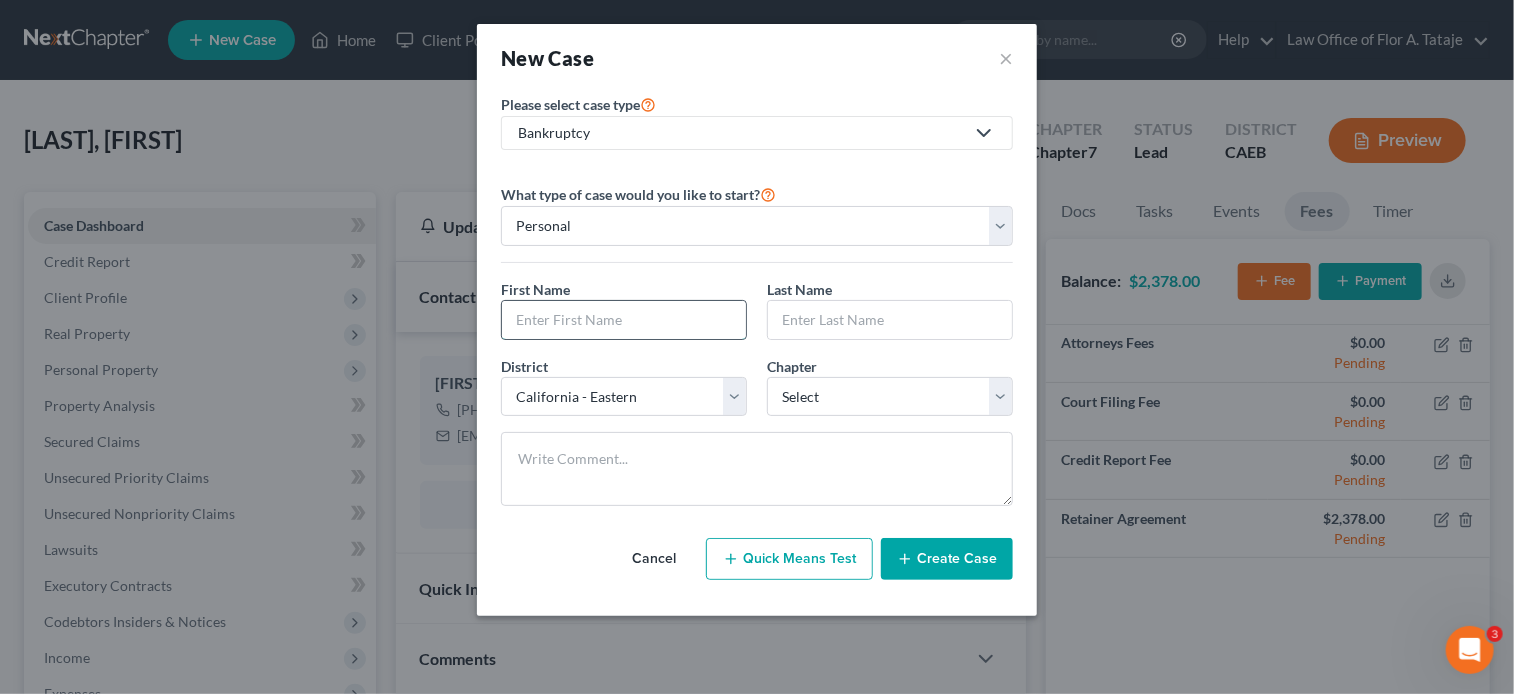 click at bounding box center [624, 320] 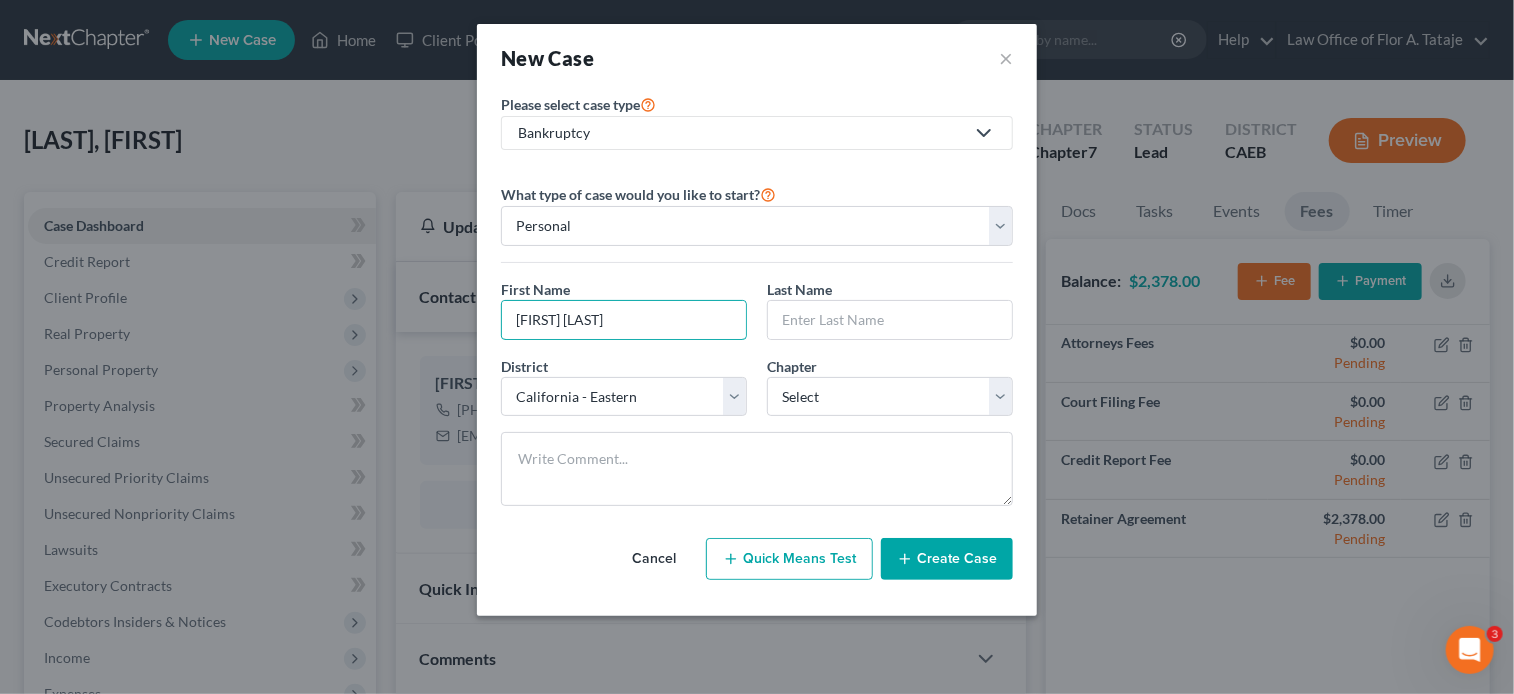 type on "[FIRST] [LAST]" 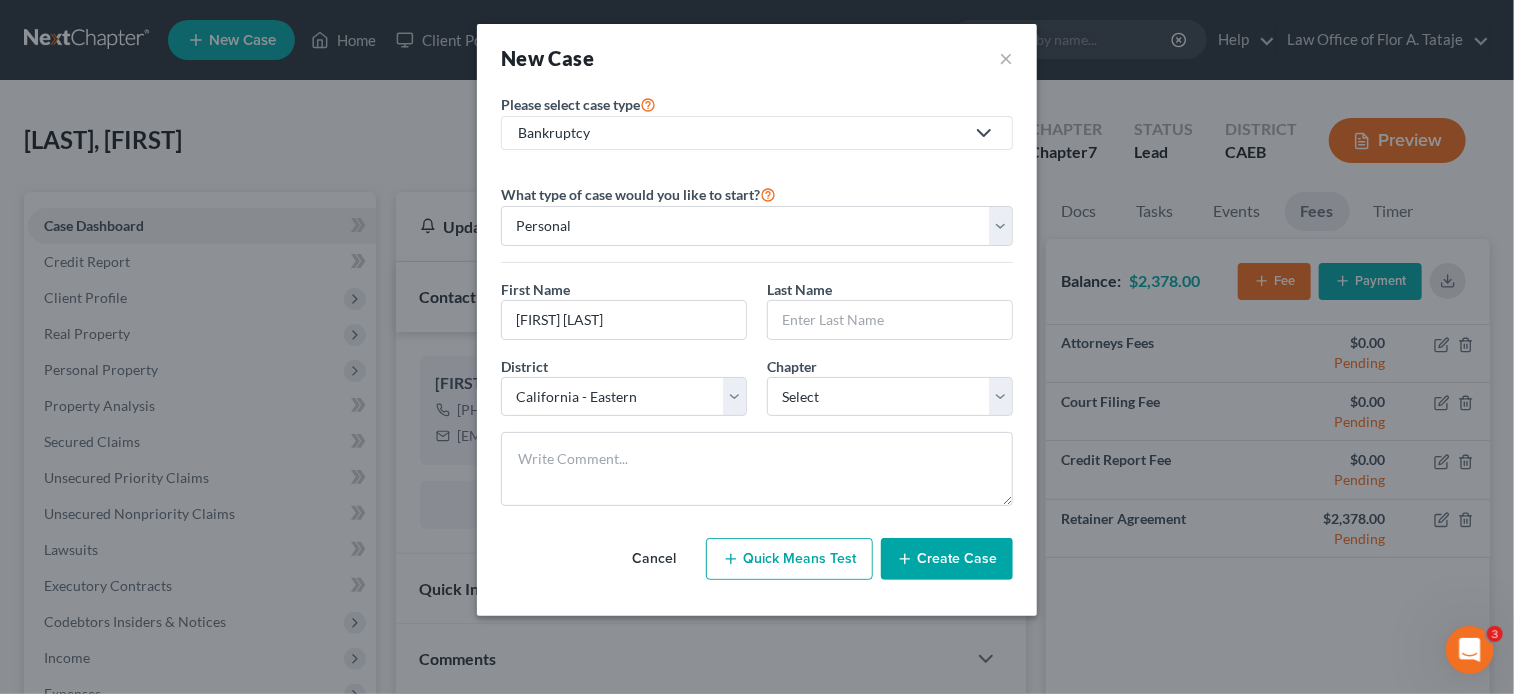 click on "Last Name
*" at bounding box center (799, 289) 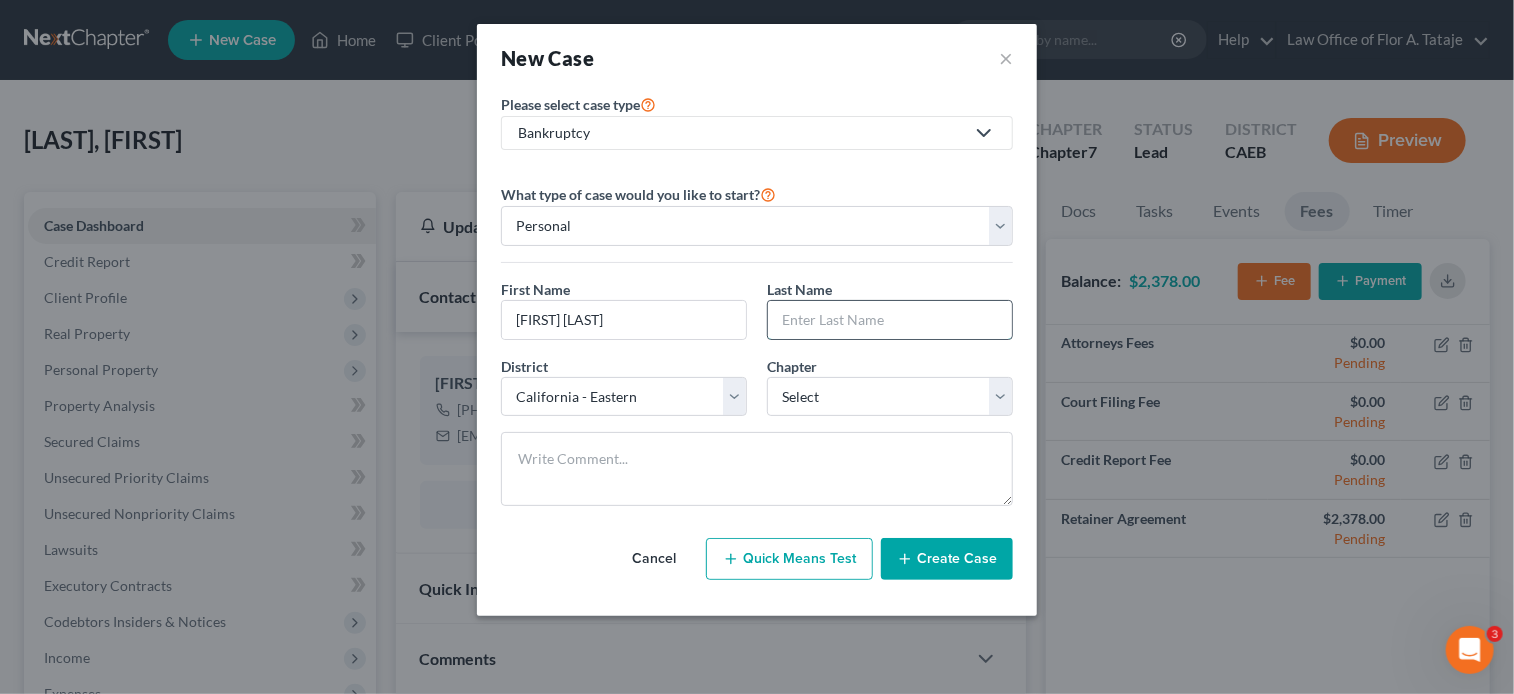 click at bounding box center [890, 320] 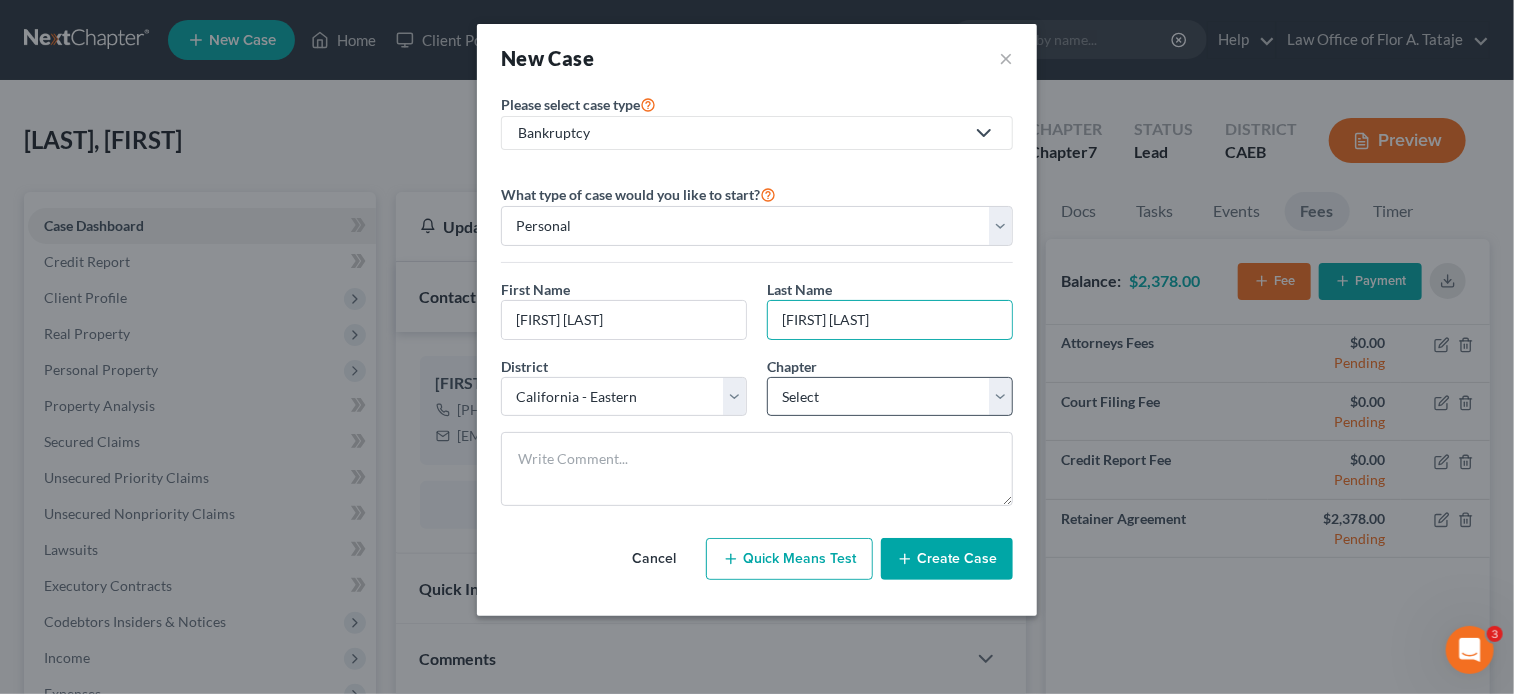 type on "[FIRST] [LAST]" 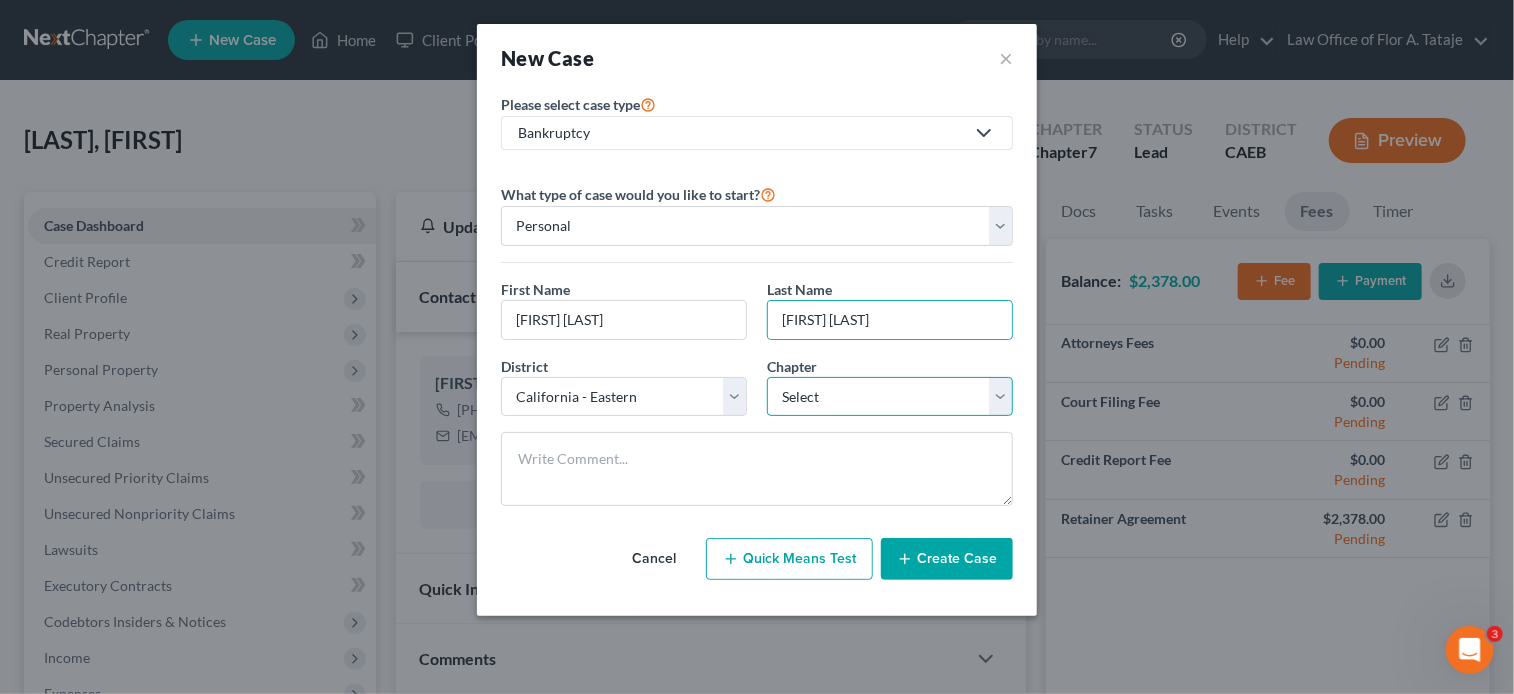 click on "Select 7 11 12 13" at bounding box center (890, 397) 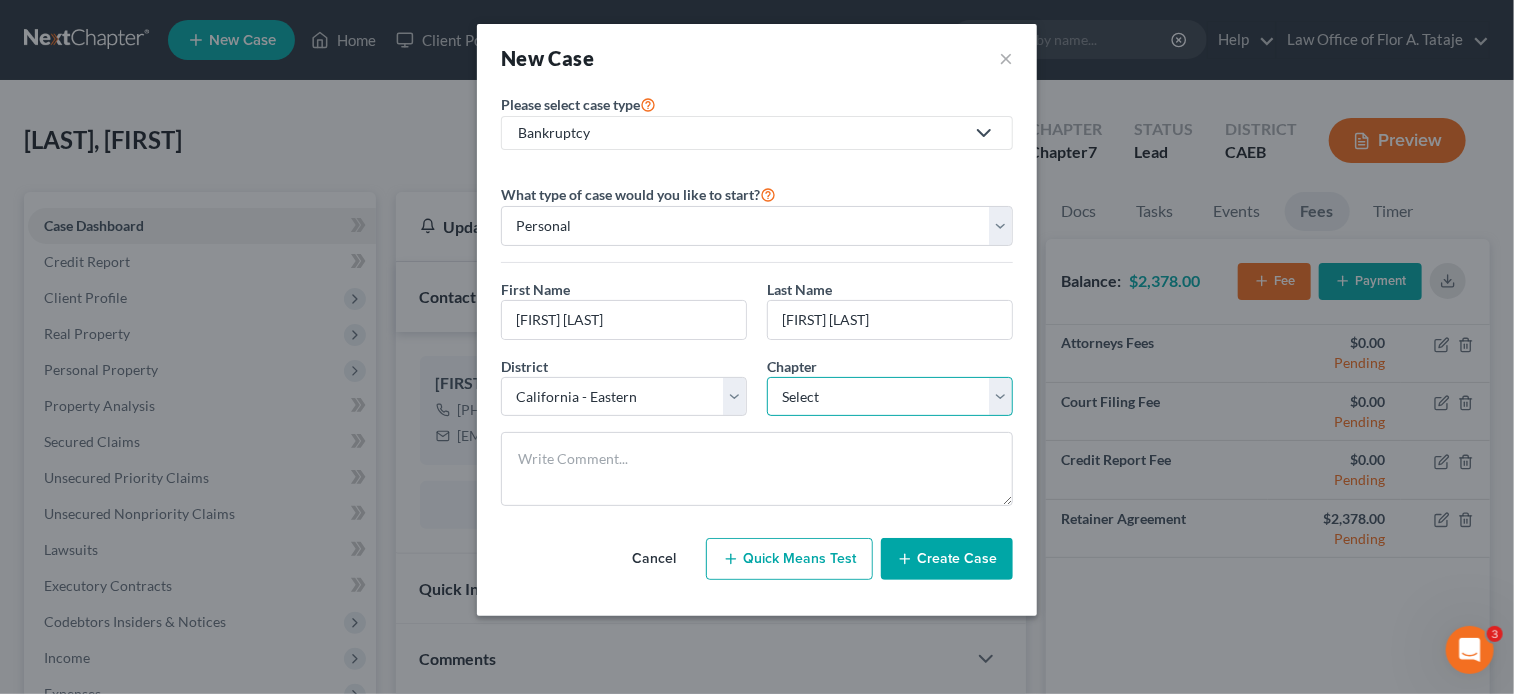 select on "0" 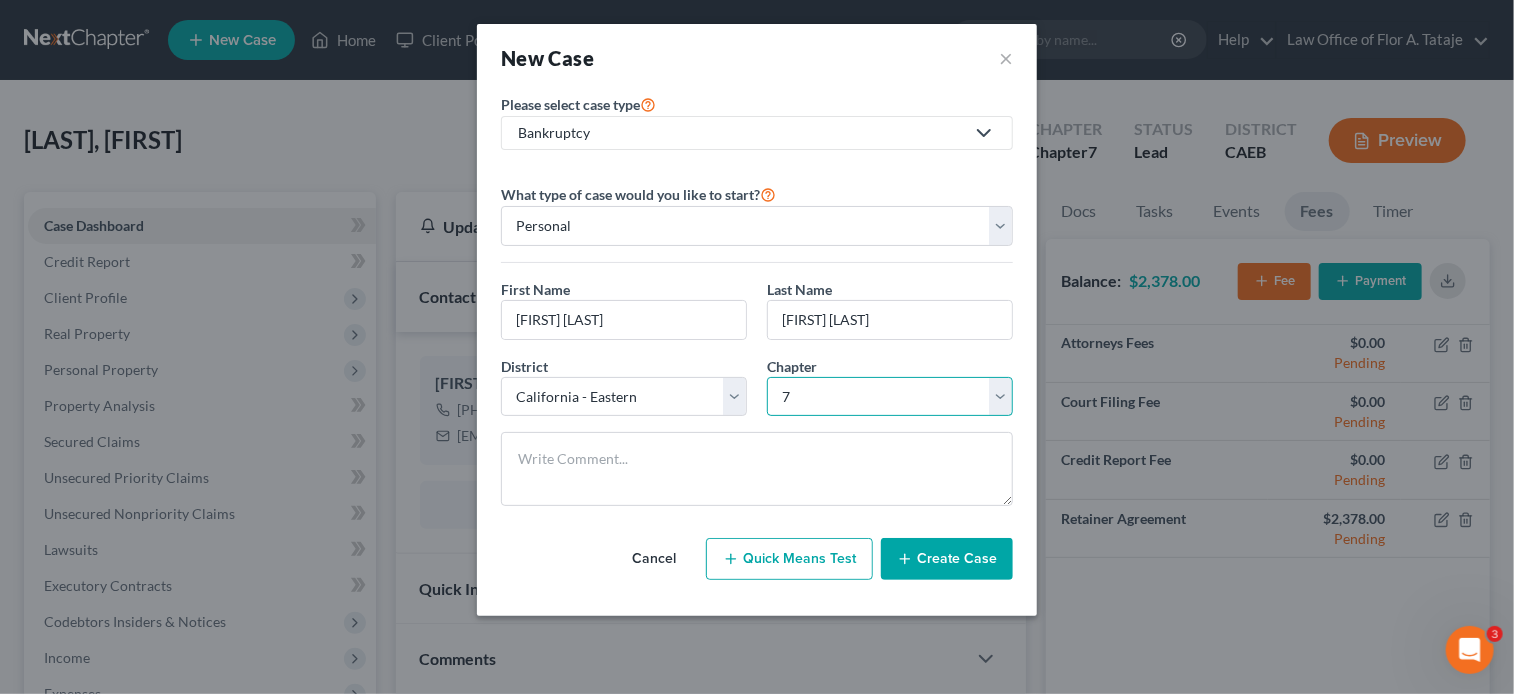 click on "Select 7 11 12 13" at bounding box center (890, 397) 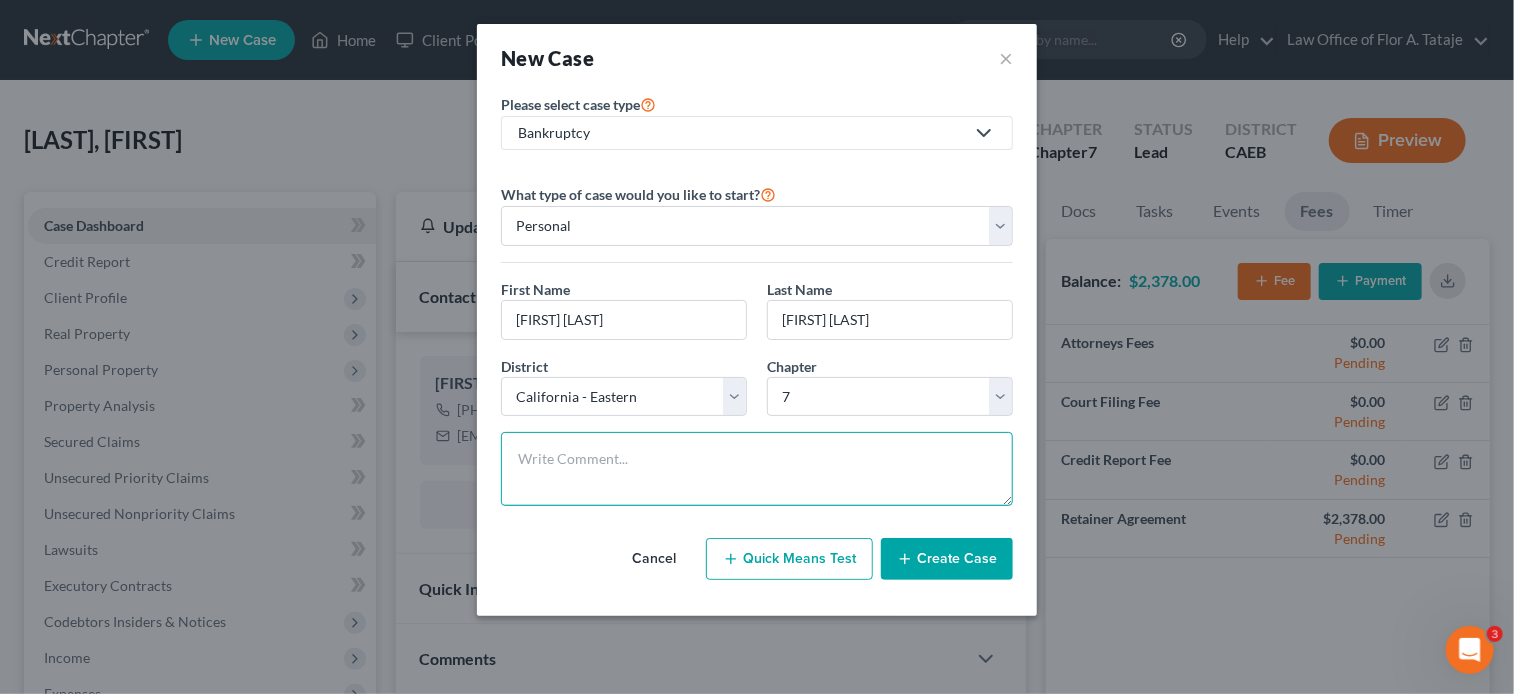 click at bounding box center [757, 469] 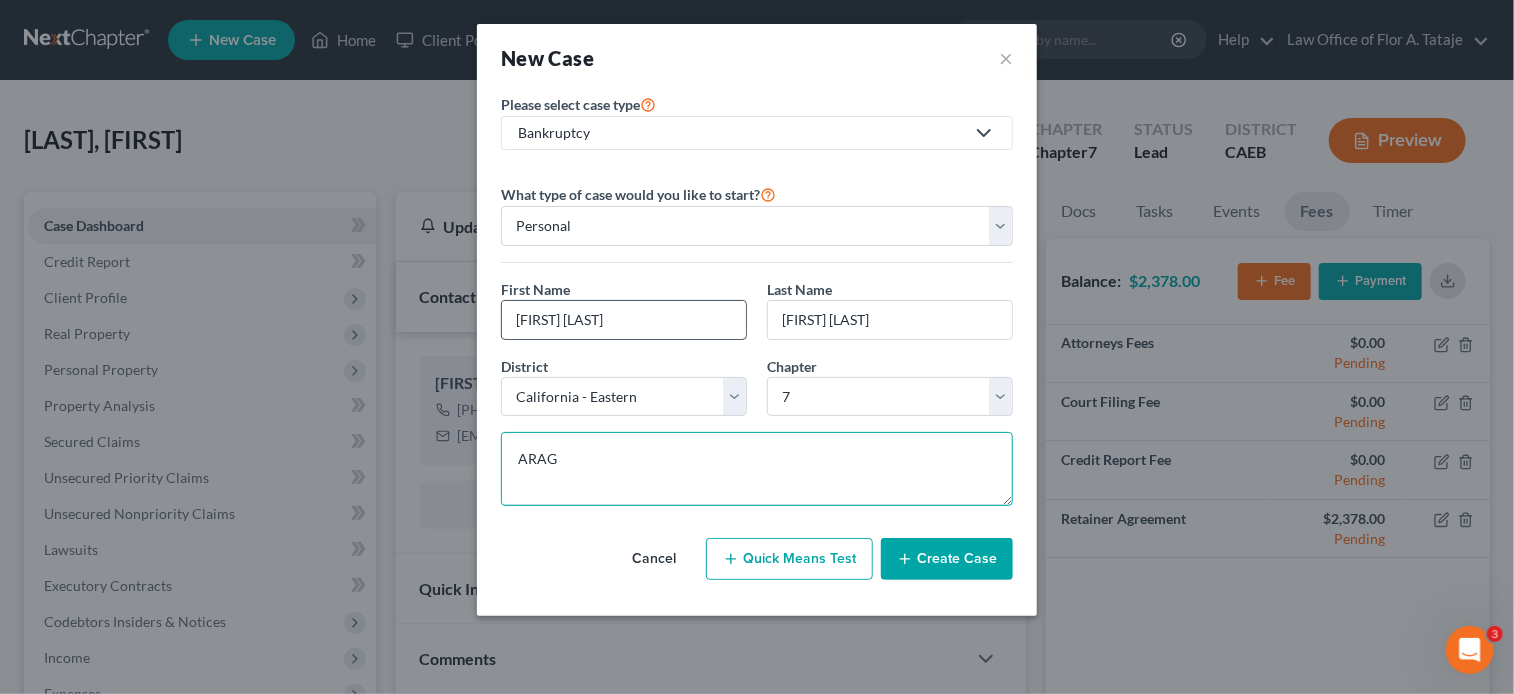type on "ARAG" 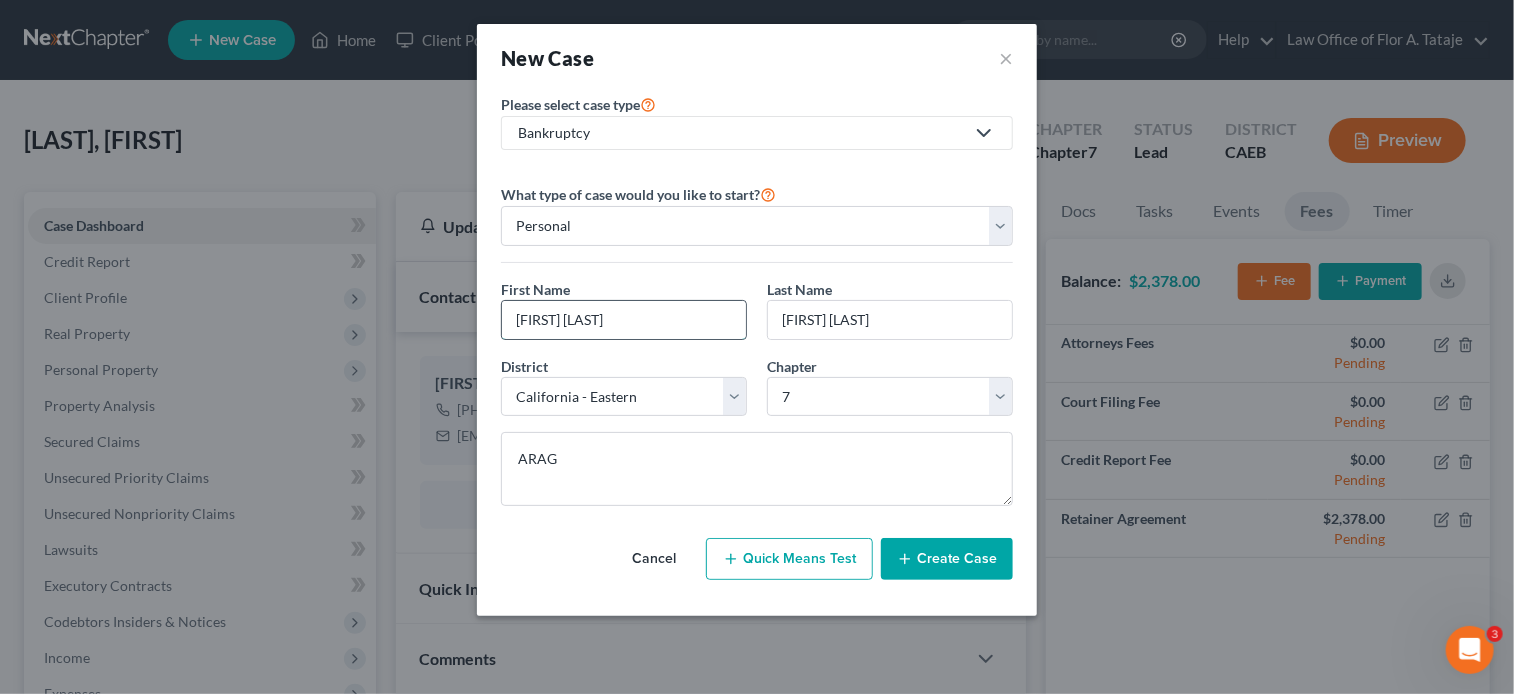 click on "[FIRST] [LAST]" at bounding box center (624, 320) 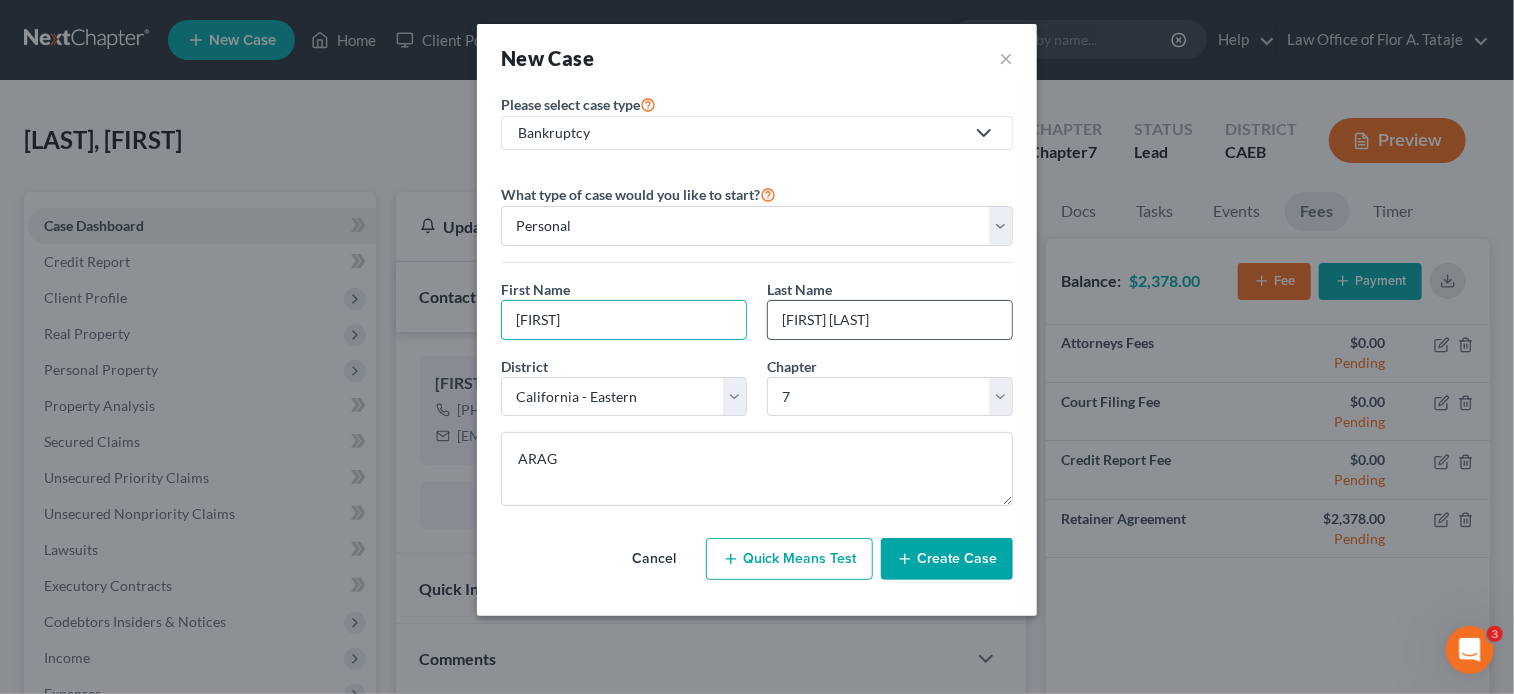 type on "[FIRST]" 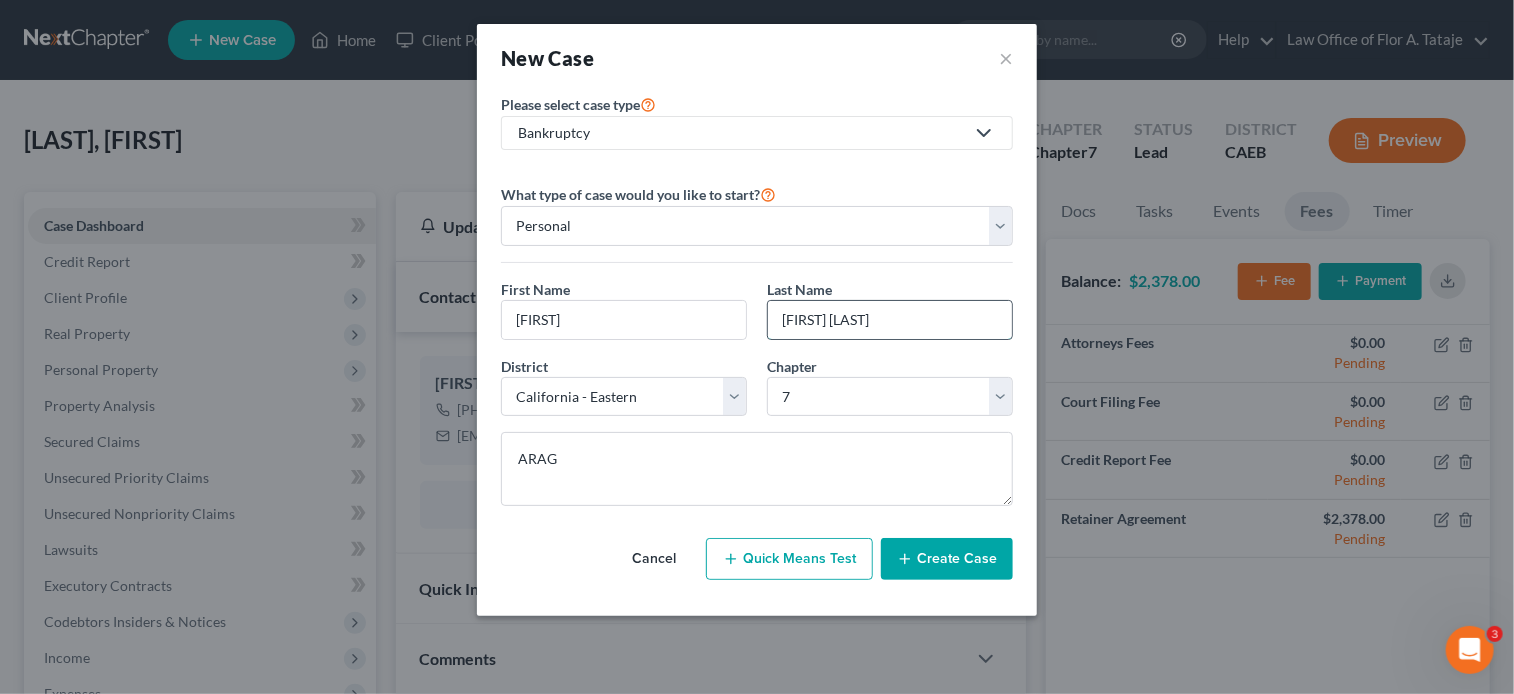 click on "[FIRST] [LAST]" at bounding box center [890, 320] 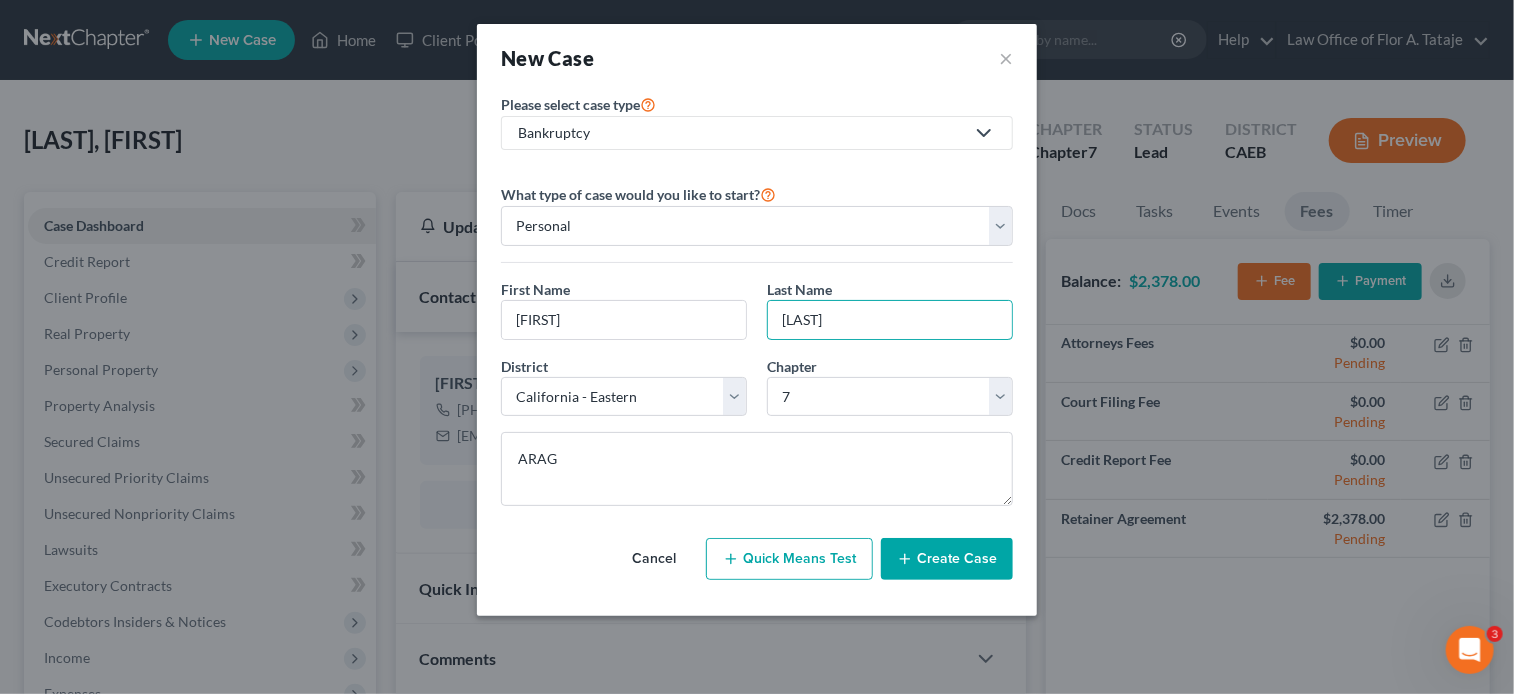 type on "[LAST]" 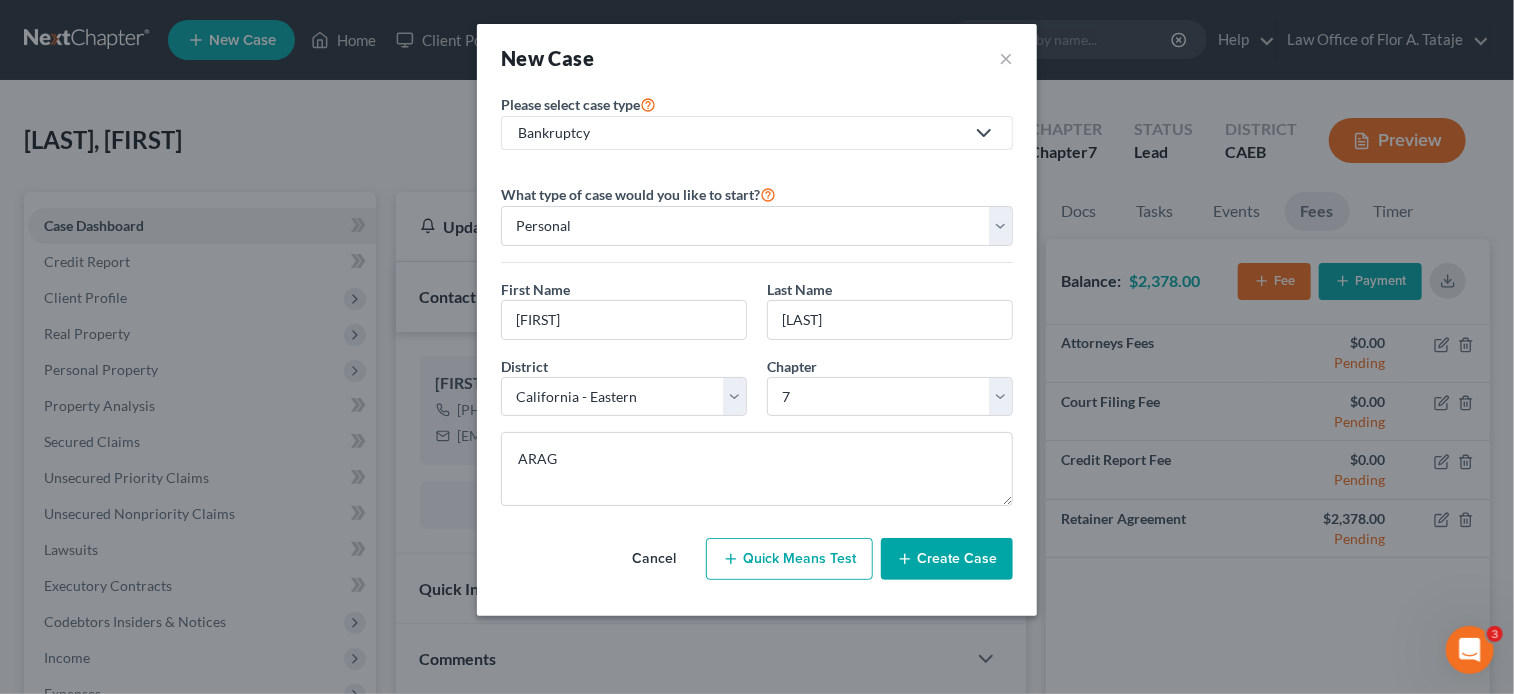 click on "Create Case" at bounding box center [947, 559] 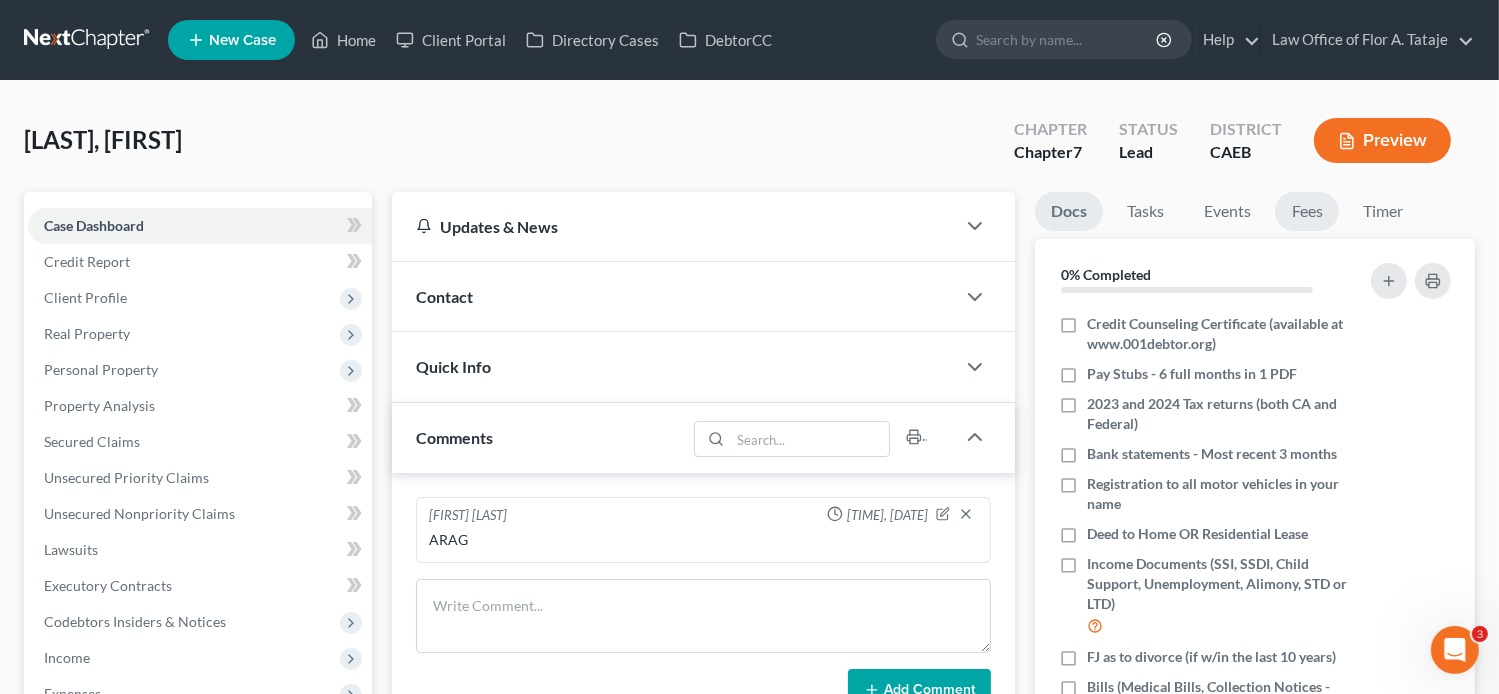 click on "Fees" at bounding box center [1307, 211] 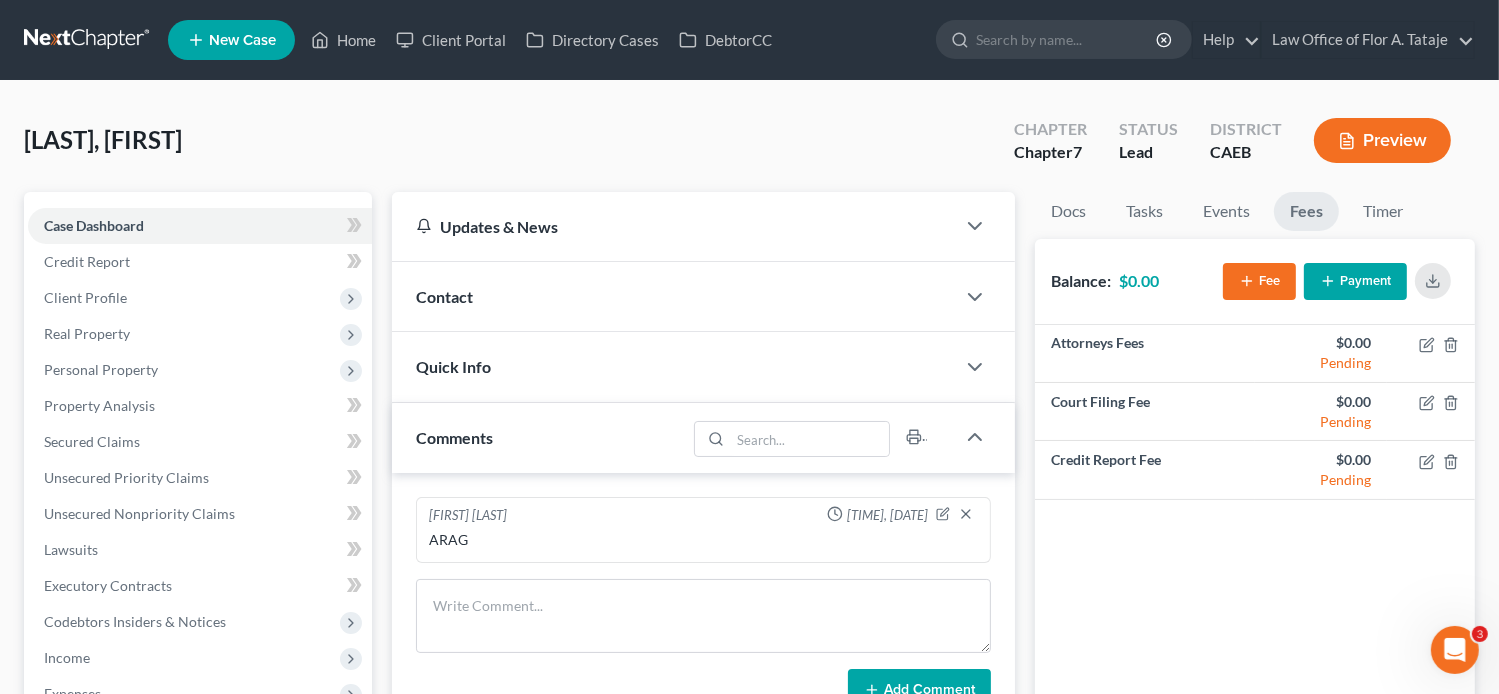 click on "Fee" at bounding box center [1259, 281] 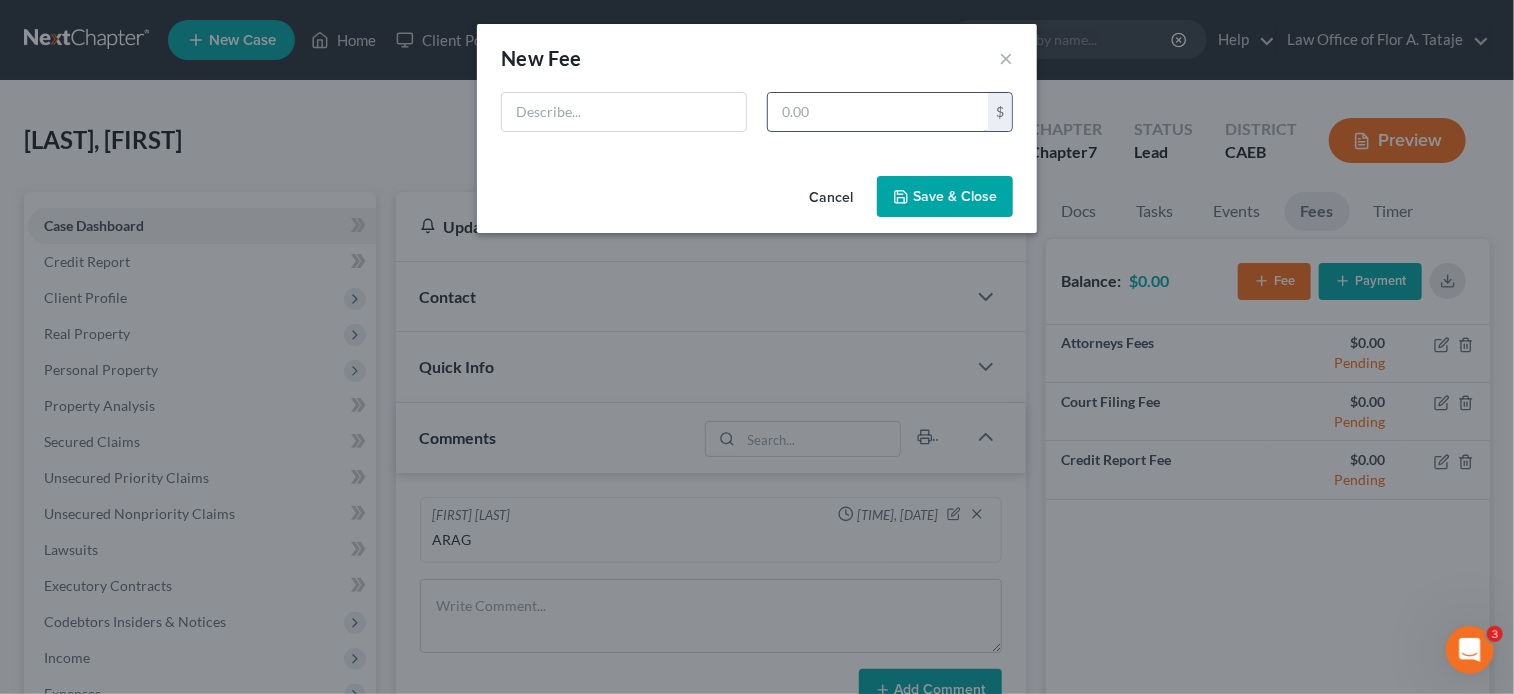 click at bounding box center (878, 112) 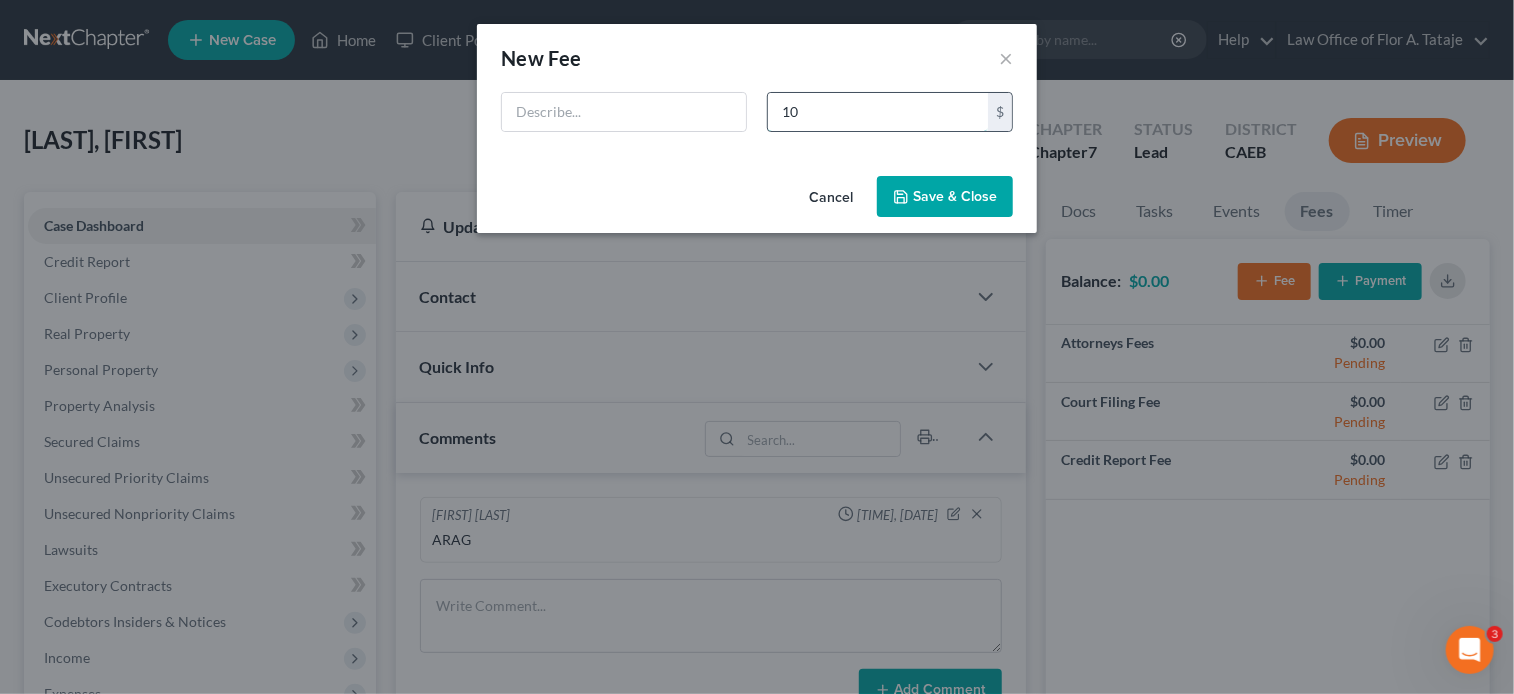 type on "1" 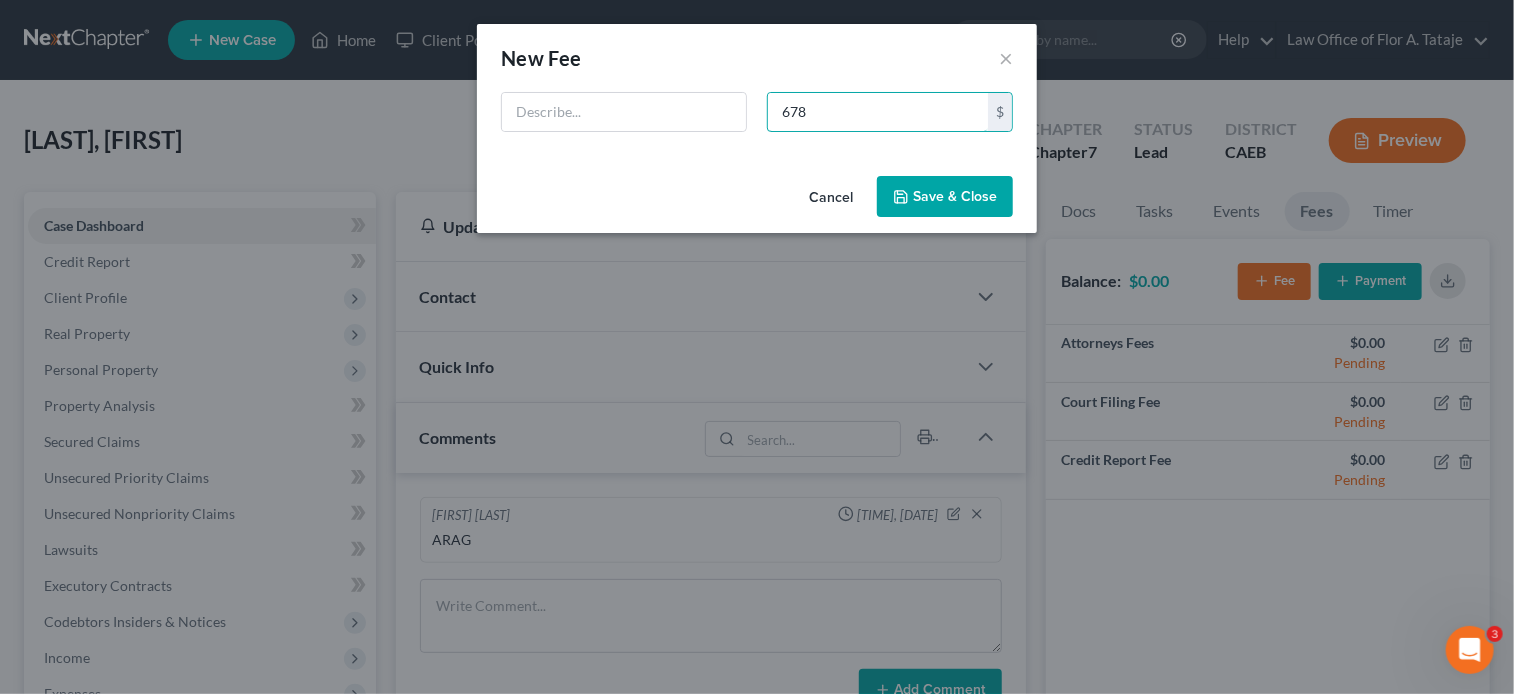 type on "678" 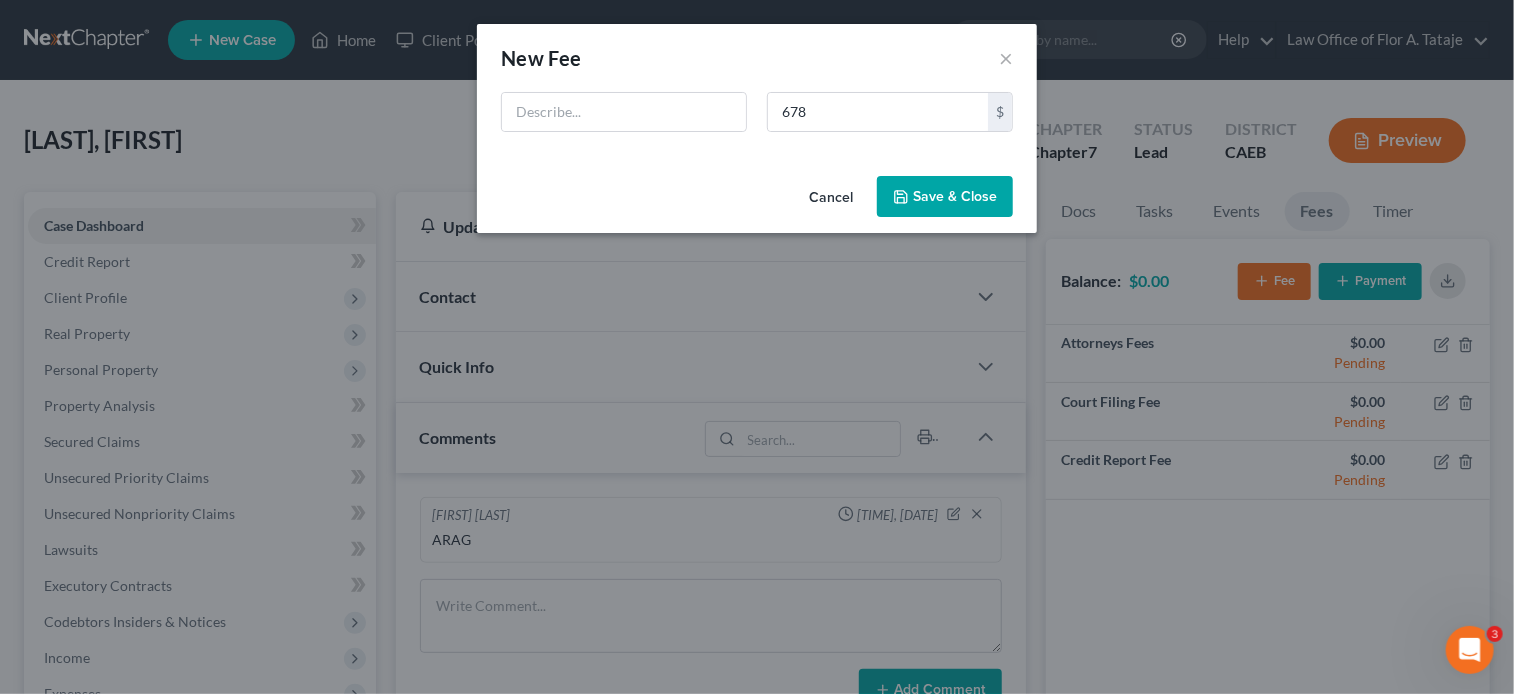 click at bounding box center (624, 112) 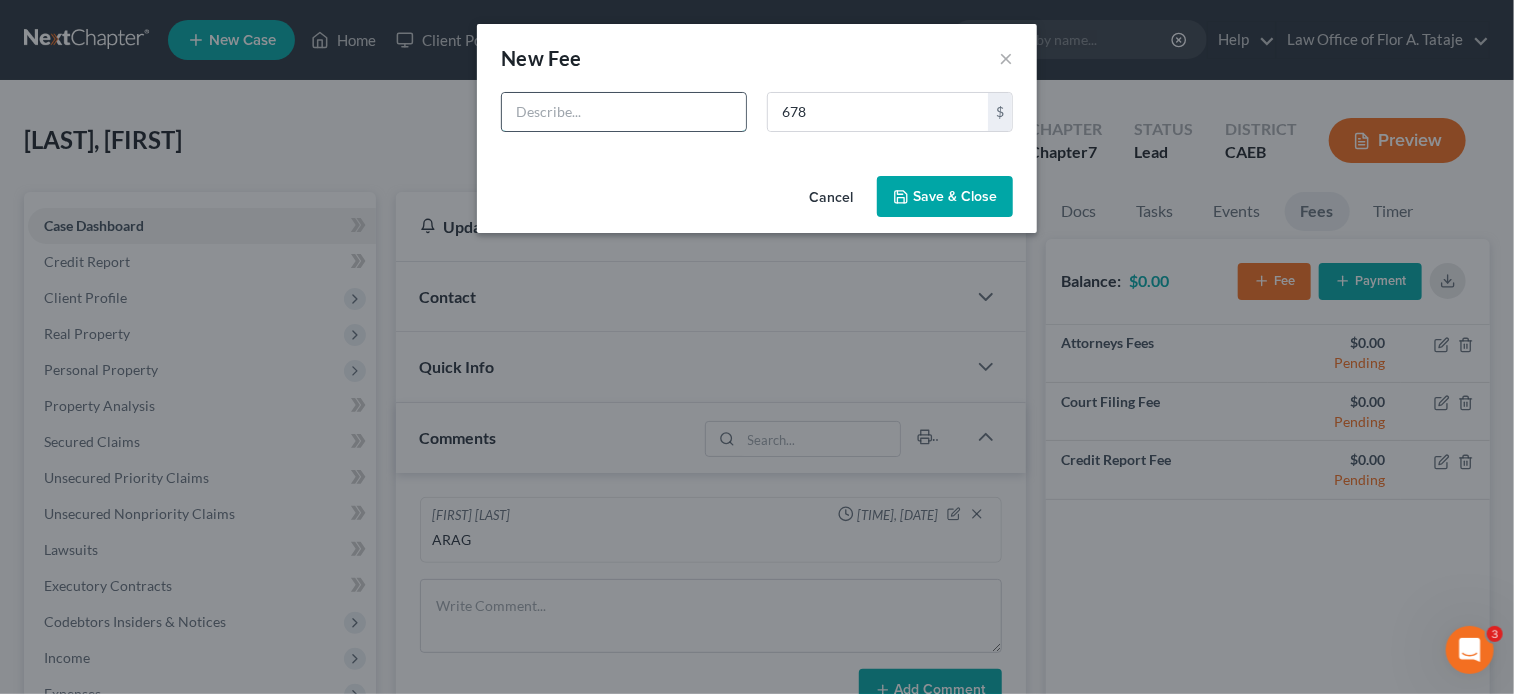 click at bounding box center (624, 112) 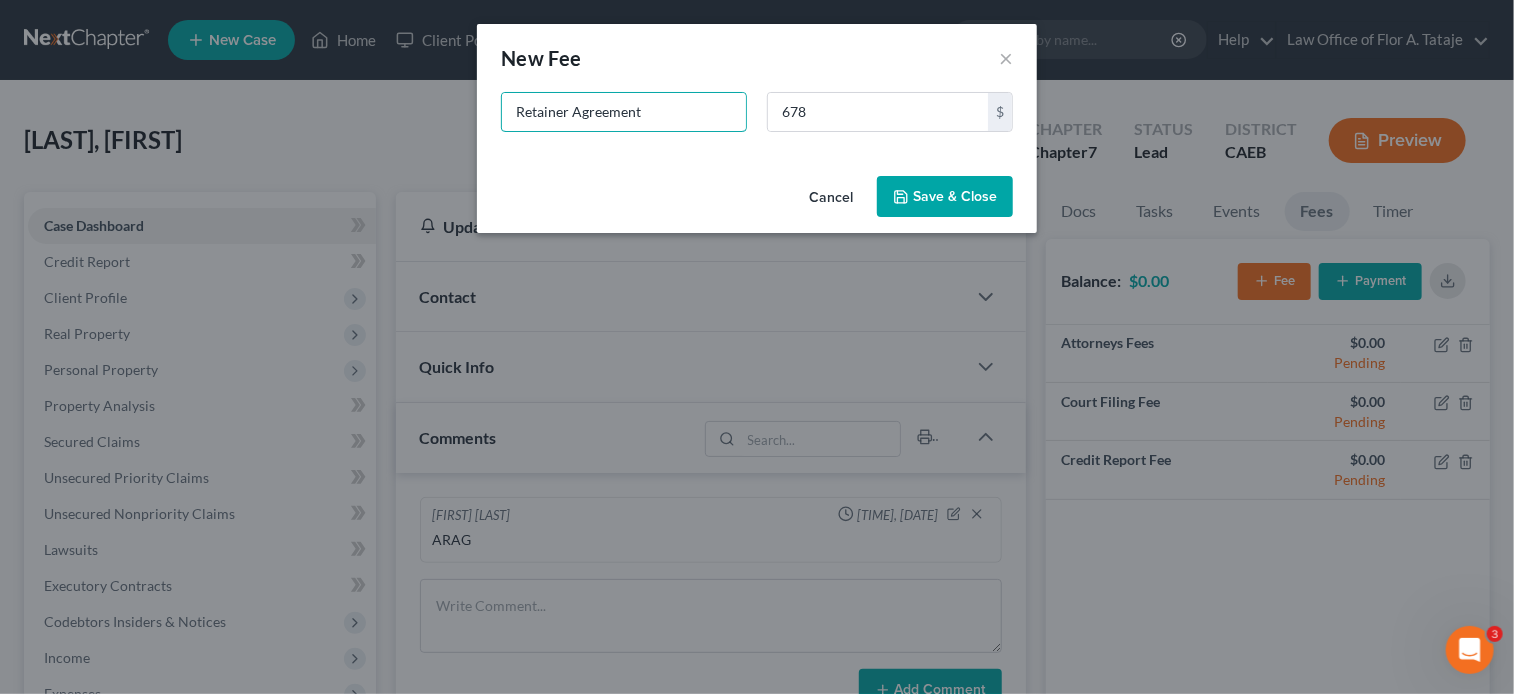 type on "Retainer Agreement" 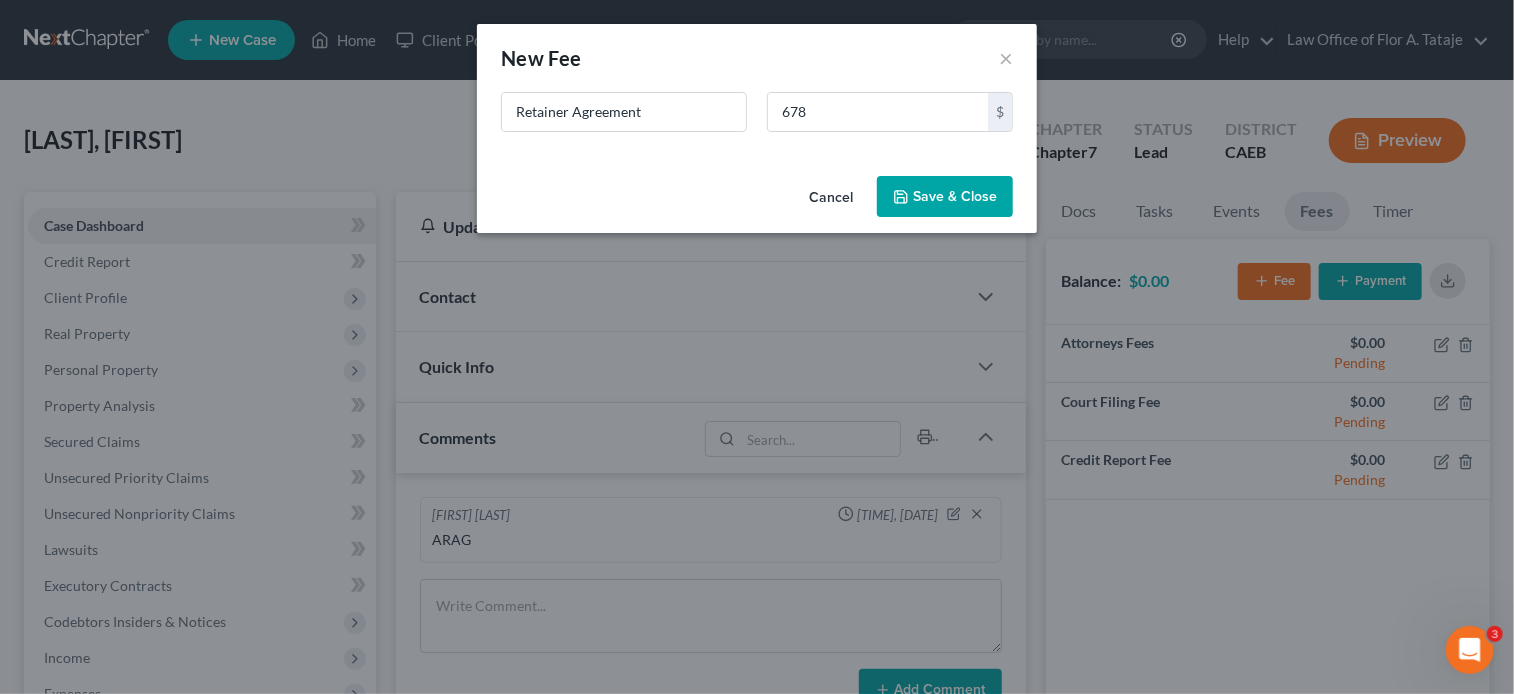 click on "Save & Close" at bounding box center [945, 197] 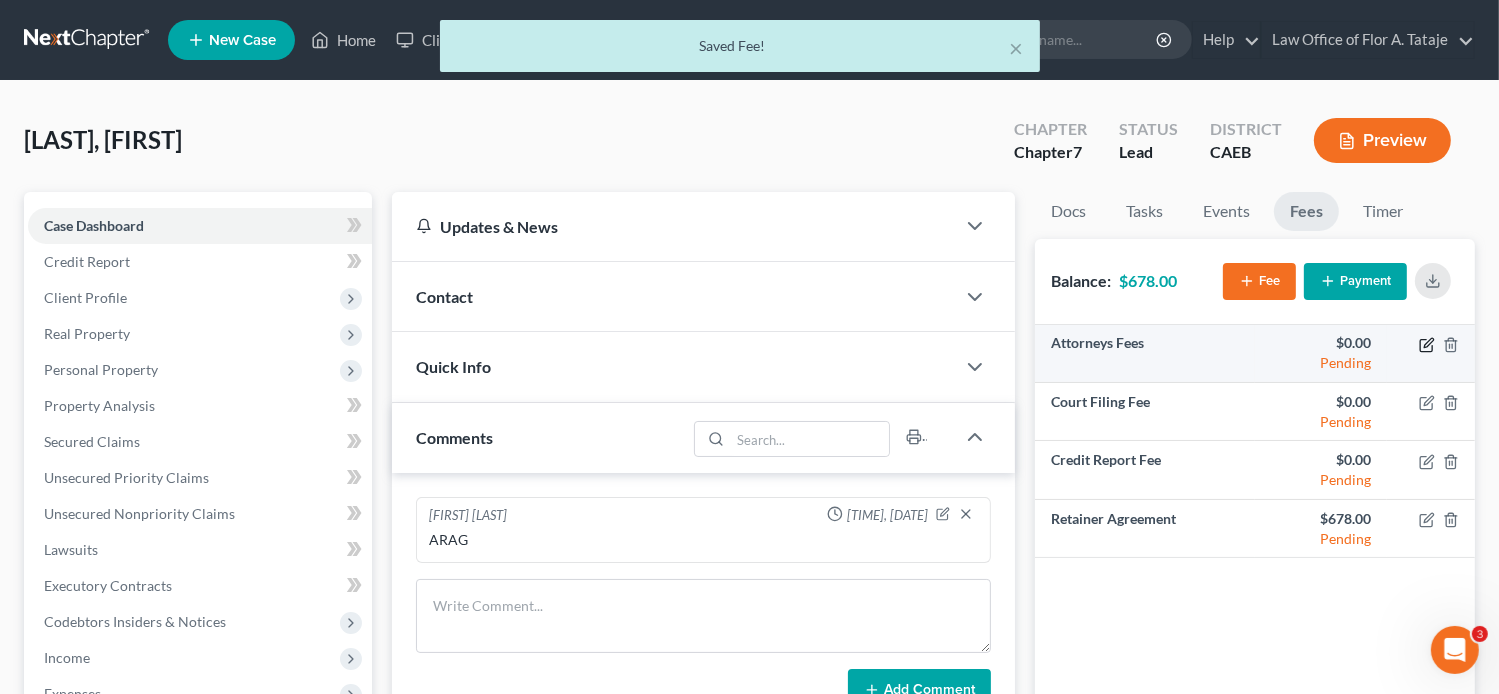 click 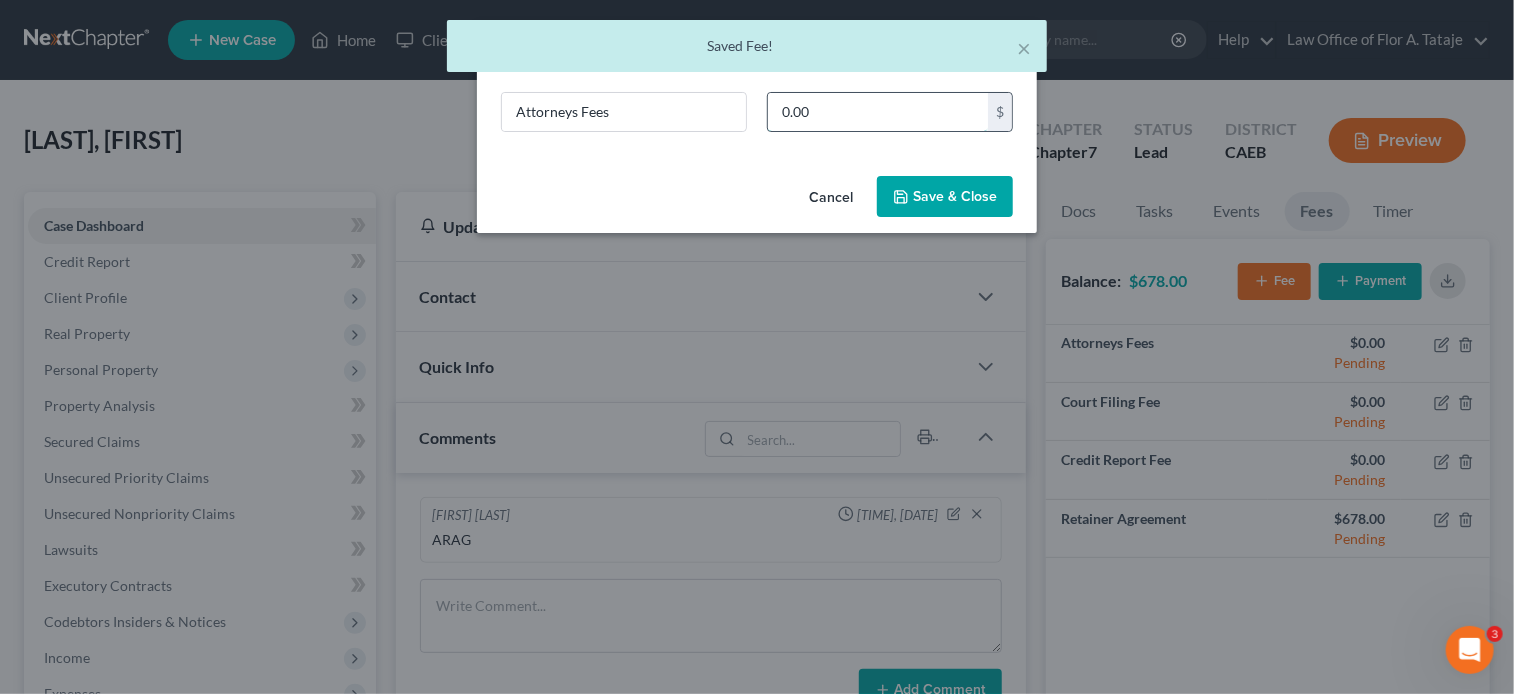 click on "0.00" at bounding box center [878, 112] 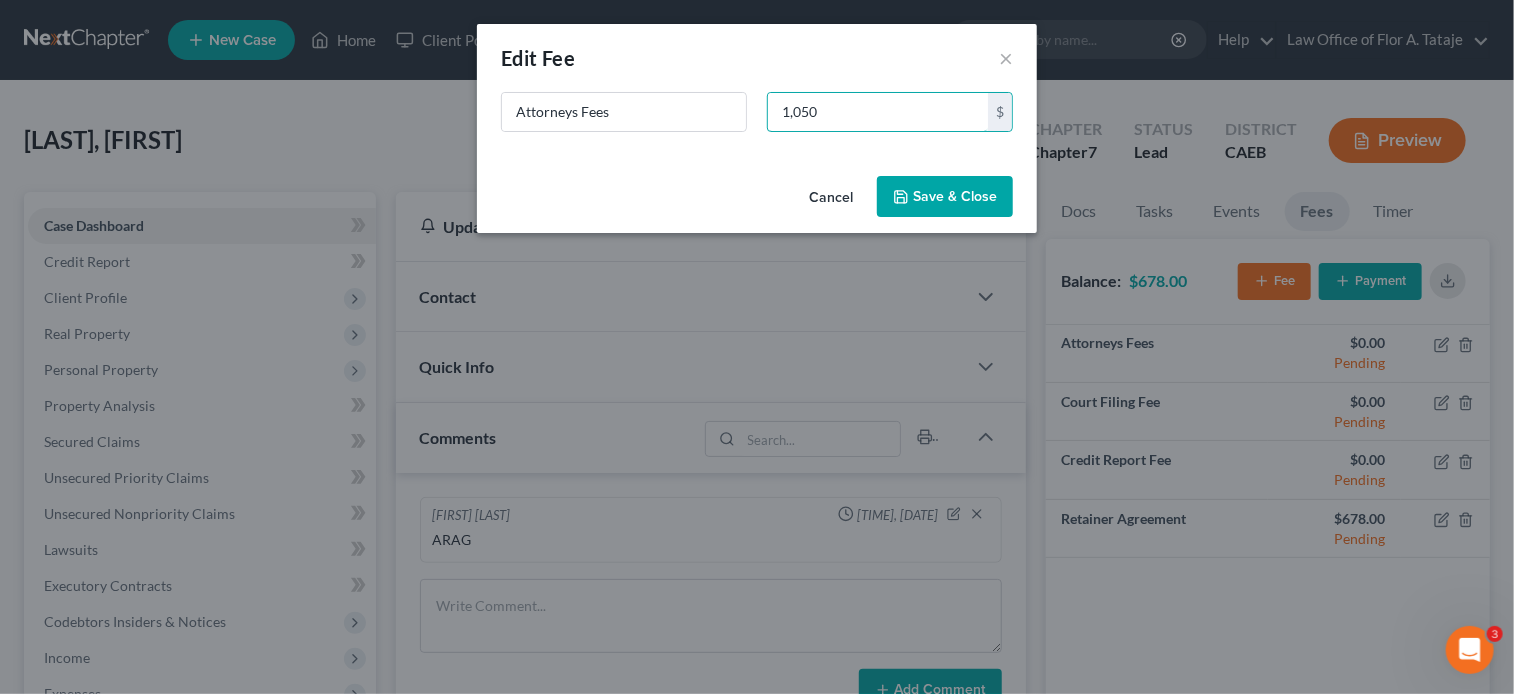 type on "1,050" 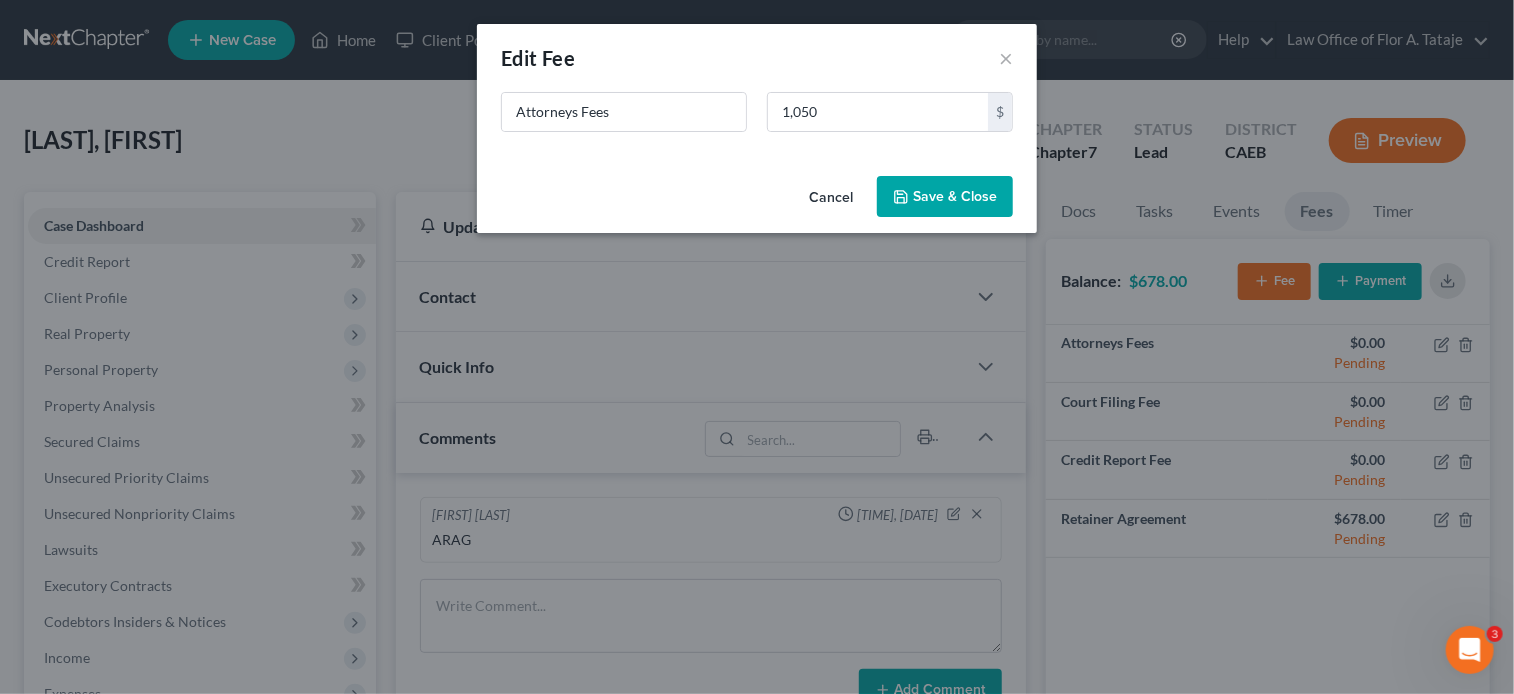 click on "Save & Close" at bounding box center [945, 197] 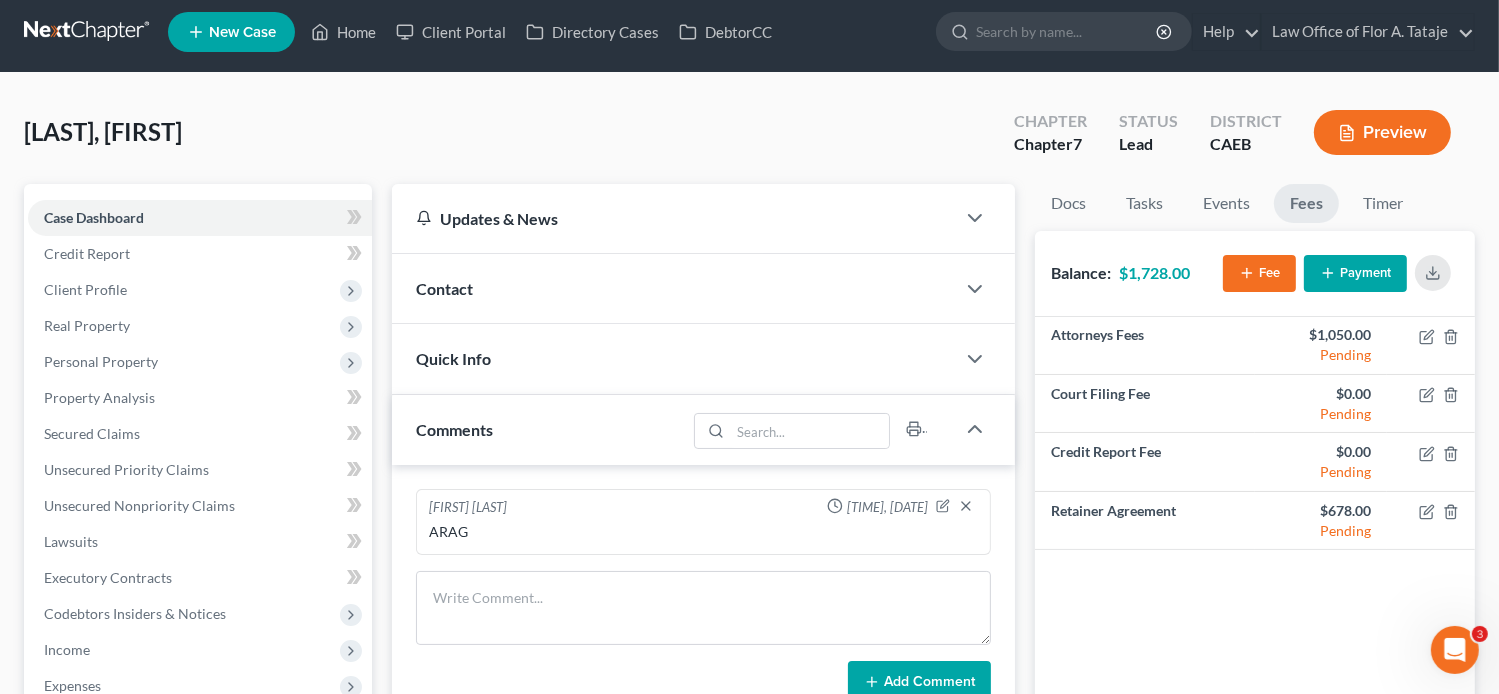 scroll, scrollTop: 0, scrollLeft: 0, axis: both 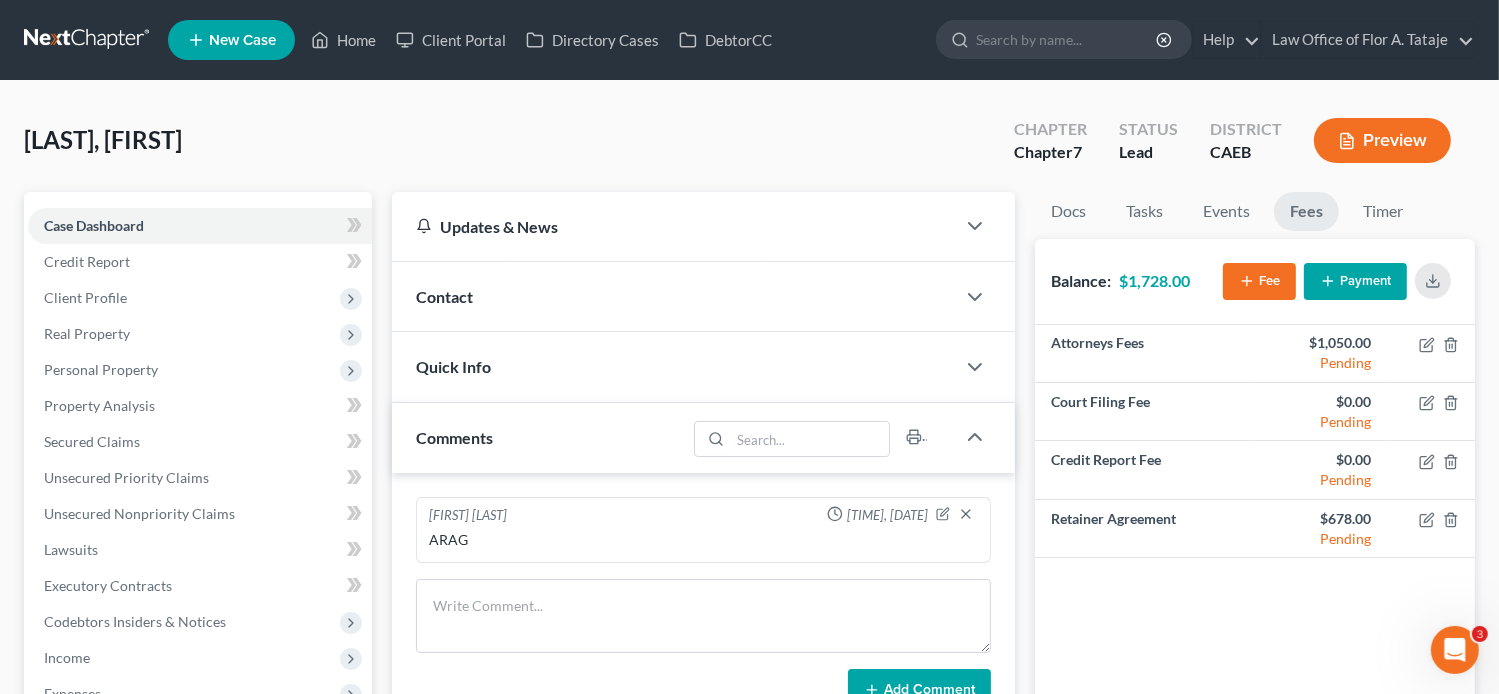 click on "Contact" at bounding box center [674, 296] 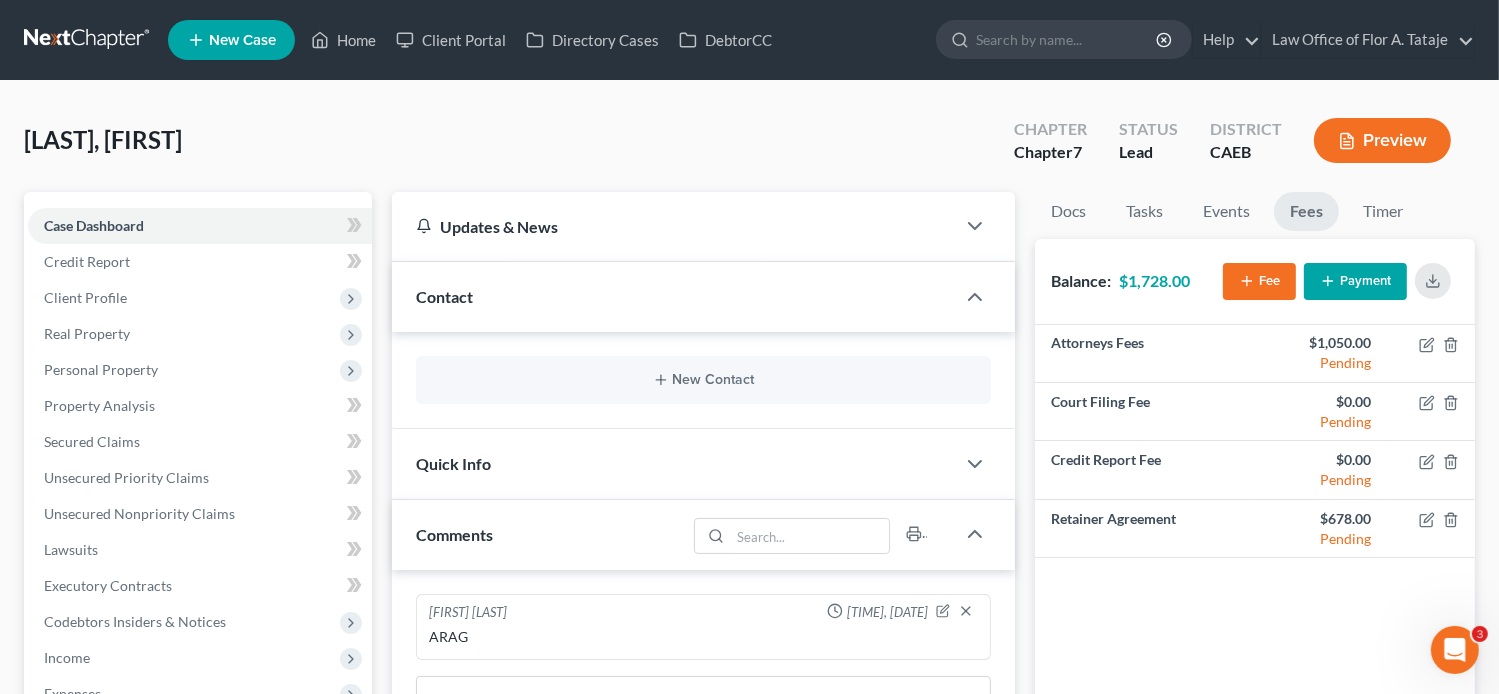 click on "New Contact" at bounding box center (704, 380) 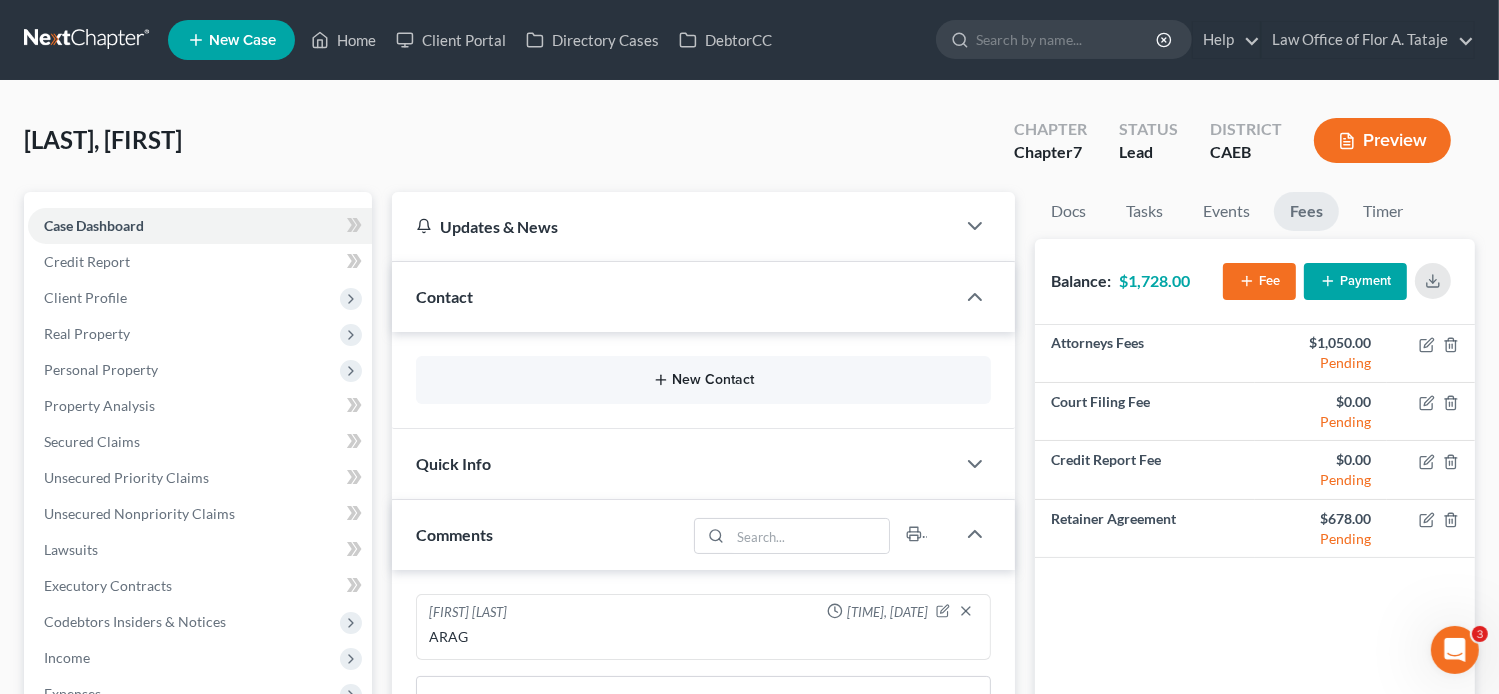 click 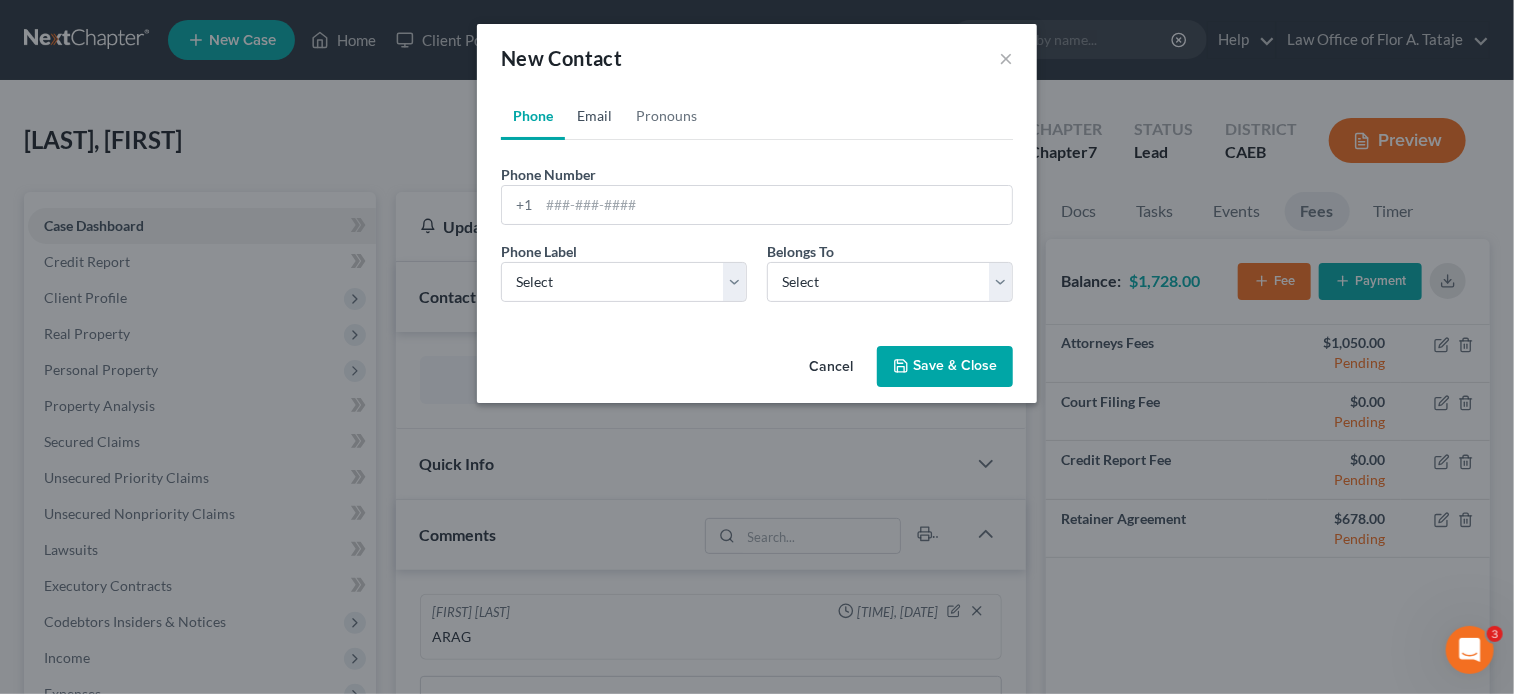 click on "Email" at bounding box center (594, 116) 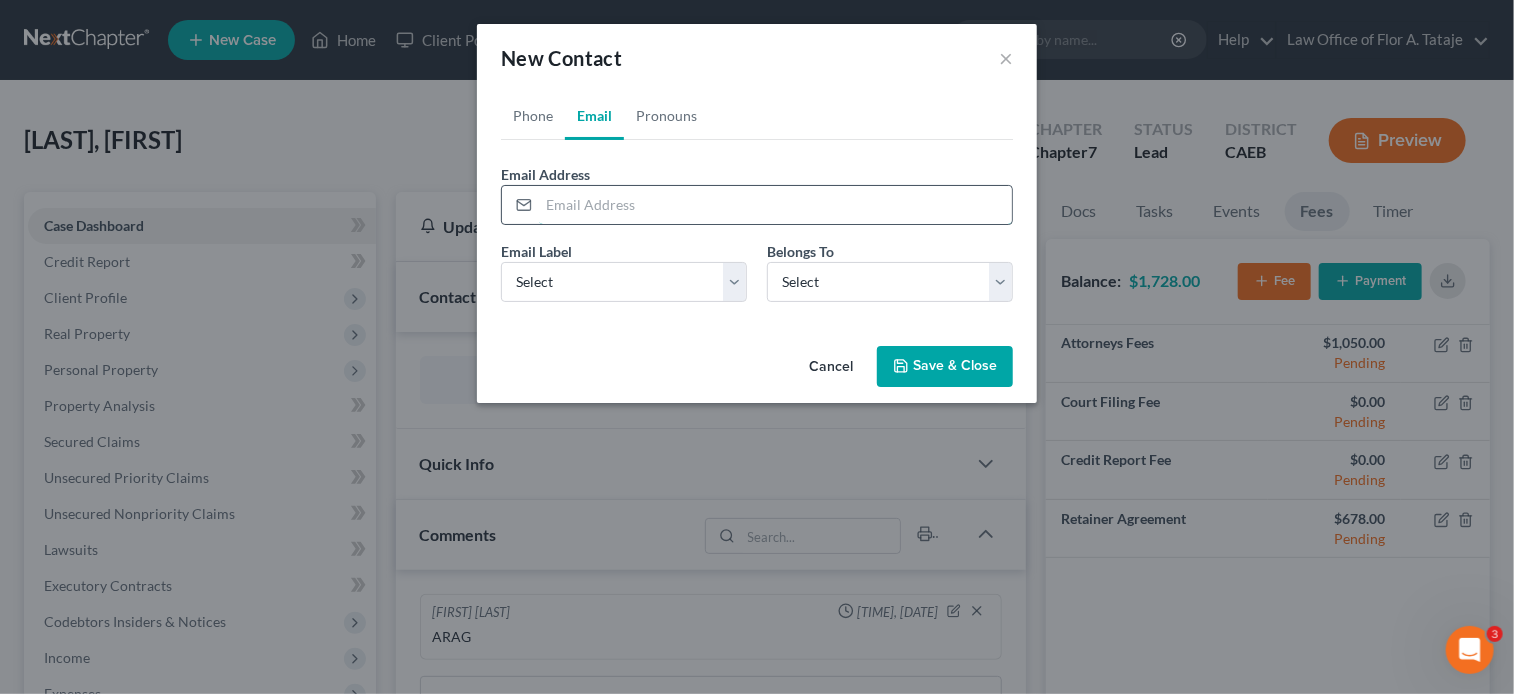 click at bounding box center [775, 205] 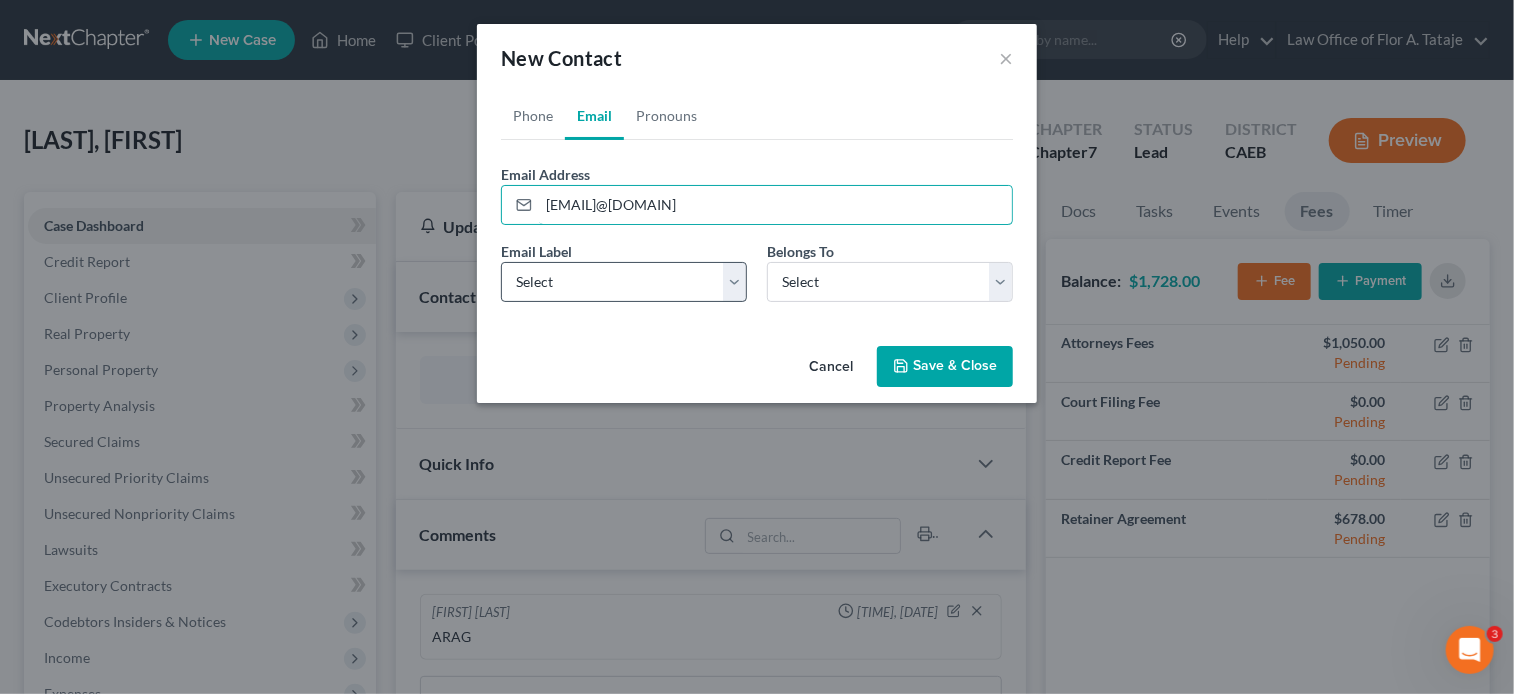 type on "[EMAIL]@[DOMAIN]" 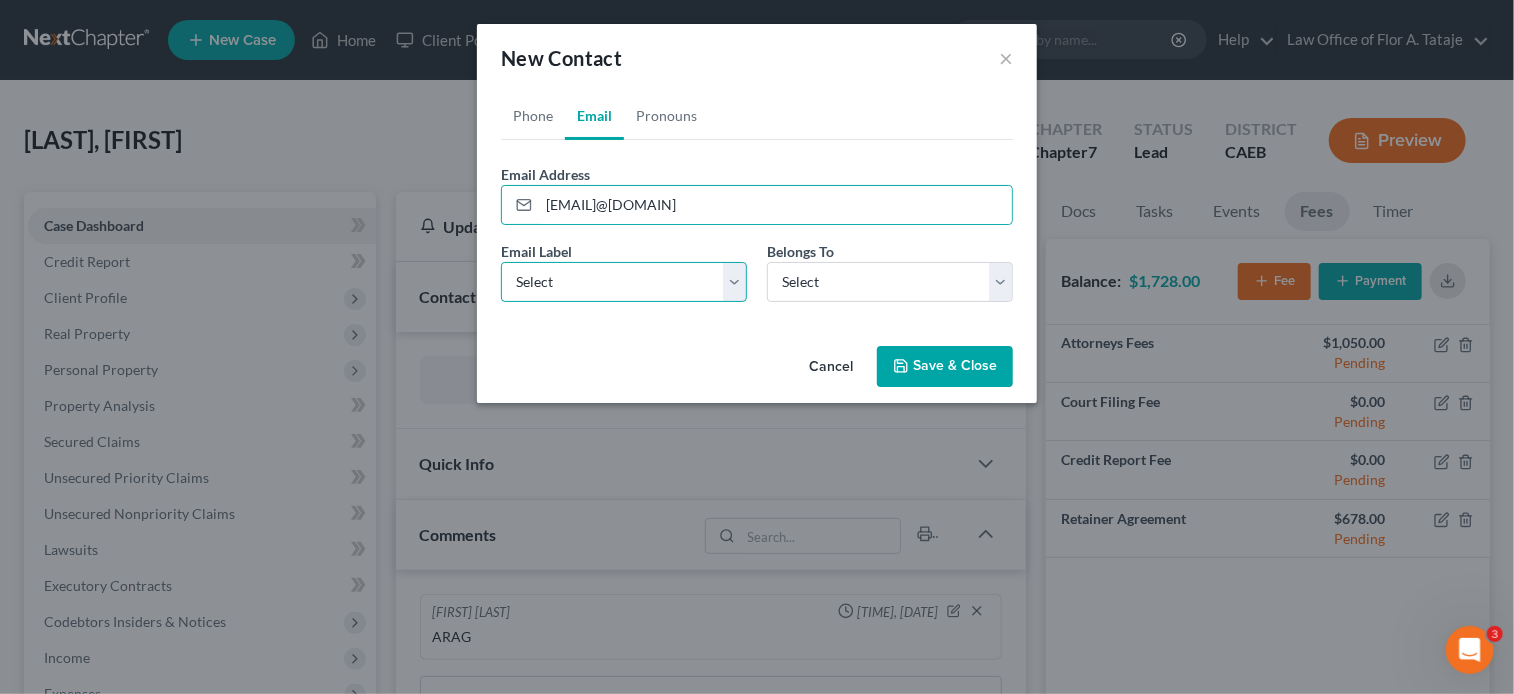 click on "Select Home Work Other" at bounding box center (624, 282) 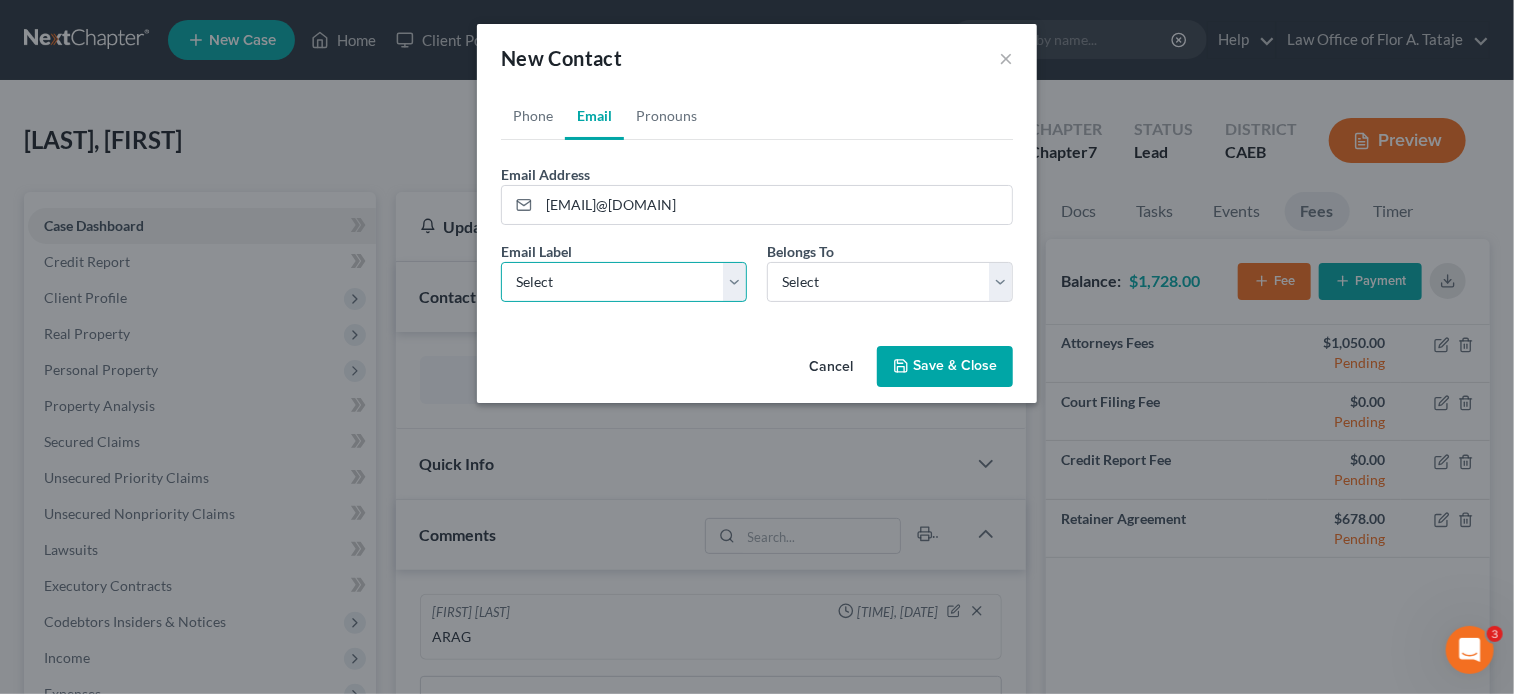select on "0" 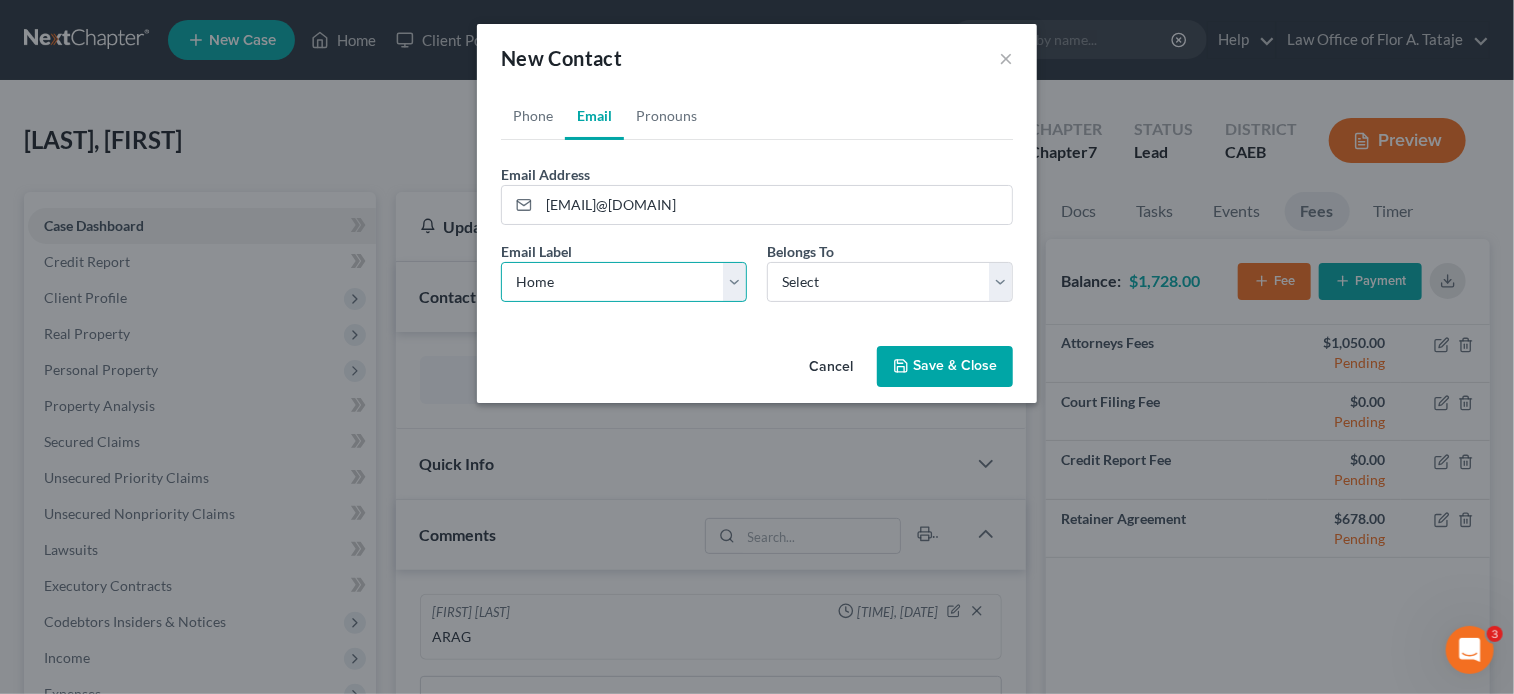 click on "Select Home Work Other" at bounding box center [624, 282] 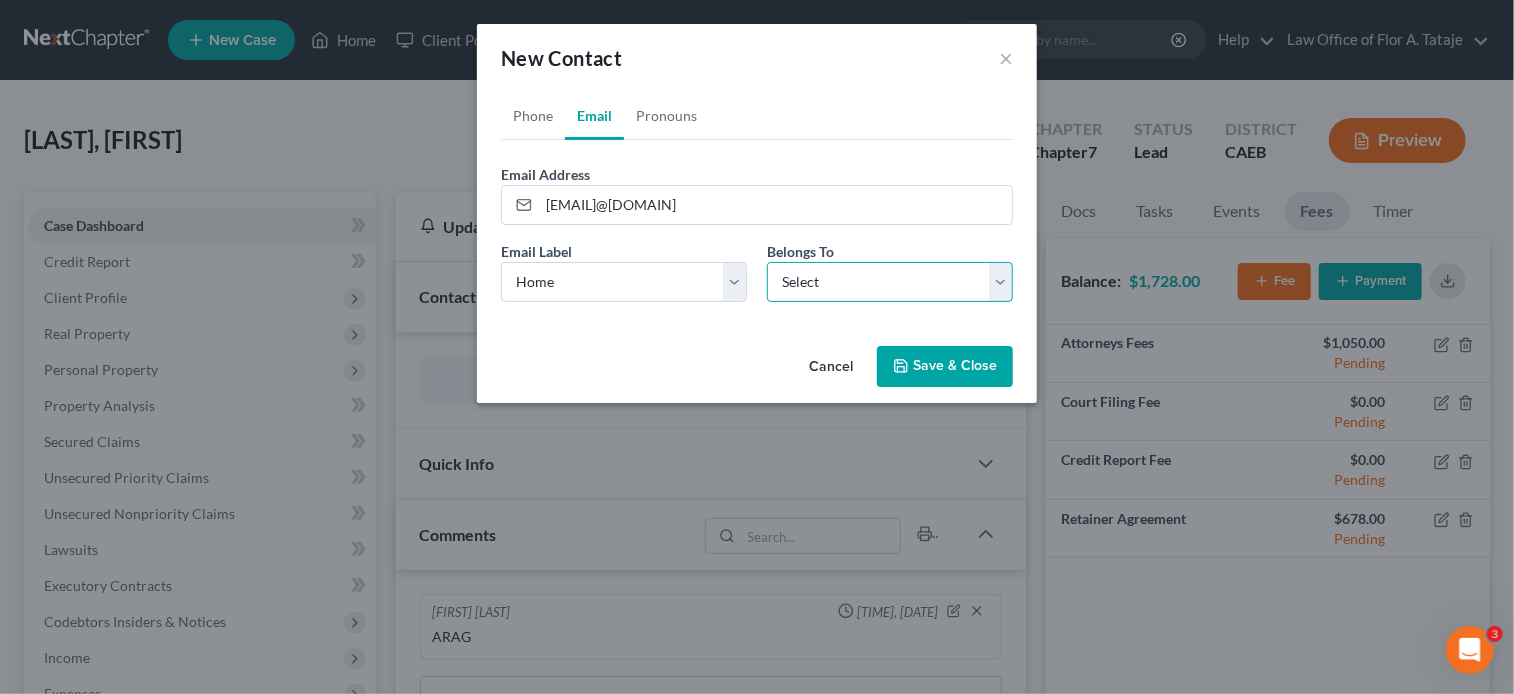 click on "Select Client Other" at bounding box center [890, 282] 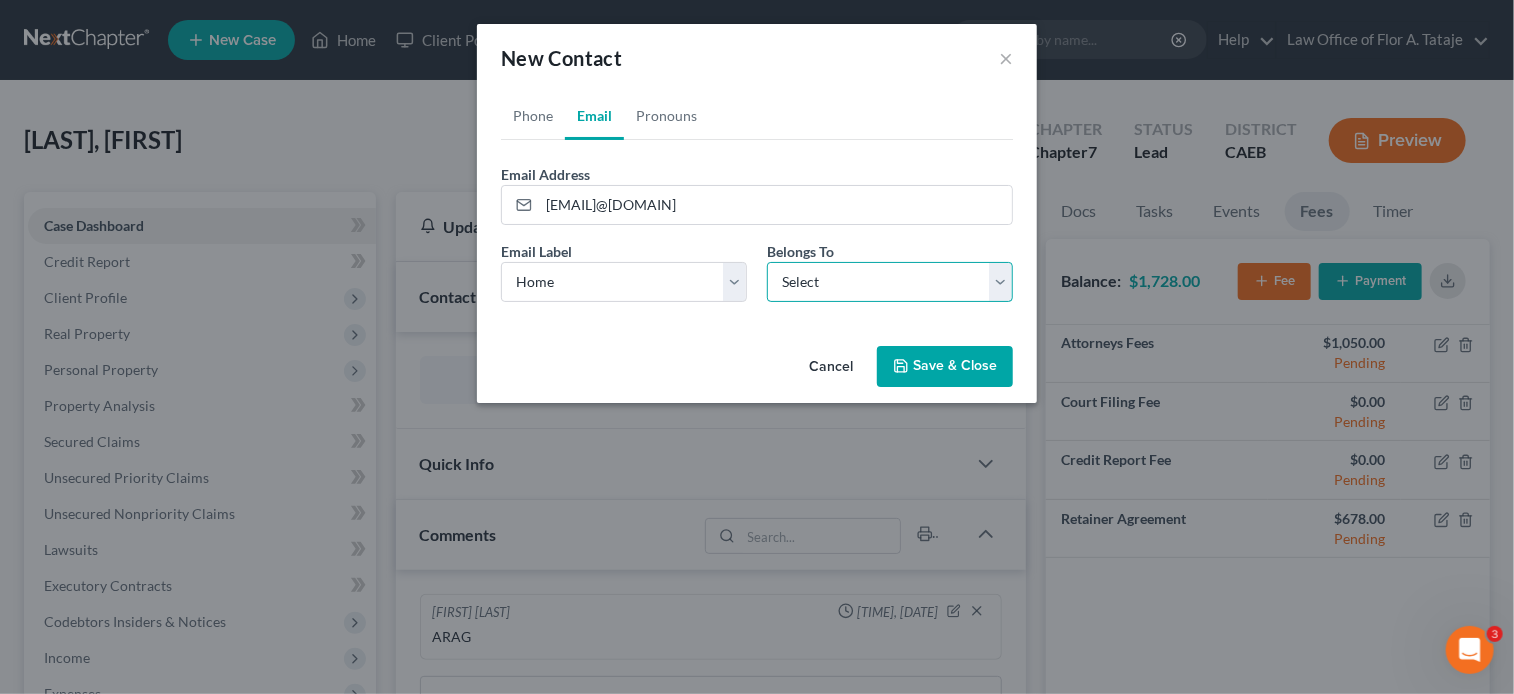 select on "0" 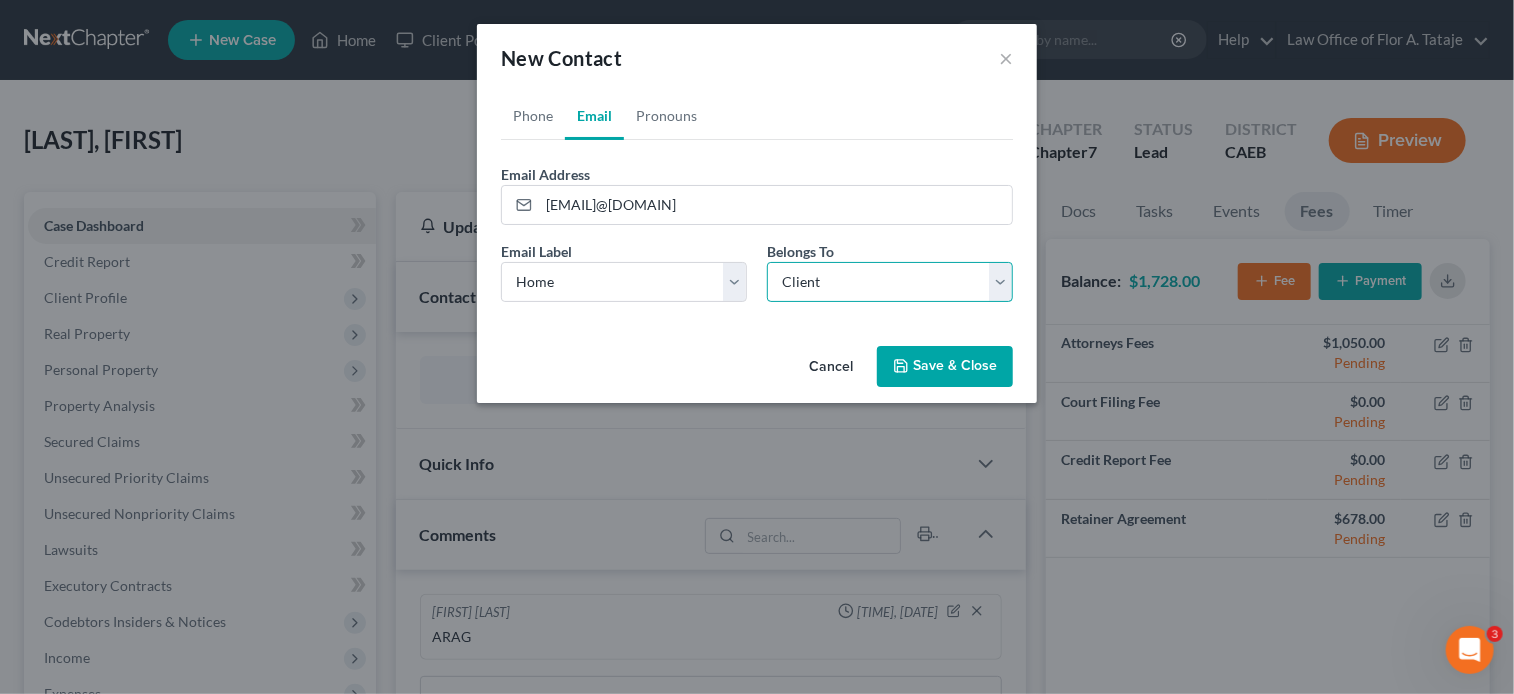 click on "Select Client Other" at bounding box center (890, 282) 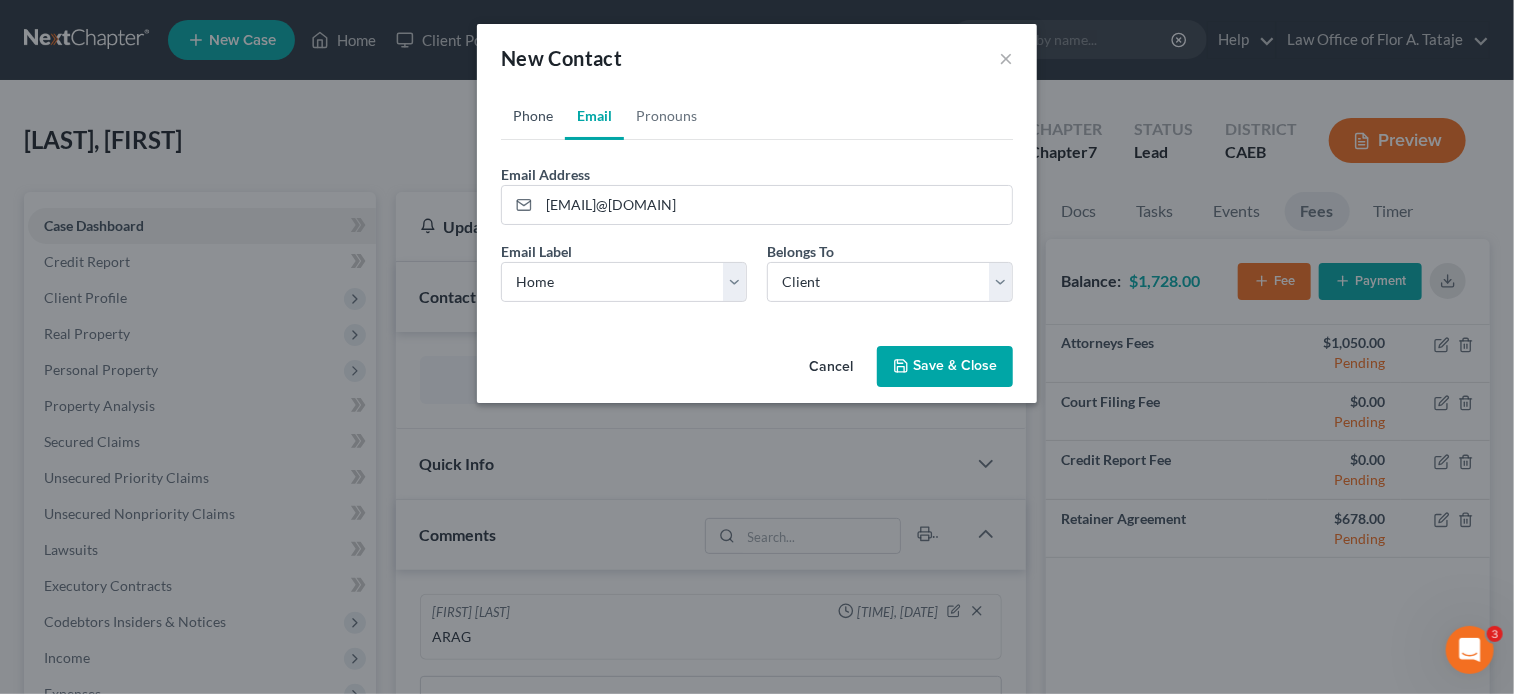 click on "Phone" at bounding box center (533, 116) 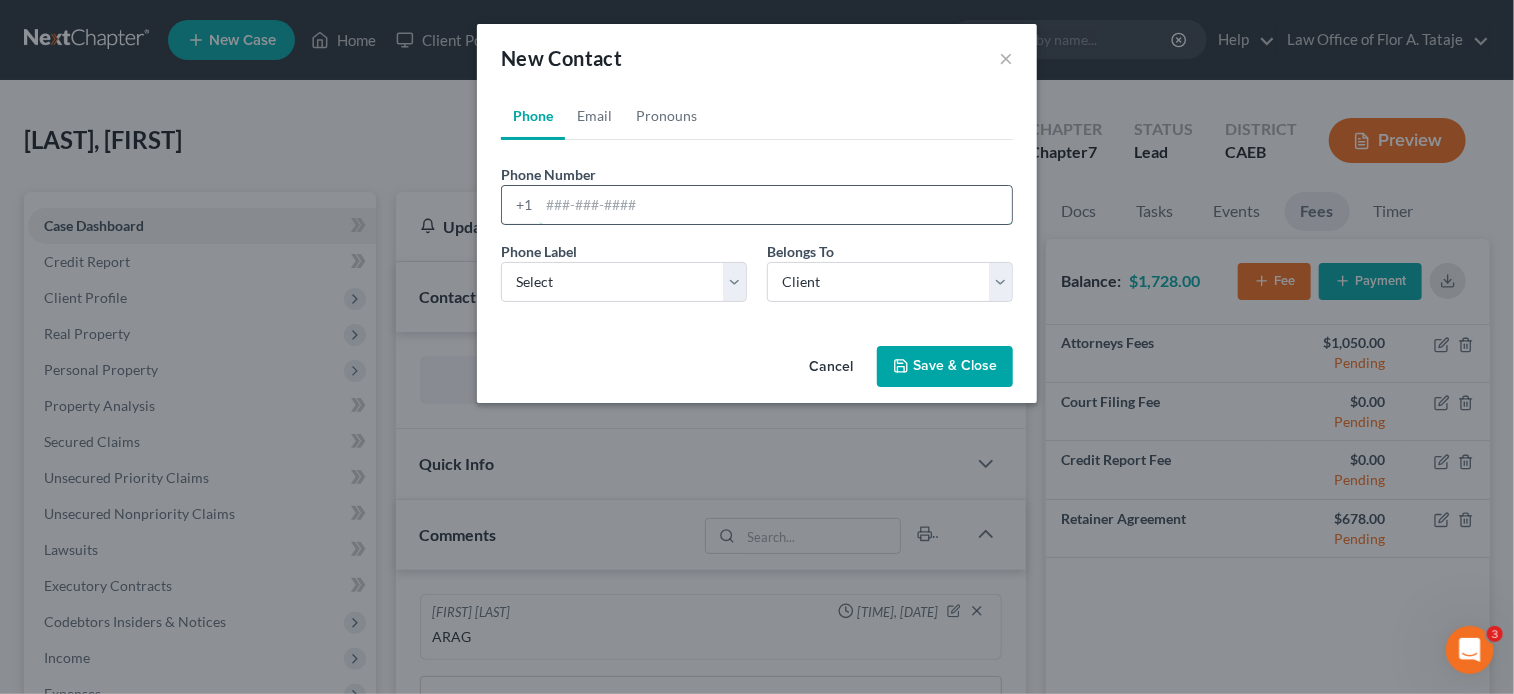 click at bounding box center (775, 205) 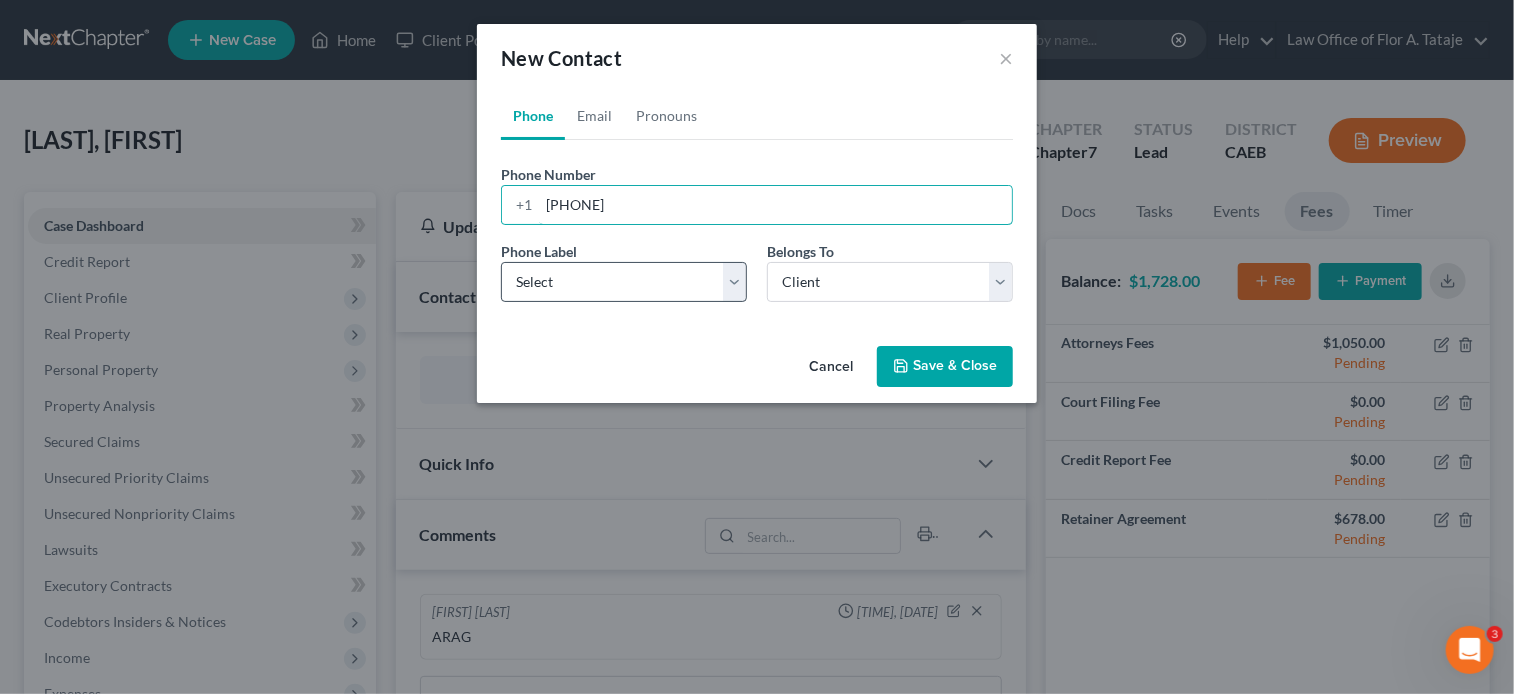 type on "[PHONE]" 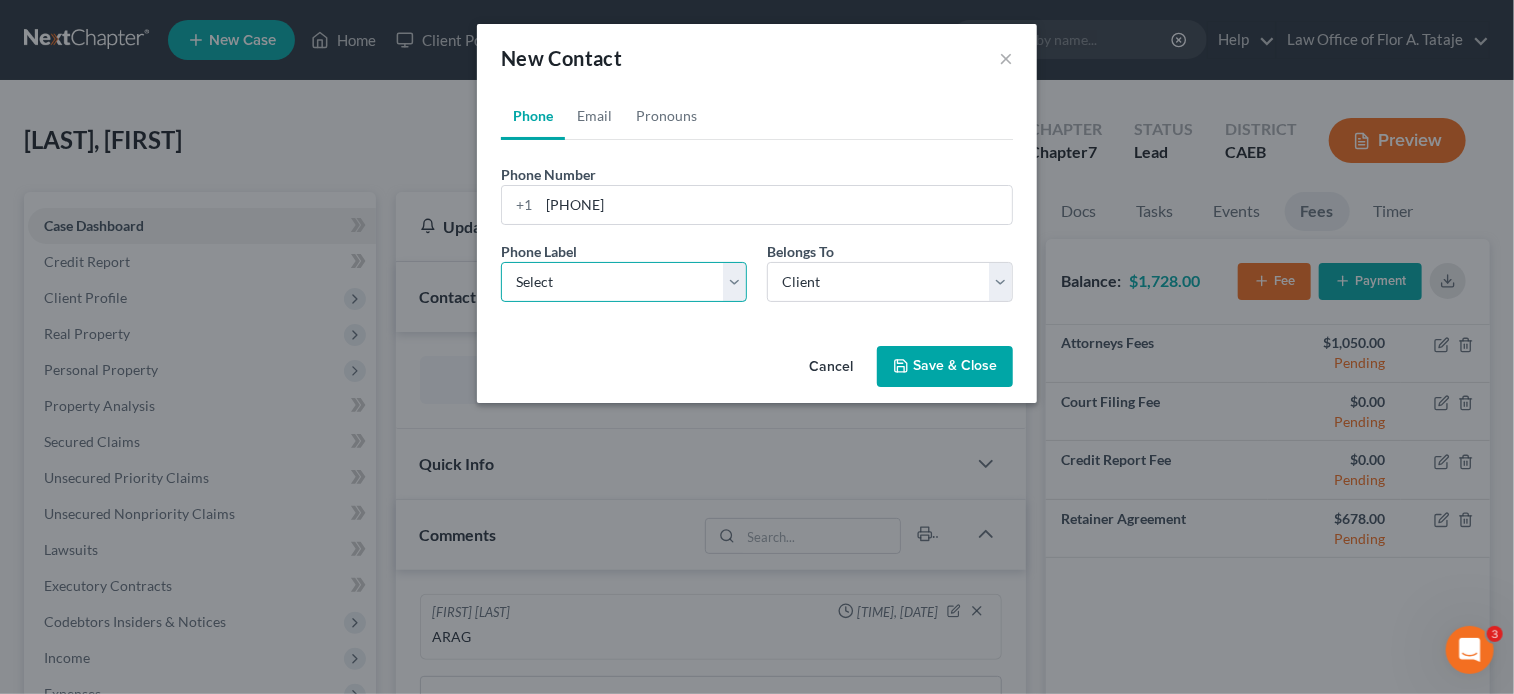 click on "Select Mobile Home Work Other" at bounding box center (624, 282) 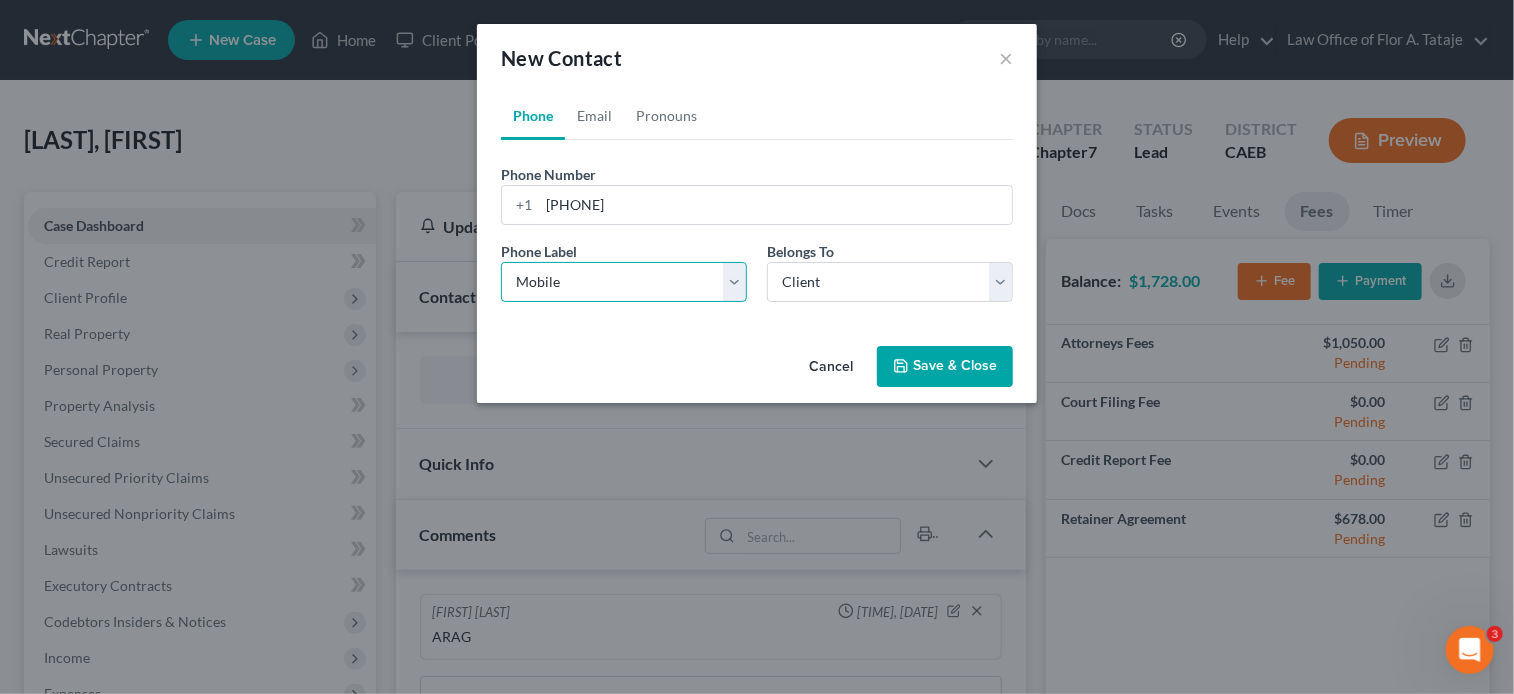 click on "Select Mobile Home Work Other" at bounding box center [624, 282] 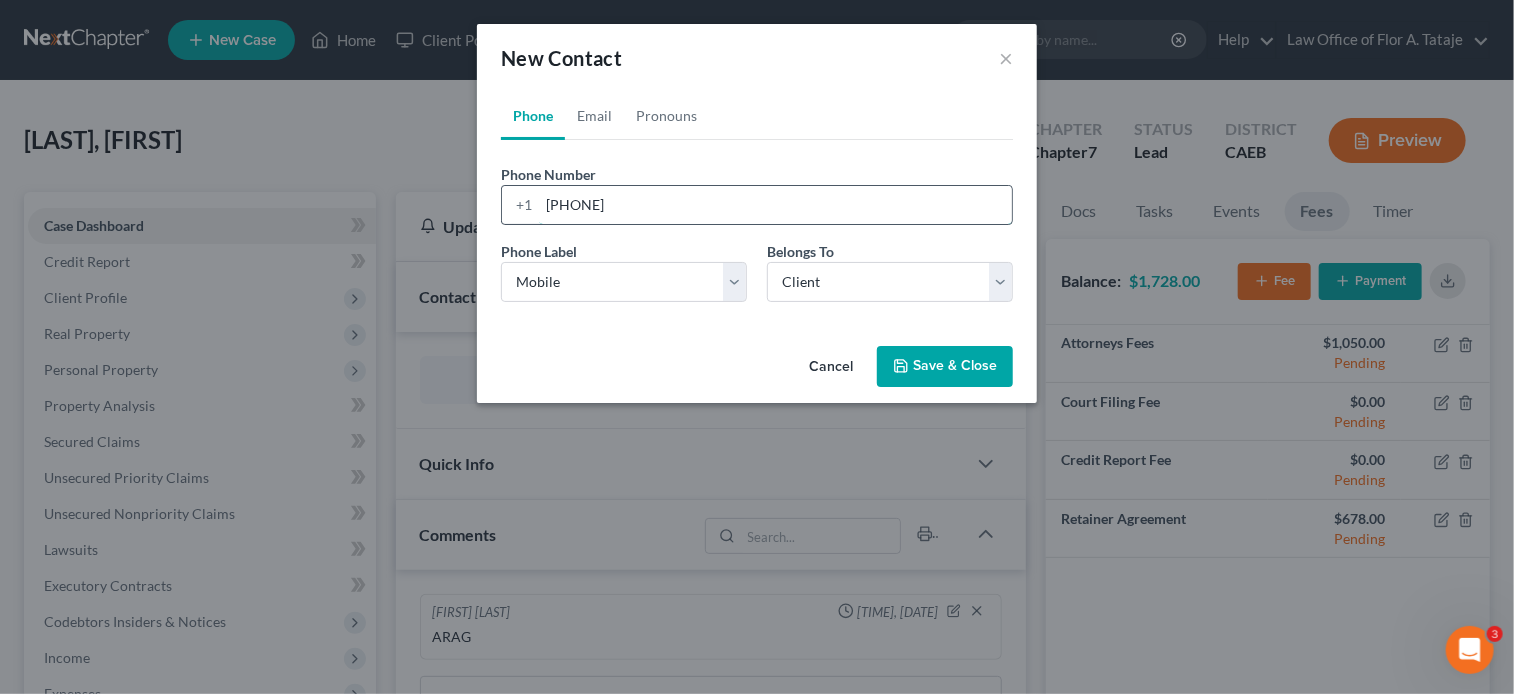 click on "[PHONE]" at bounding box center (775, 205) 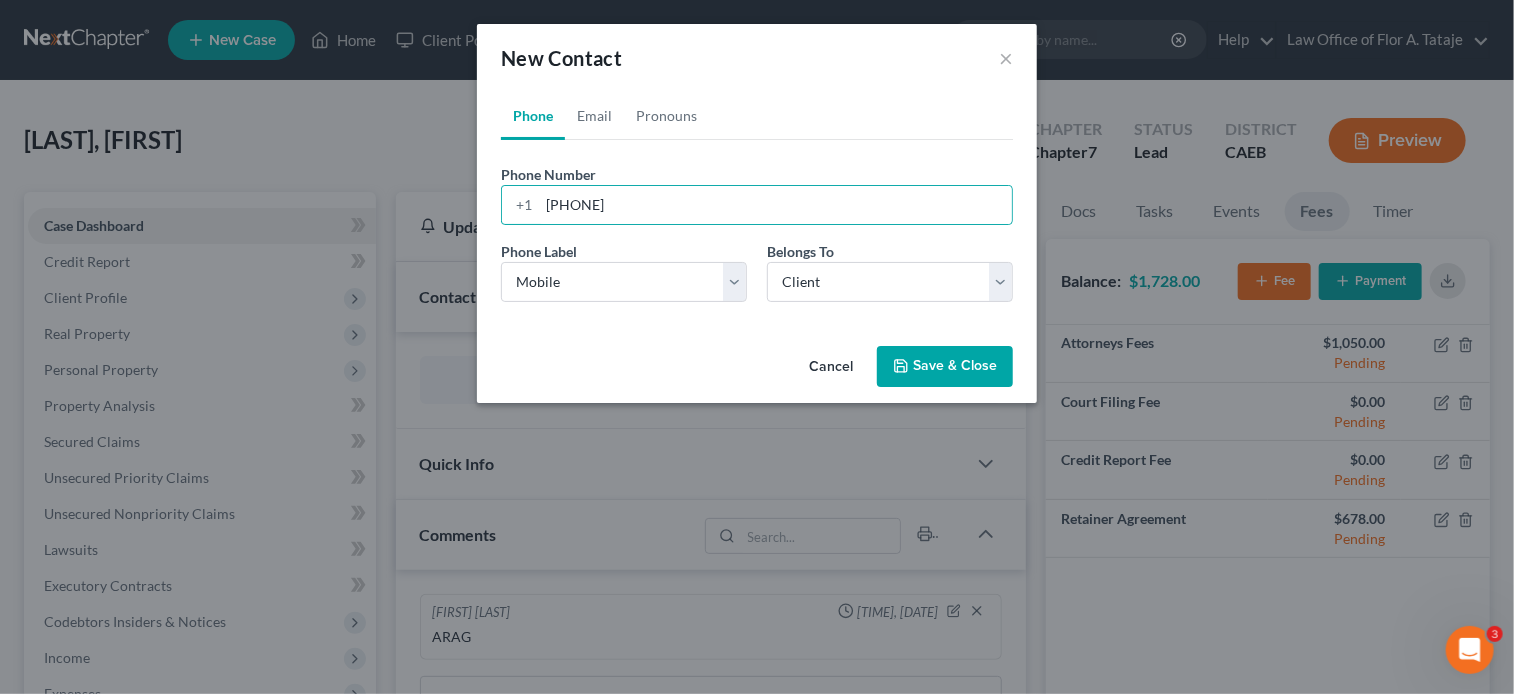 click on "Save & Close" at bounding box center [945, 367] 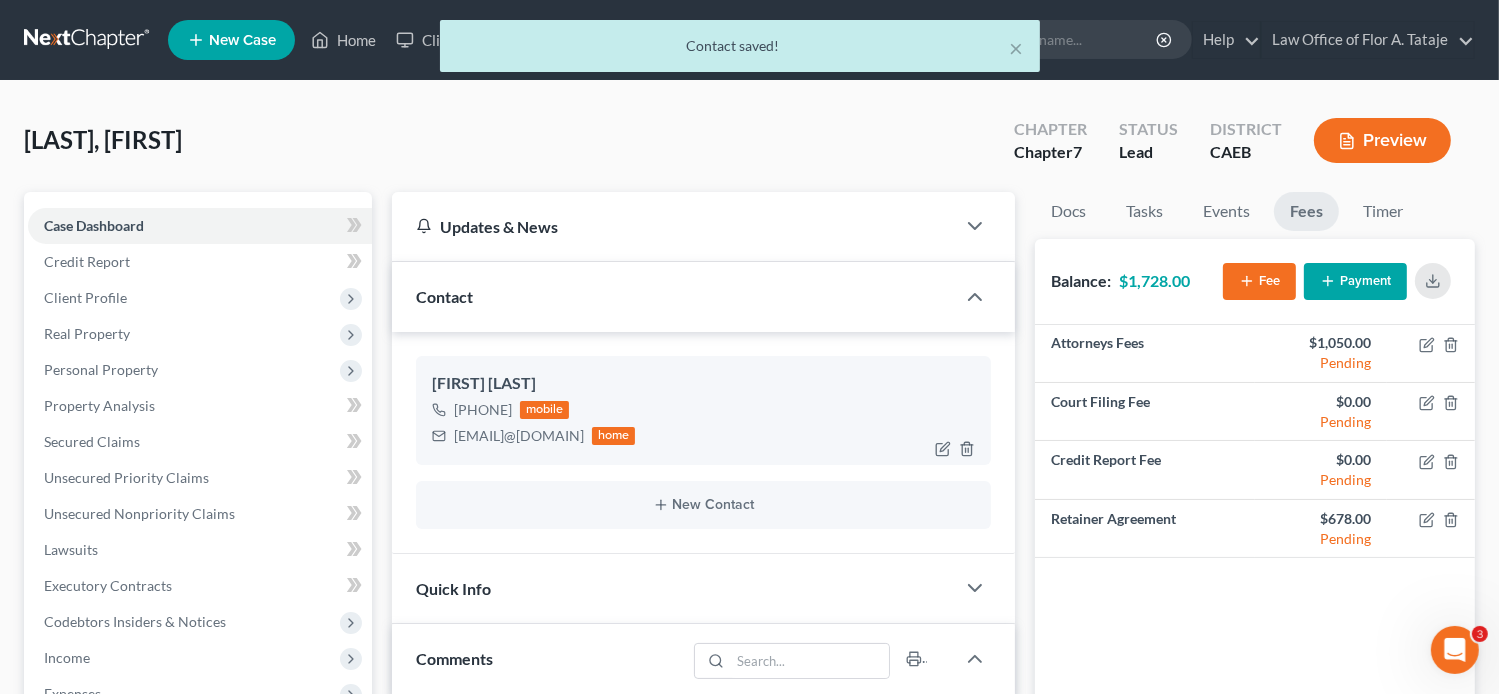 drag, startPoint x: 616, startPoint y: 434, endPoint x: 450, endPoint y: 425, distance: 166.24379 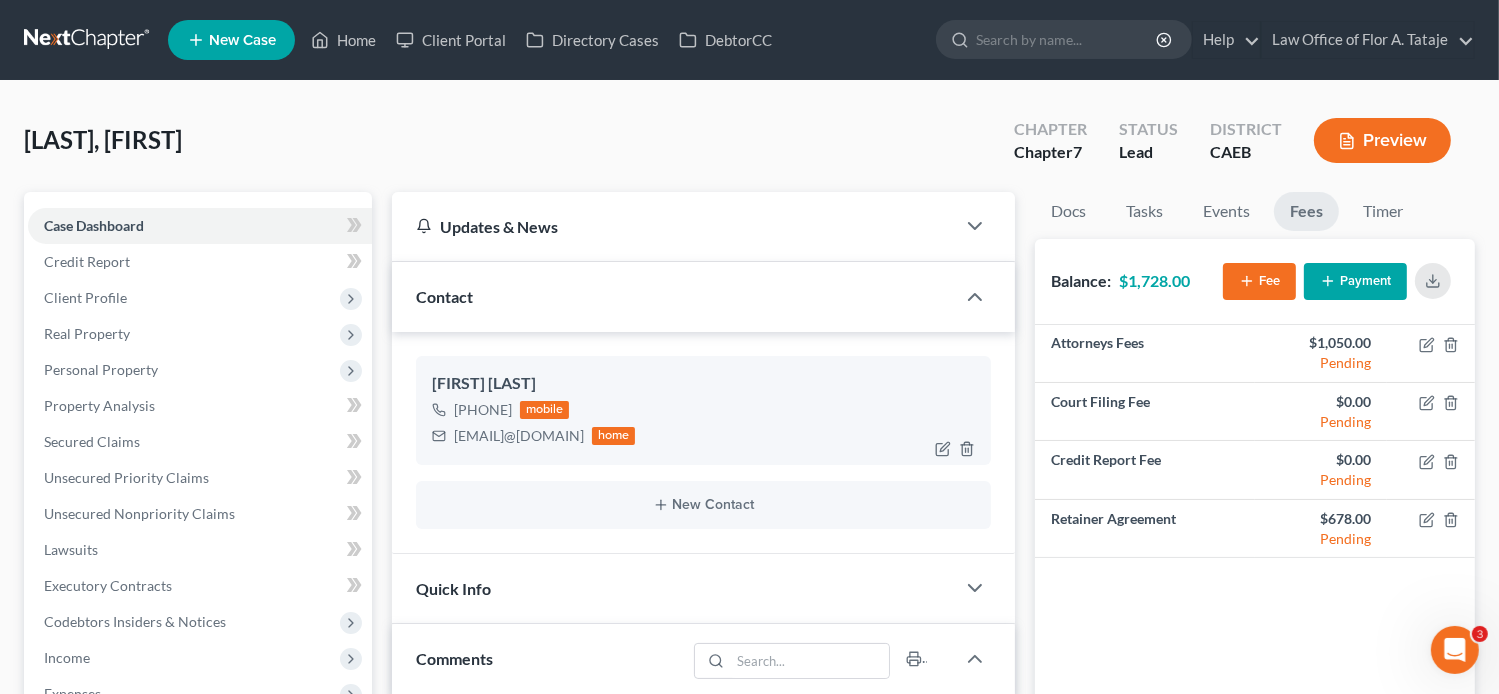 copy on "[EMAIL]@[DOMAIN]" 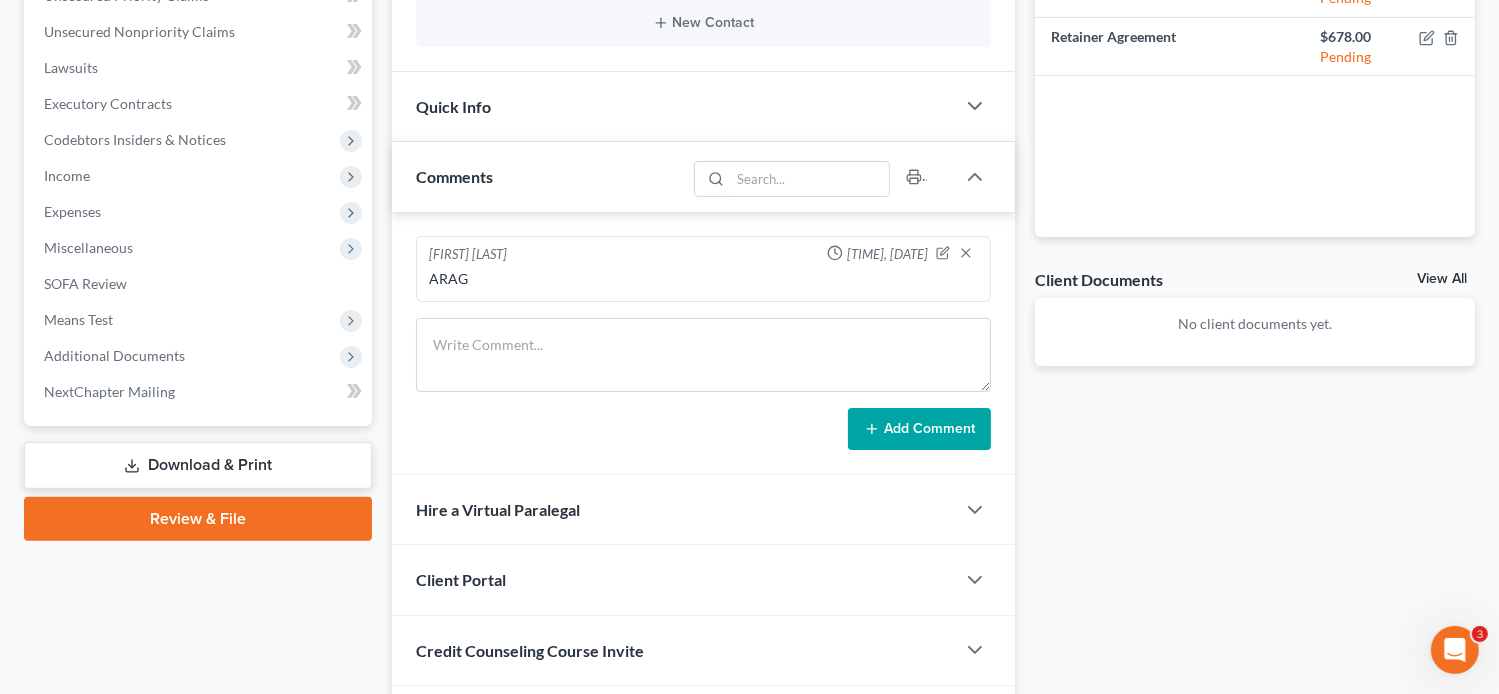 scroll, scrollTop: 616, scrollLeft: 0, axis: vertical 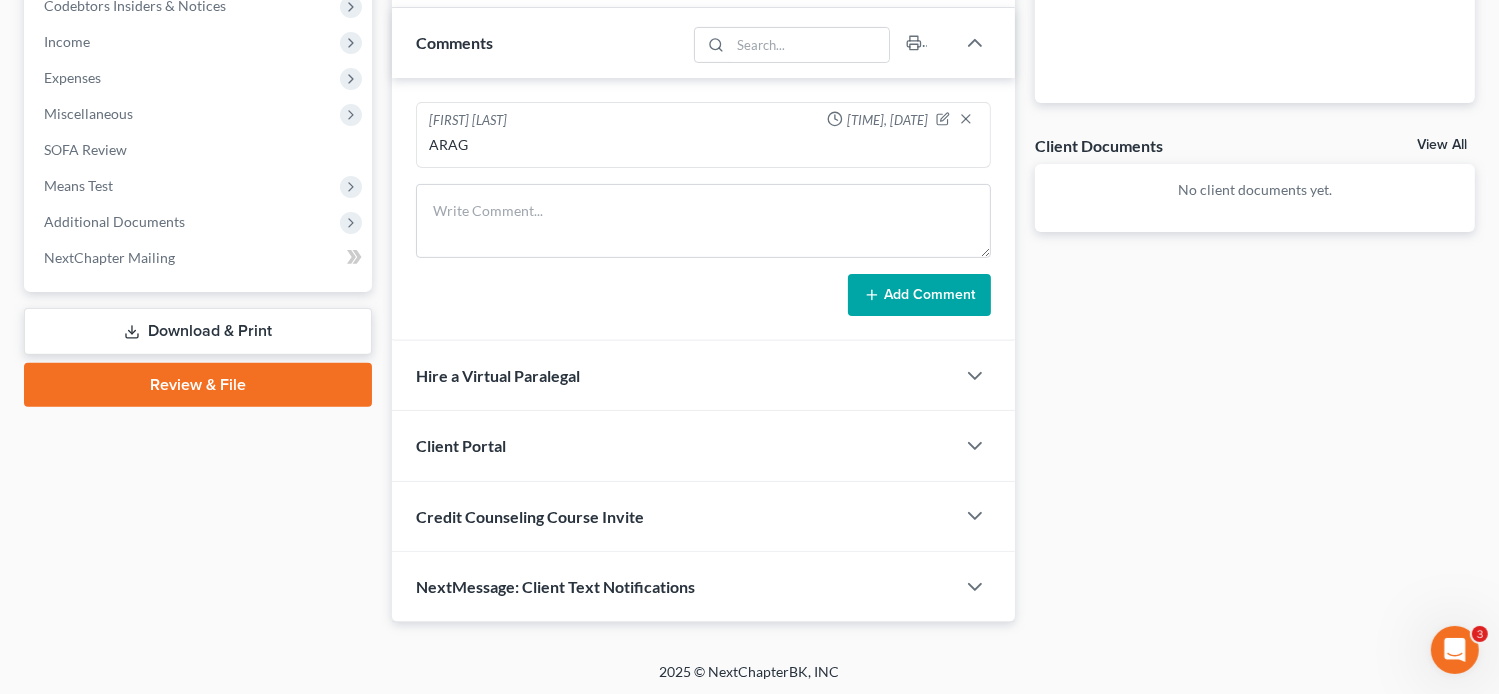click on "Client Portal" at bounding box center (674, 445) 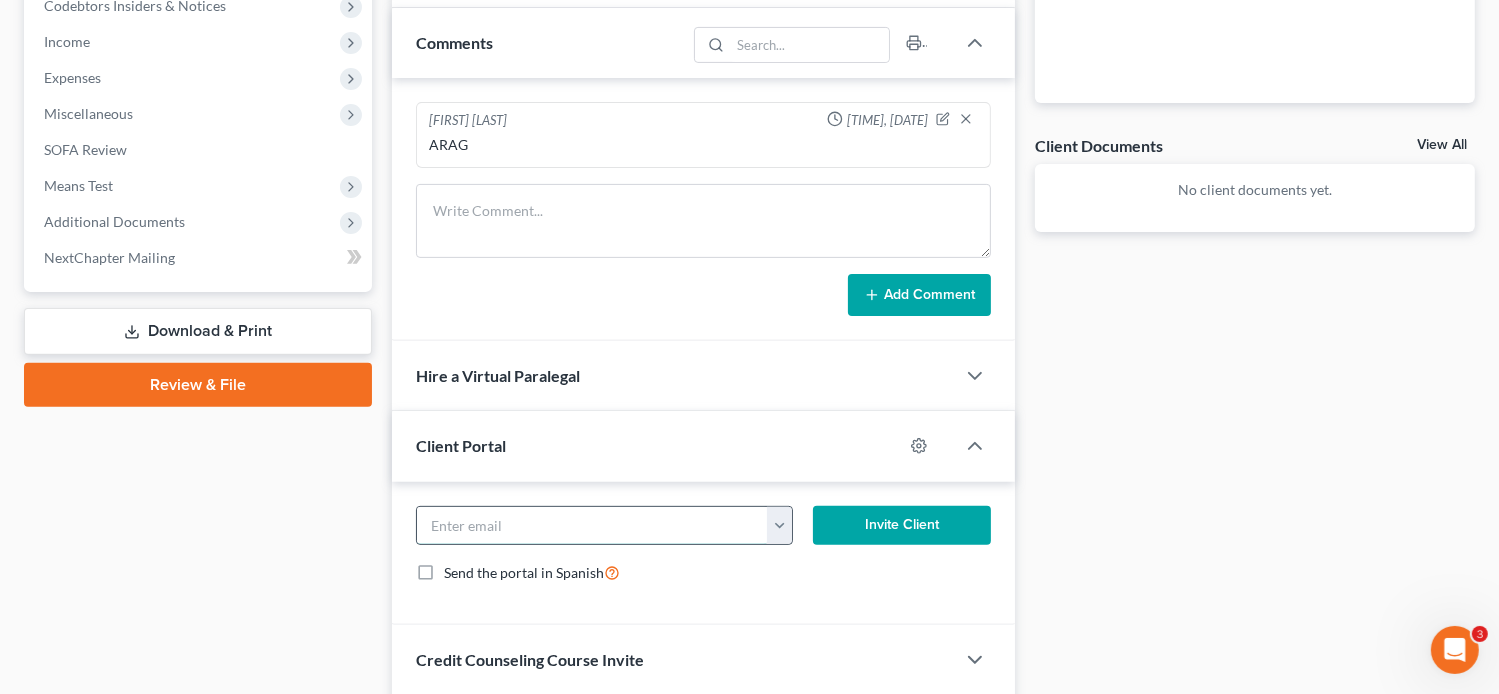 click at bounding box center [593, 526] 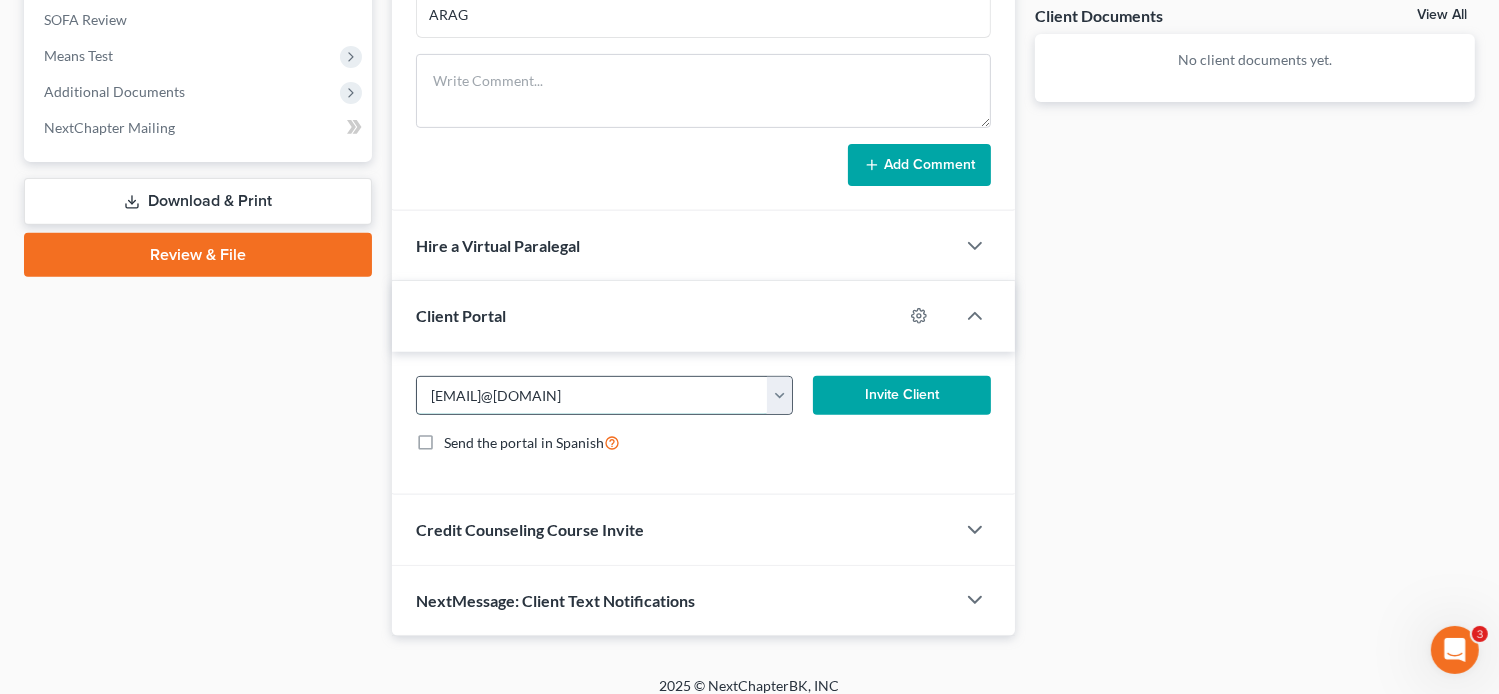 scroll, scrollTop: 759, scrollLeft: 0, axis: vertical 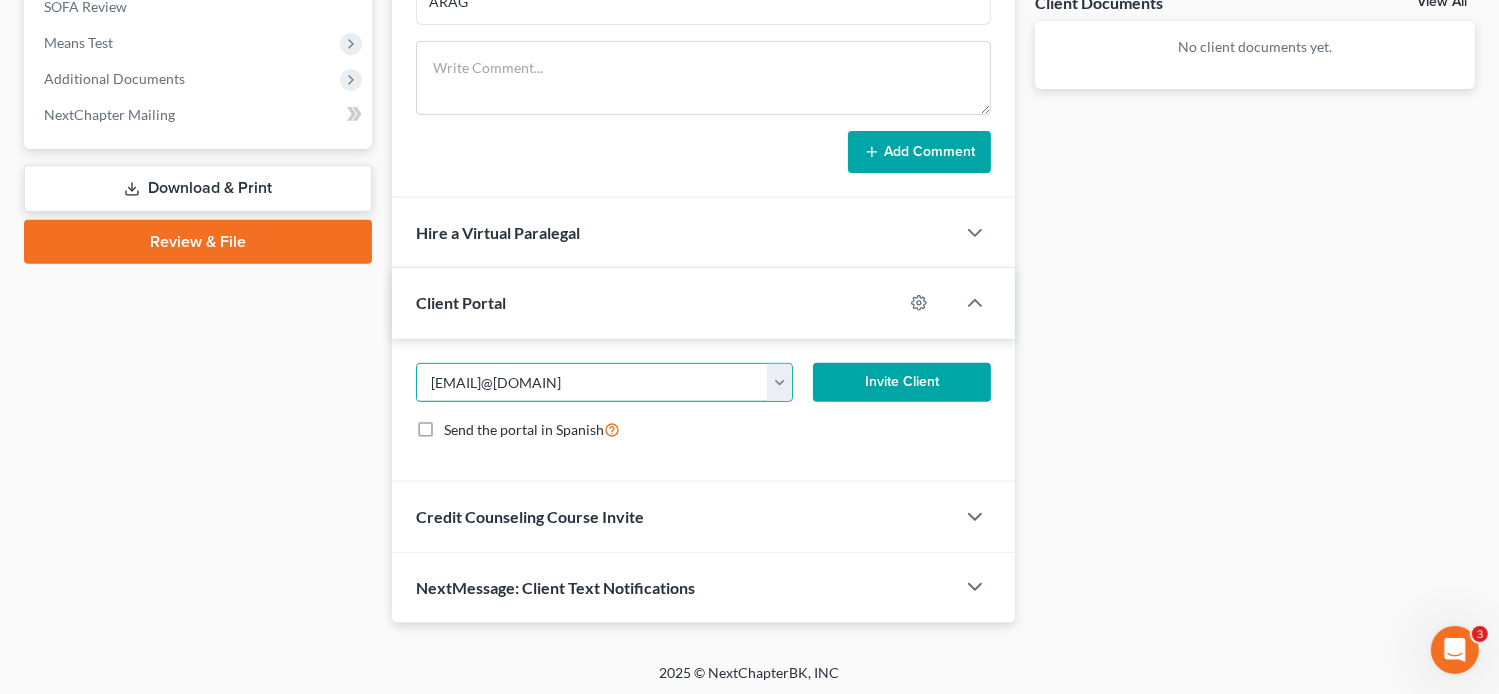 type on "[EMAIL]@[DOMAIN]" 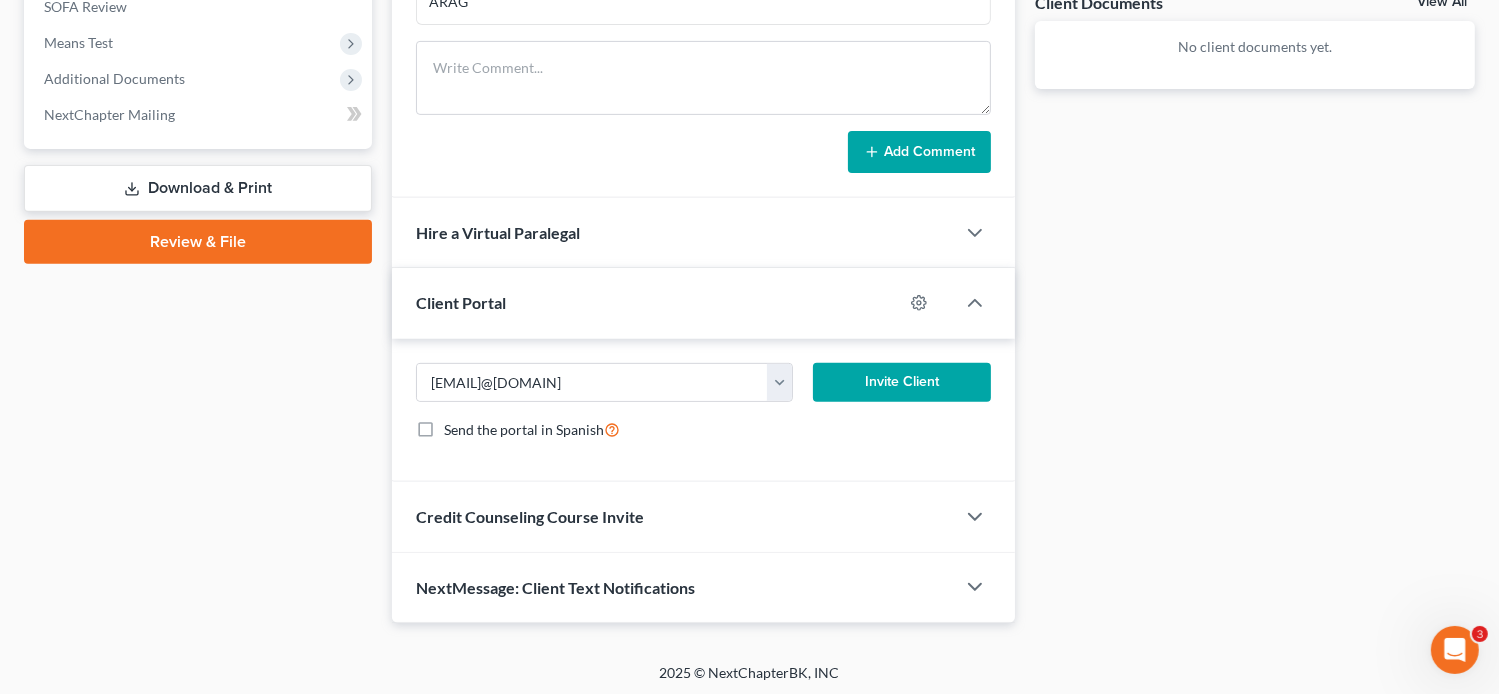 click on "Credit Counseling Course Invite" at bounding box center [674, 516] 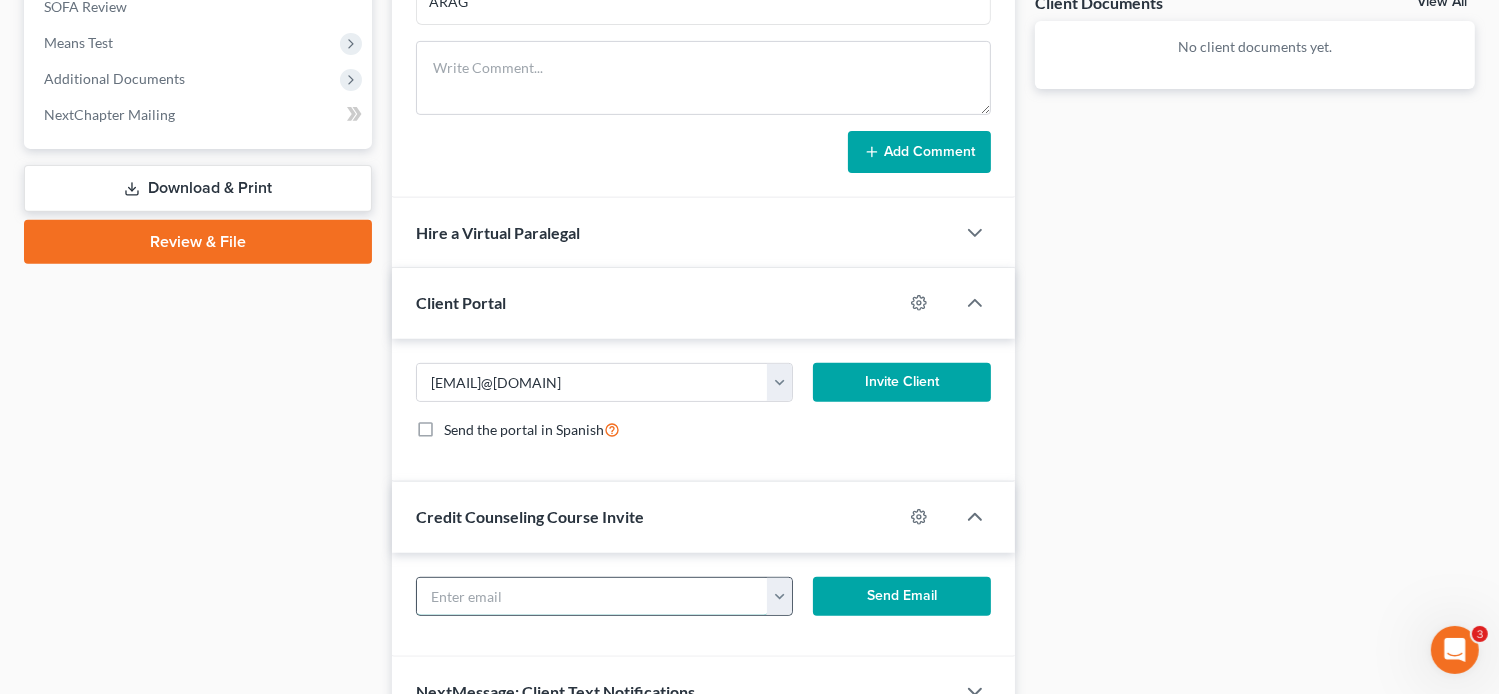 click at bounding box center (593, 597) 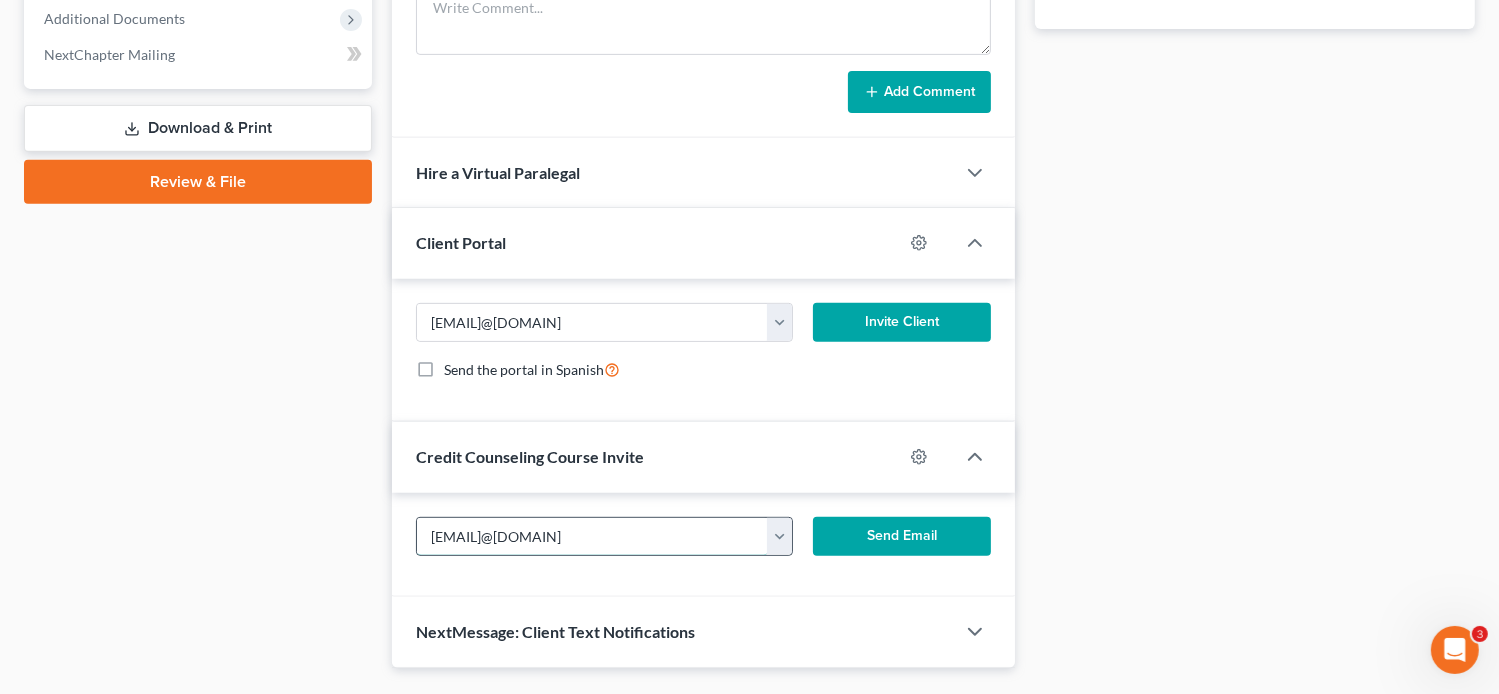 scroll, scrollTop: 864, scrollLeft: 0, axis: vertical 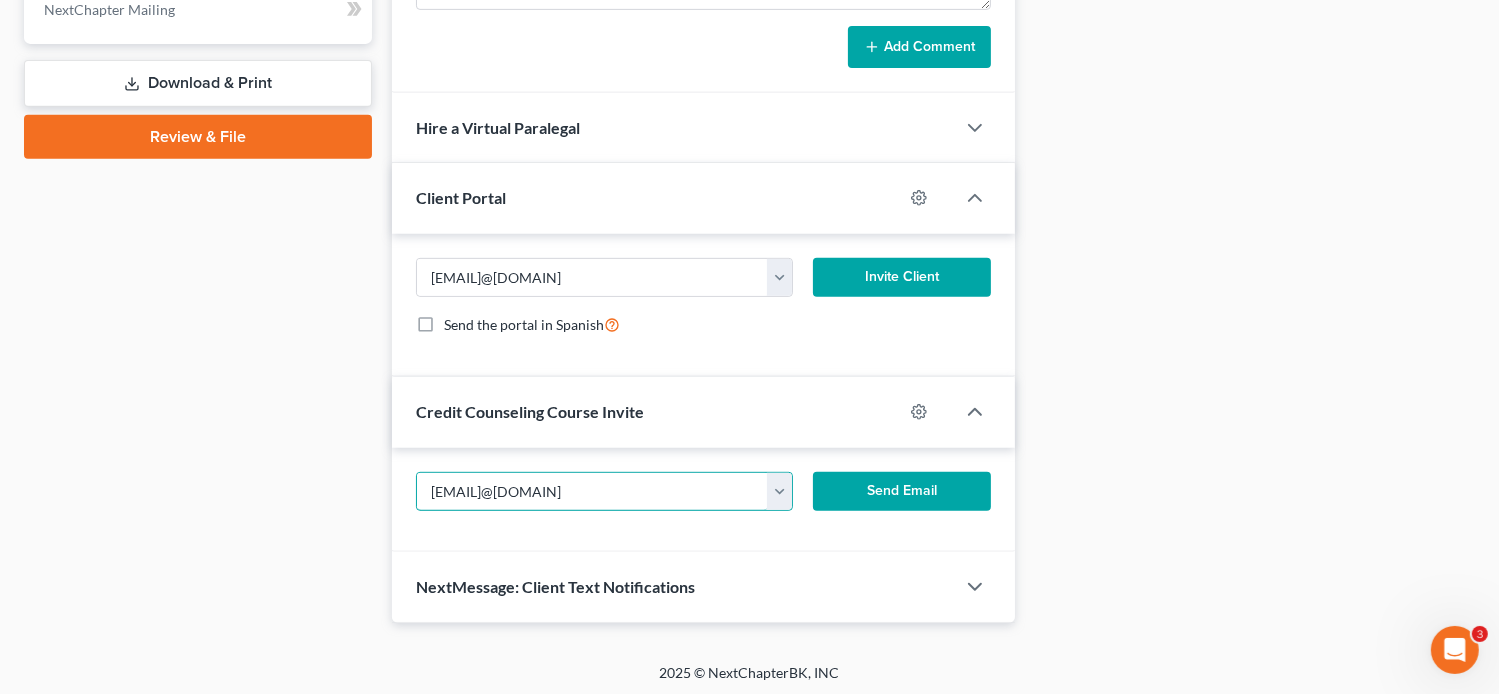 type on "[EMAIL]@[DOMAIN]" 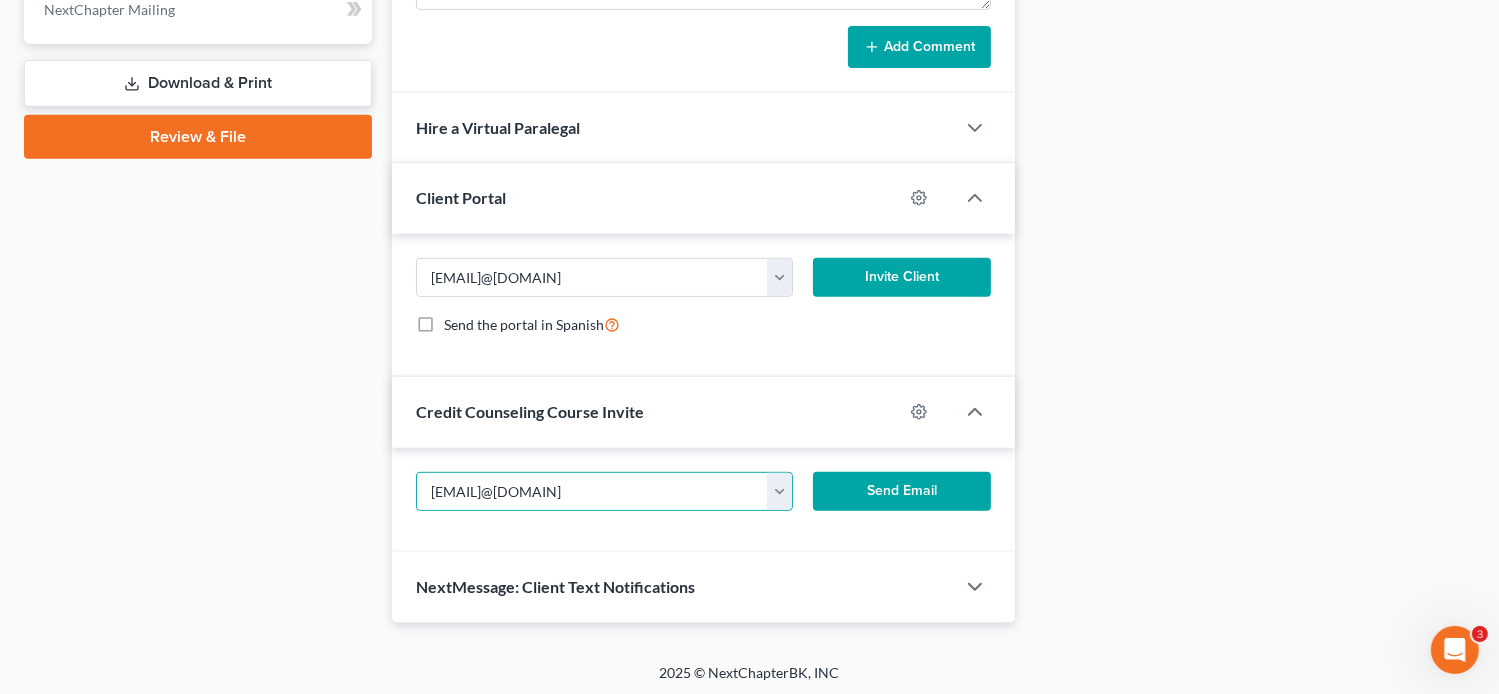 click on "Invite Client" at bounding box center [902, 278] 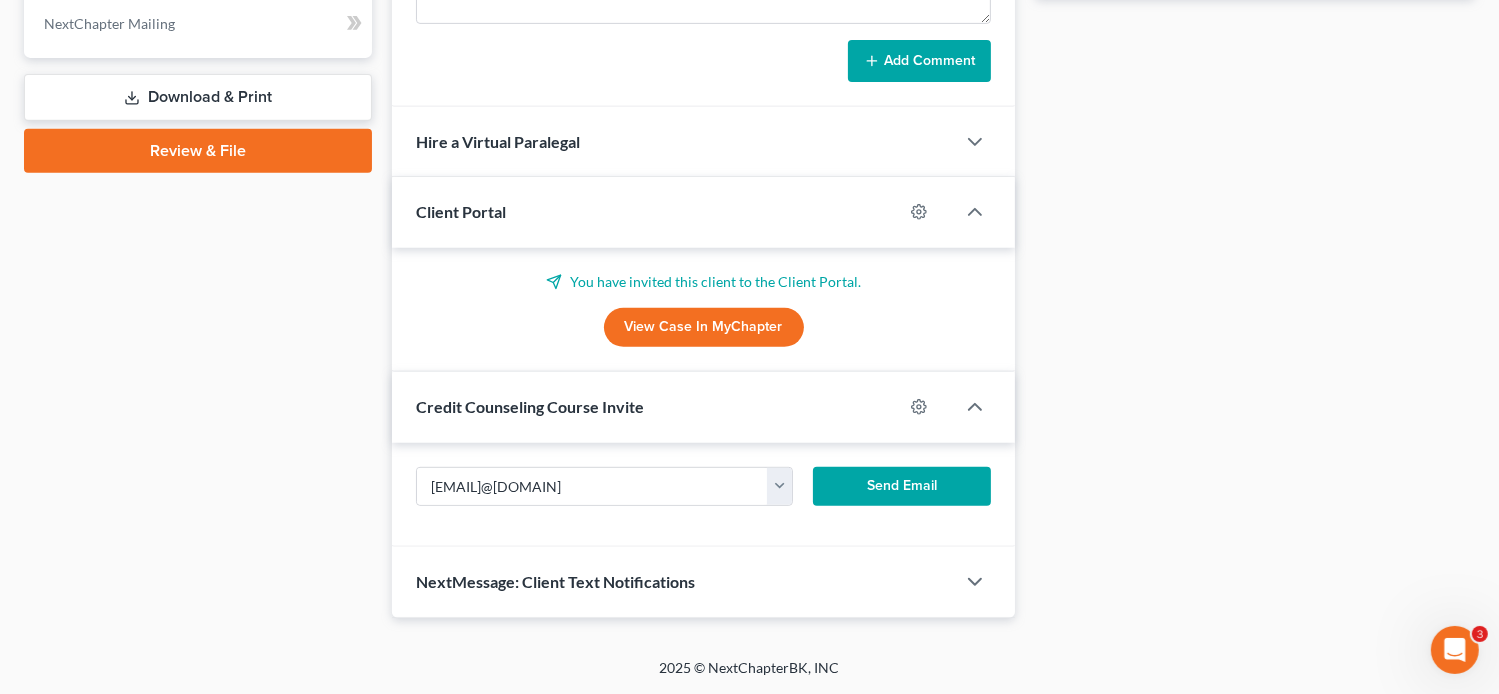 scroll, scrollTop: 844, scrollLeft: 0, axis: vertical 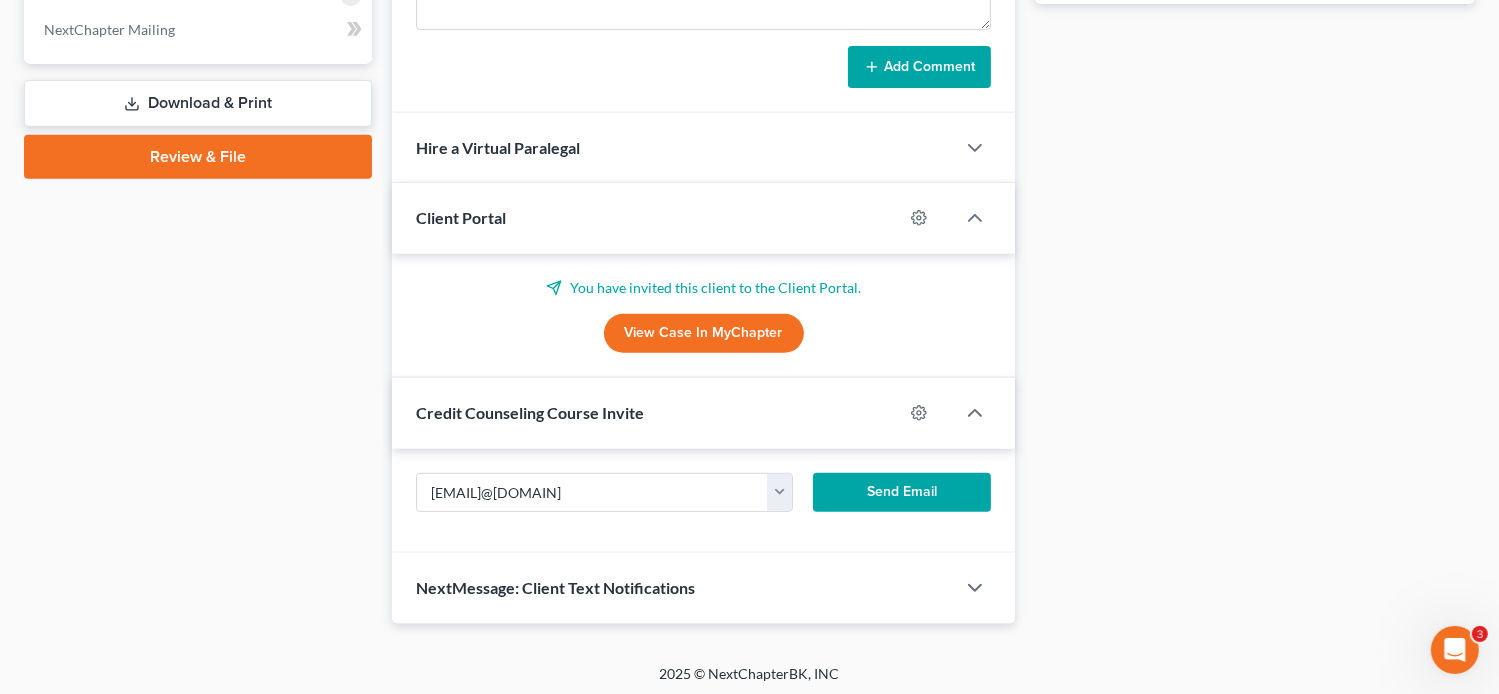 click on "Send Email" at bounding box center (902, 493) 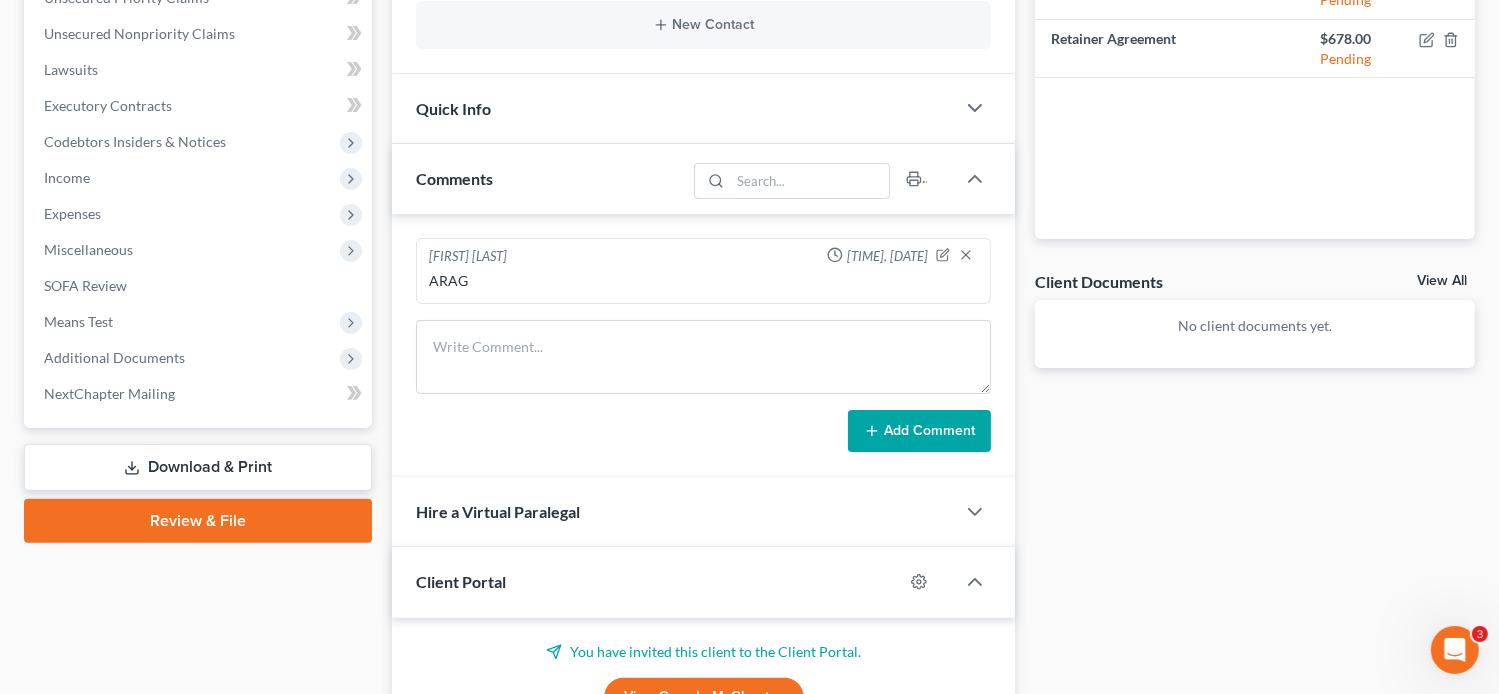scroll, scrollTop: 463, scrollLeft: 0, axis: vertical 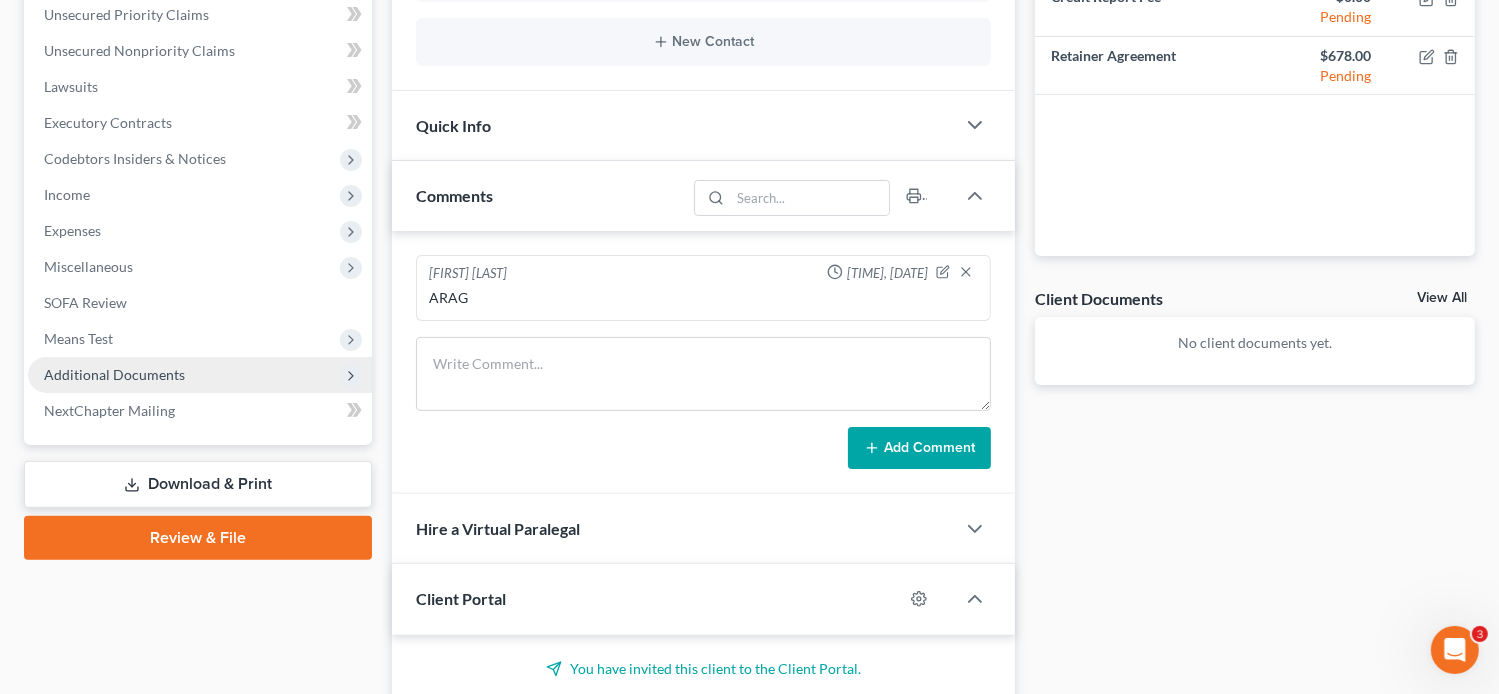 click on "Additional Documents" at bounding box center (114, 374) 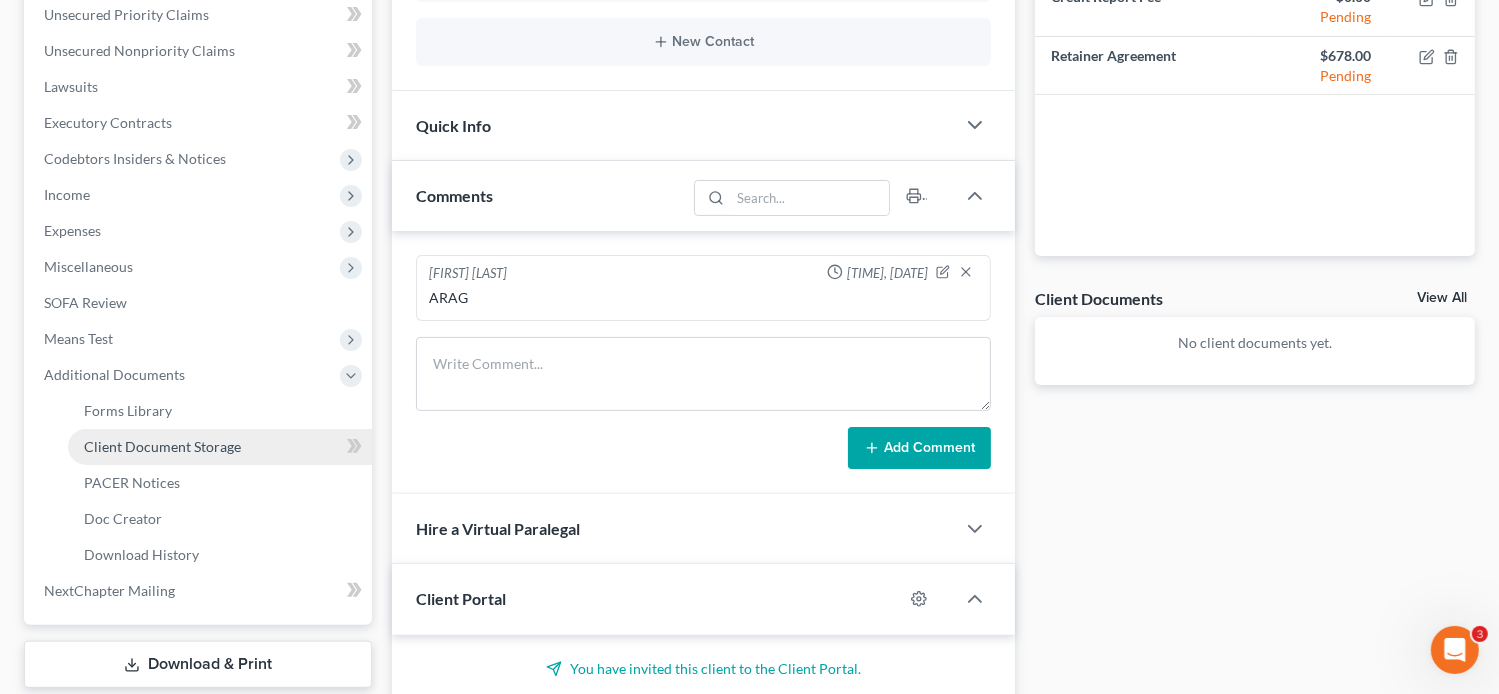 click on "Client Document Storage" at bounding box center [162, 446] 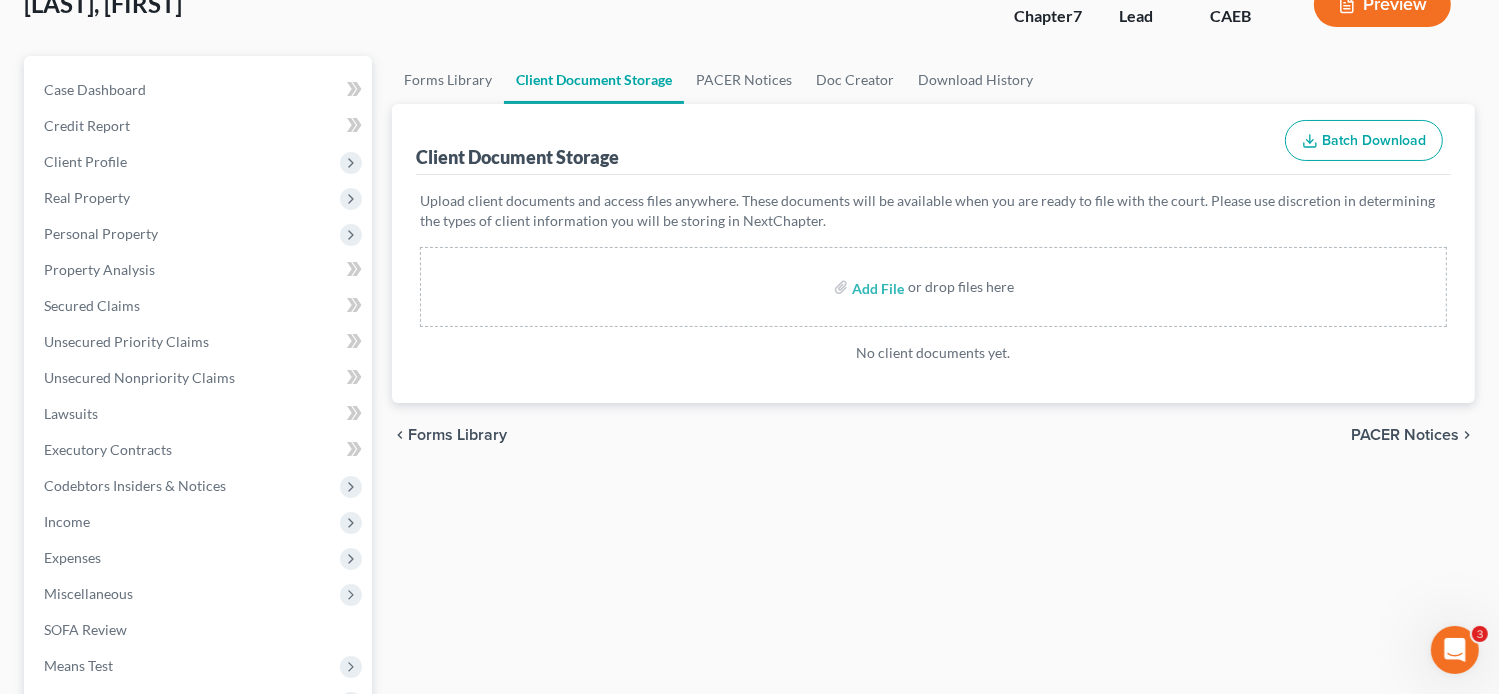 scroll, scrollTop: 0, scrollLeft: 0, axis: both 